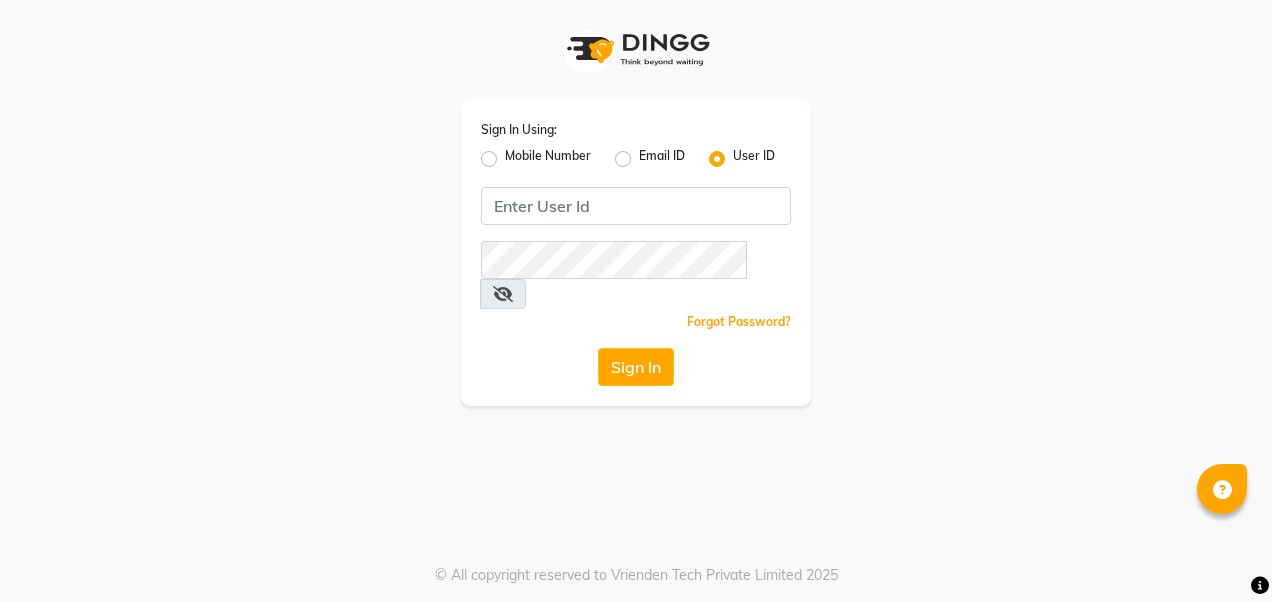 scroll, scrollTop: 0, scrollLeft: 0, axis: both 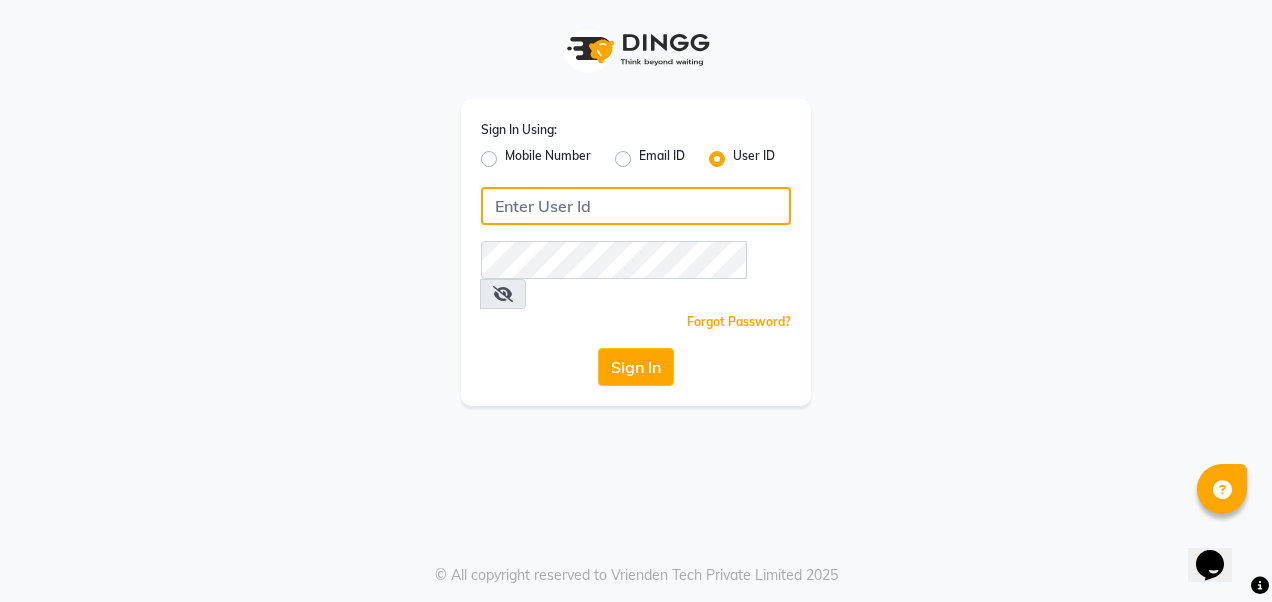 type on "Akibasalon" 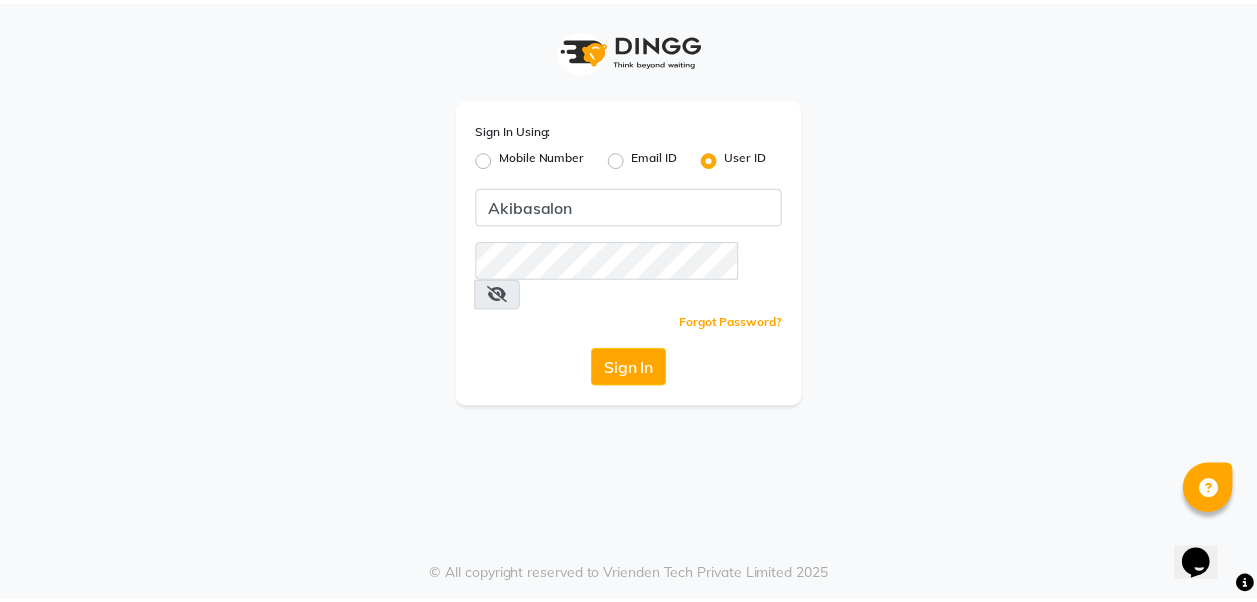 scroll, scrollTop: 0, scrollLeft: 0, axis: both 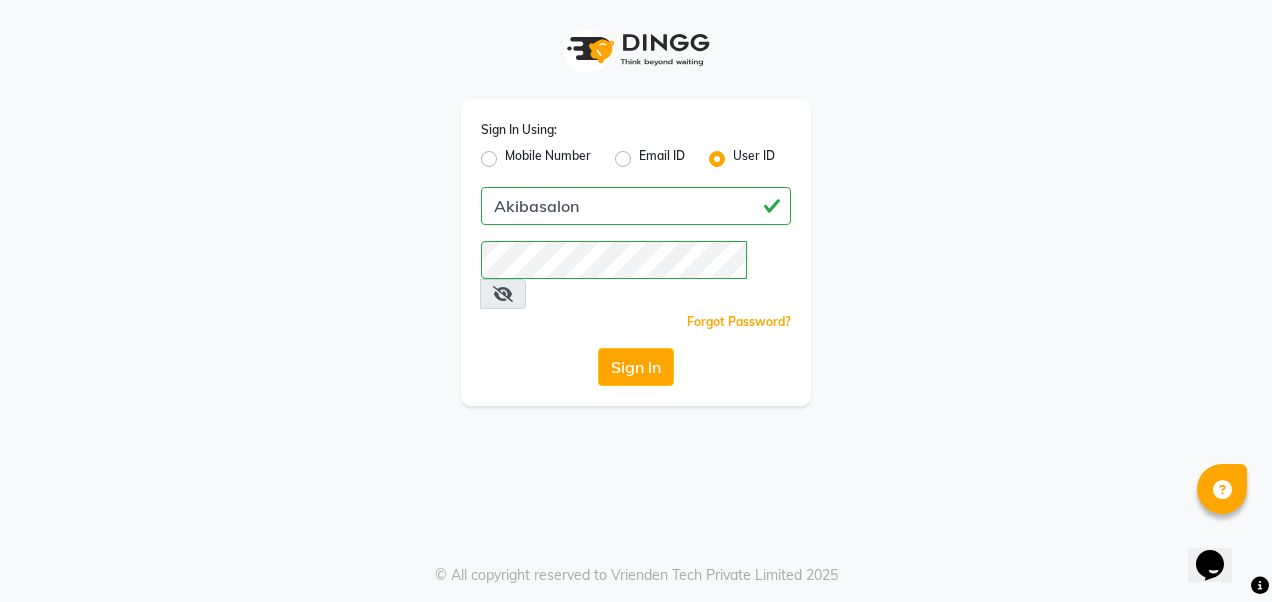 click on "Sign In" 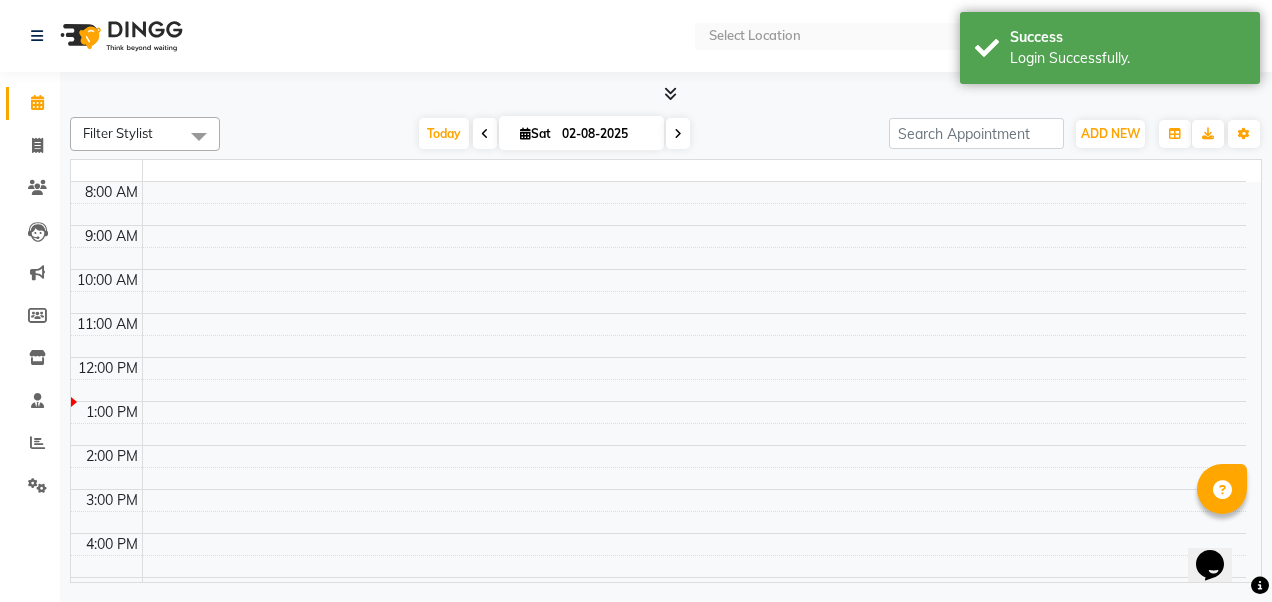 select on "en" 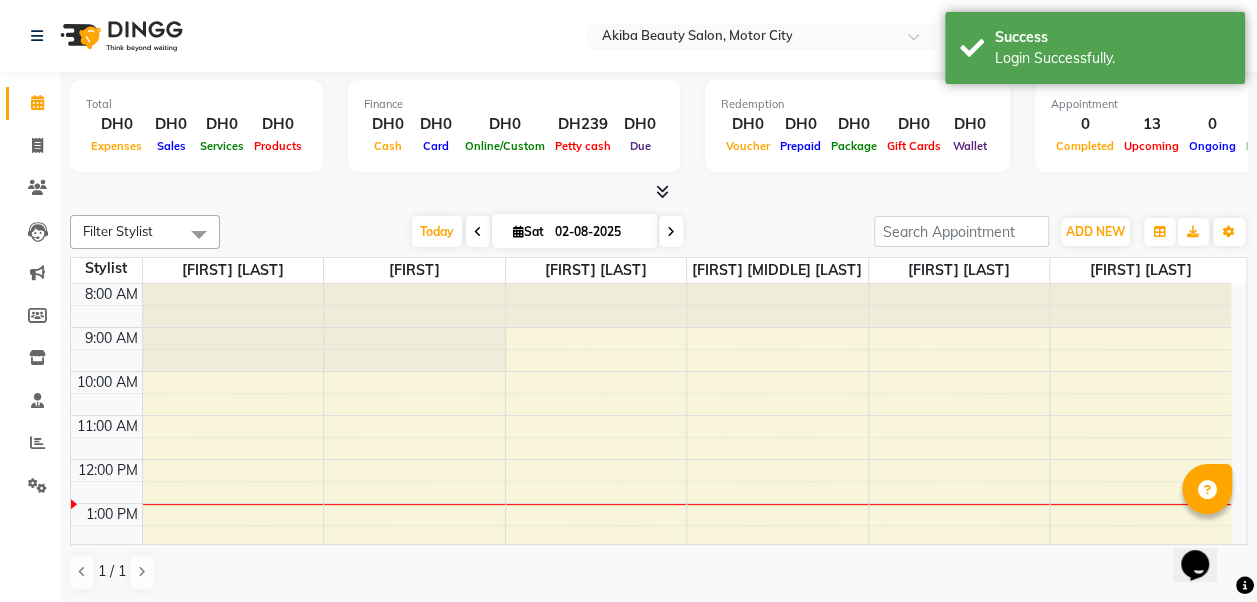 scroll, scrollTop: 0, scrollLeft: 0, axis: both 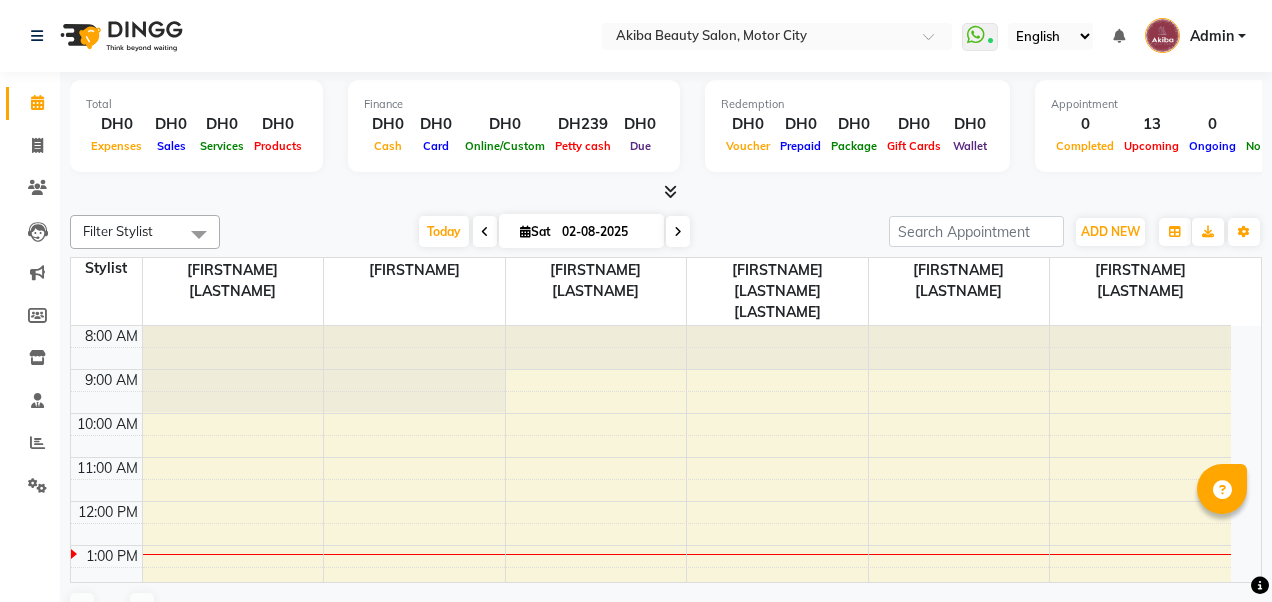 select on "en" 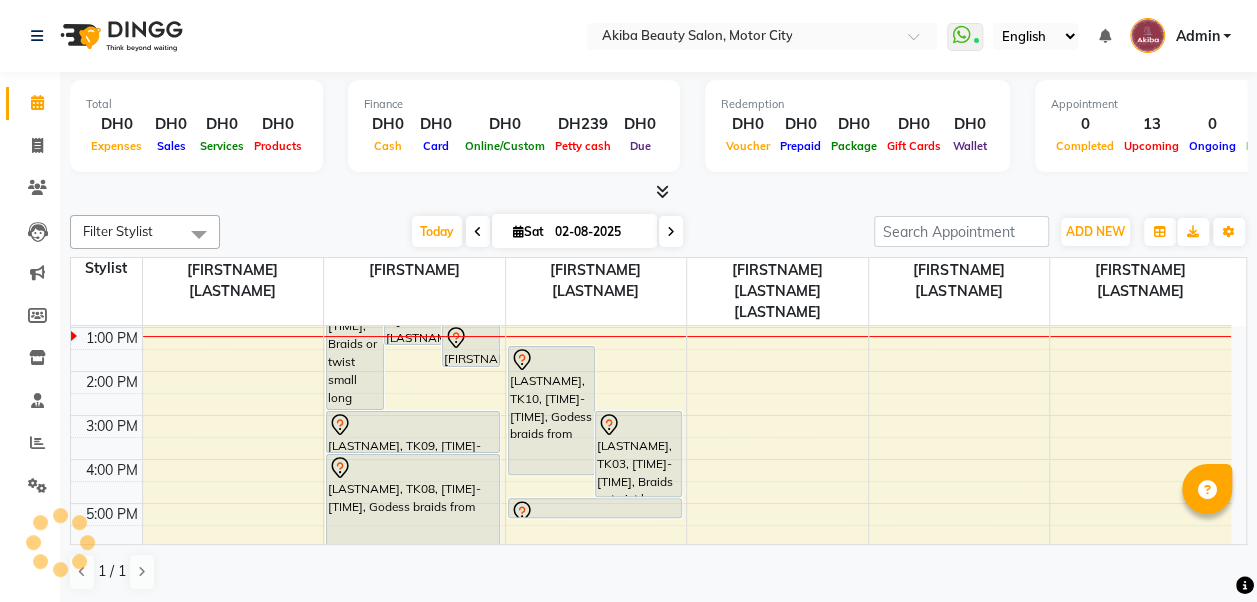 scroll, scrollTop: 218, scrollLeft: 0, axis: vertical 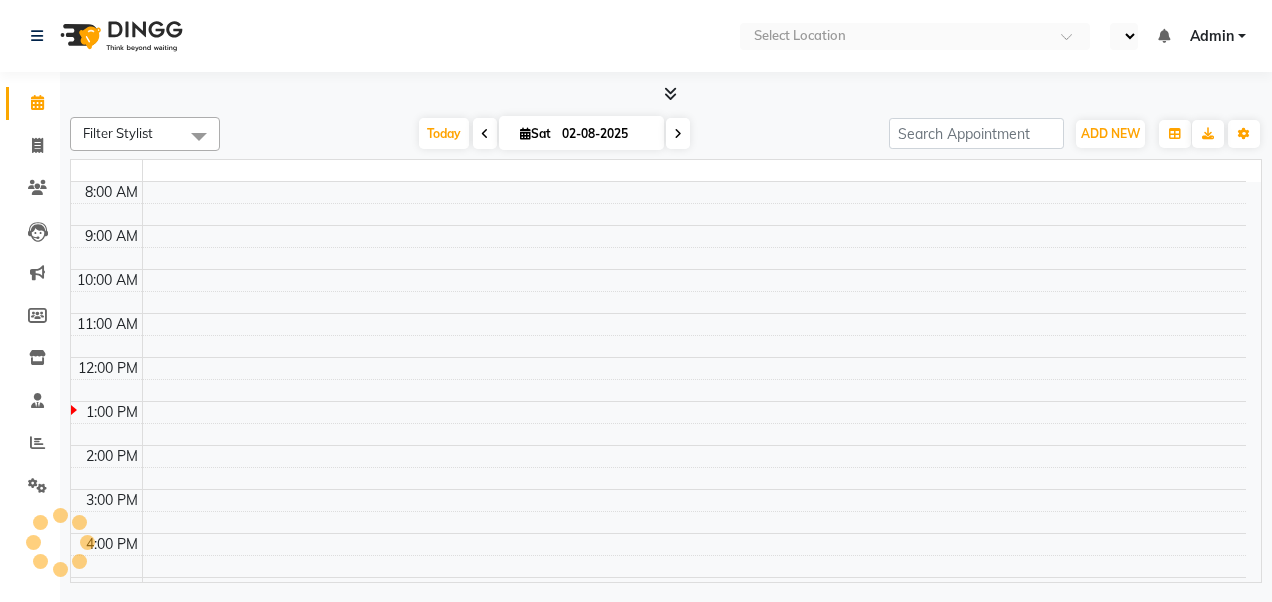 select on "en" 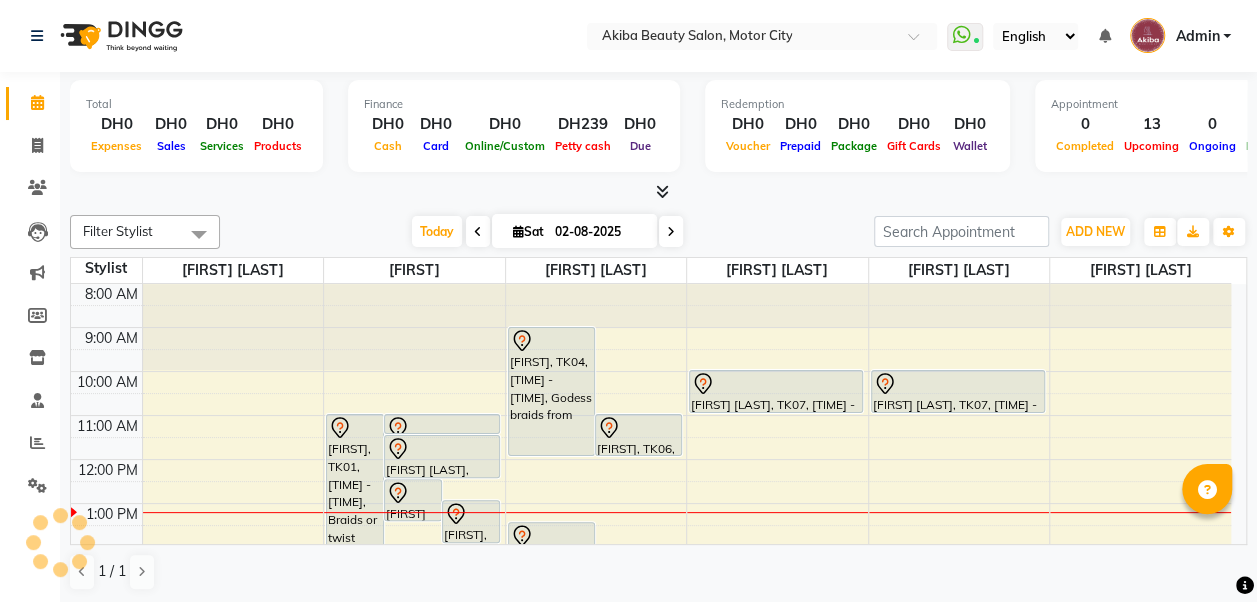 scroll, scrollTop: 218, scrollLeft: 0, axis: vertical 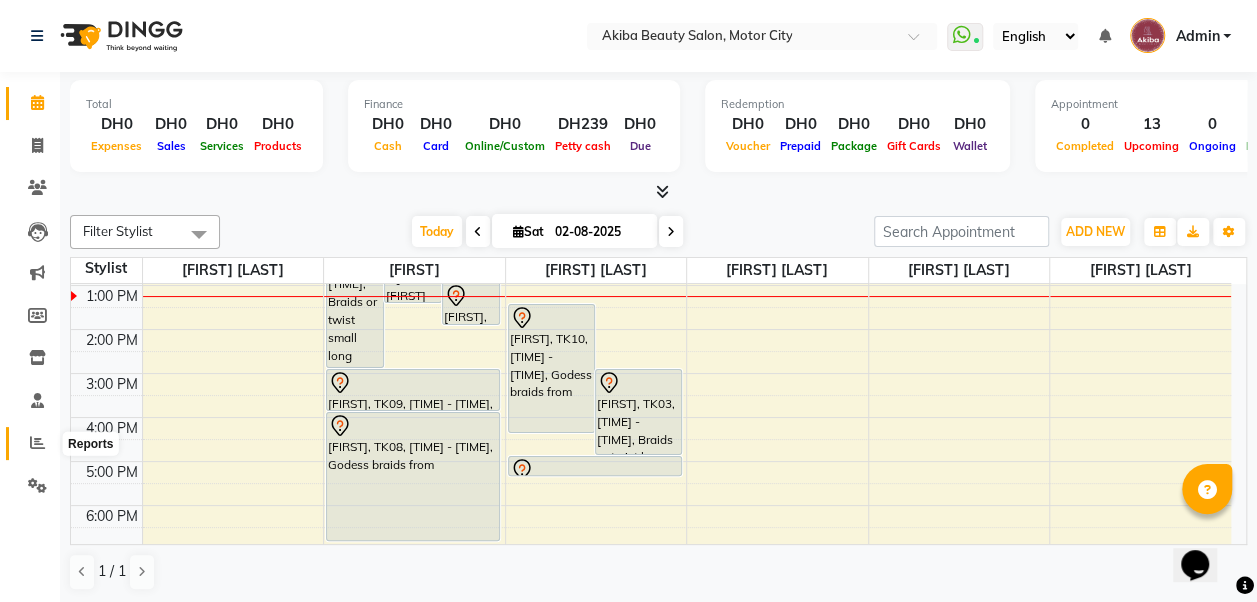 click 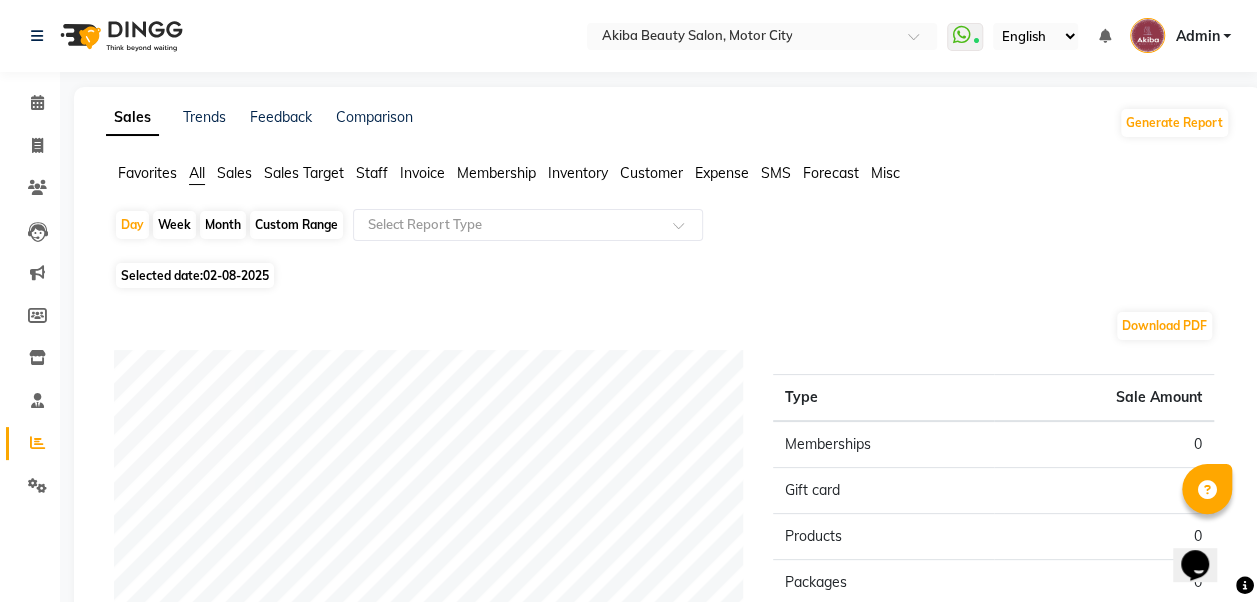 click on "Sales Target" 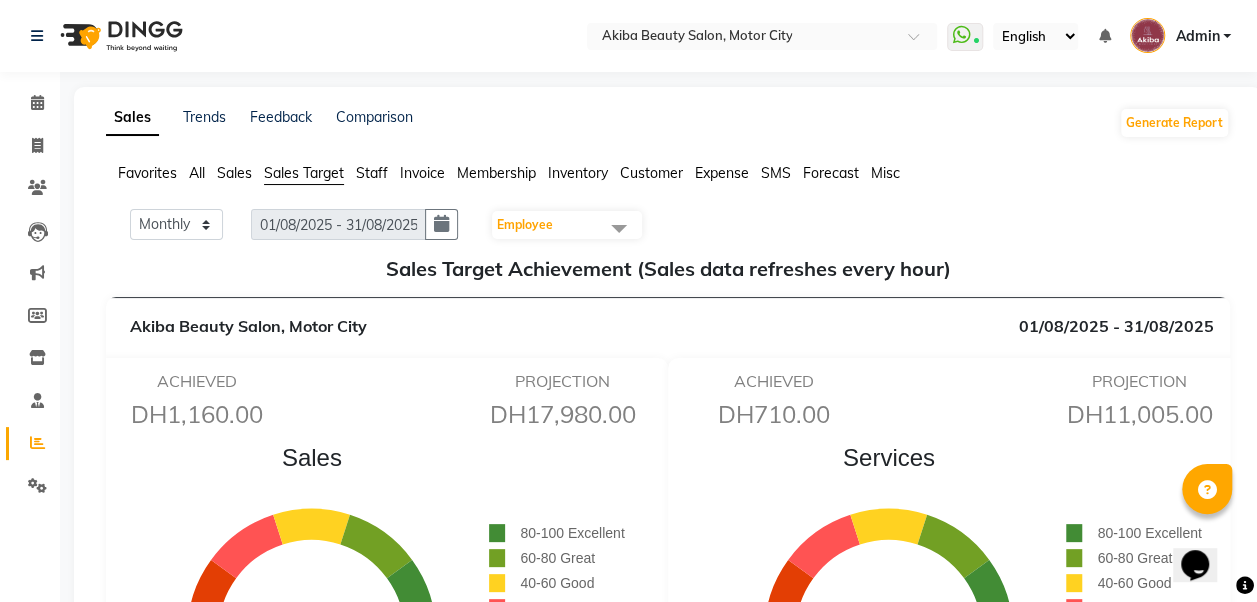 click on "Employee" 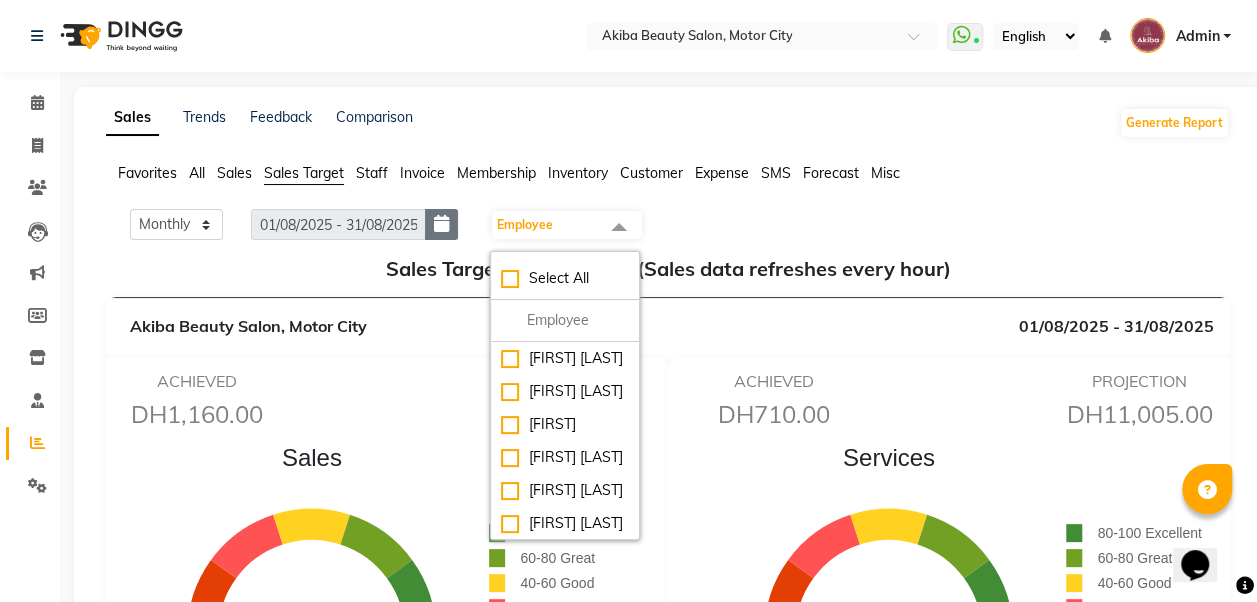 click 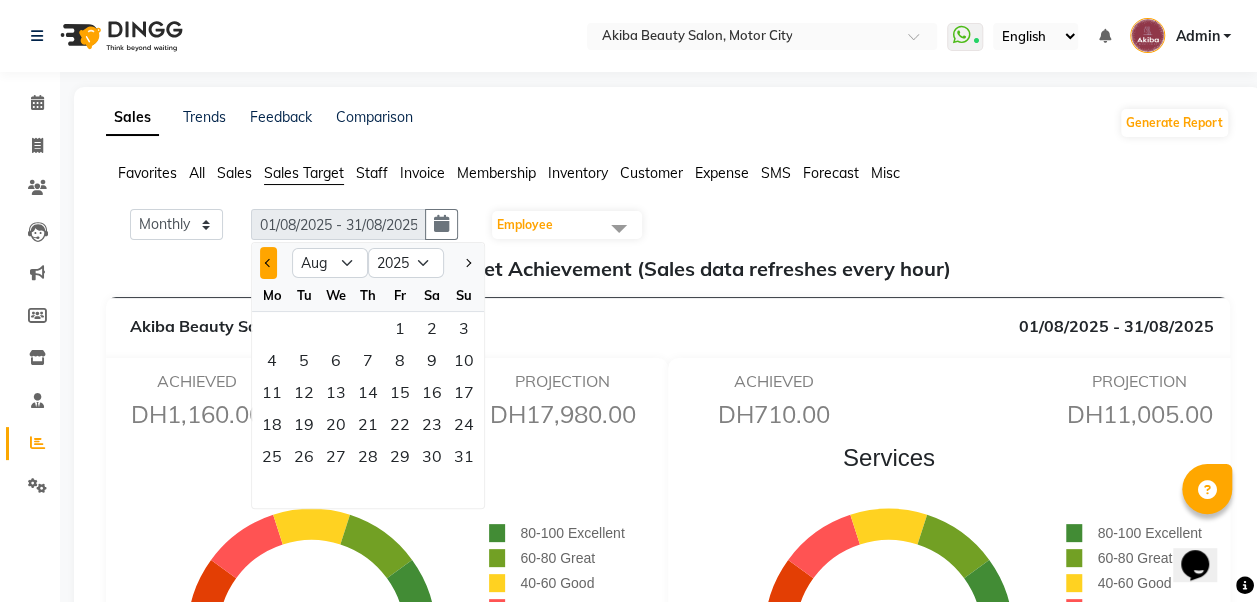 click 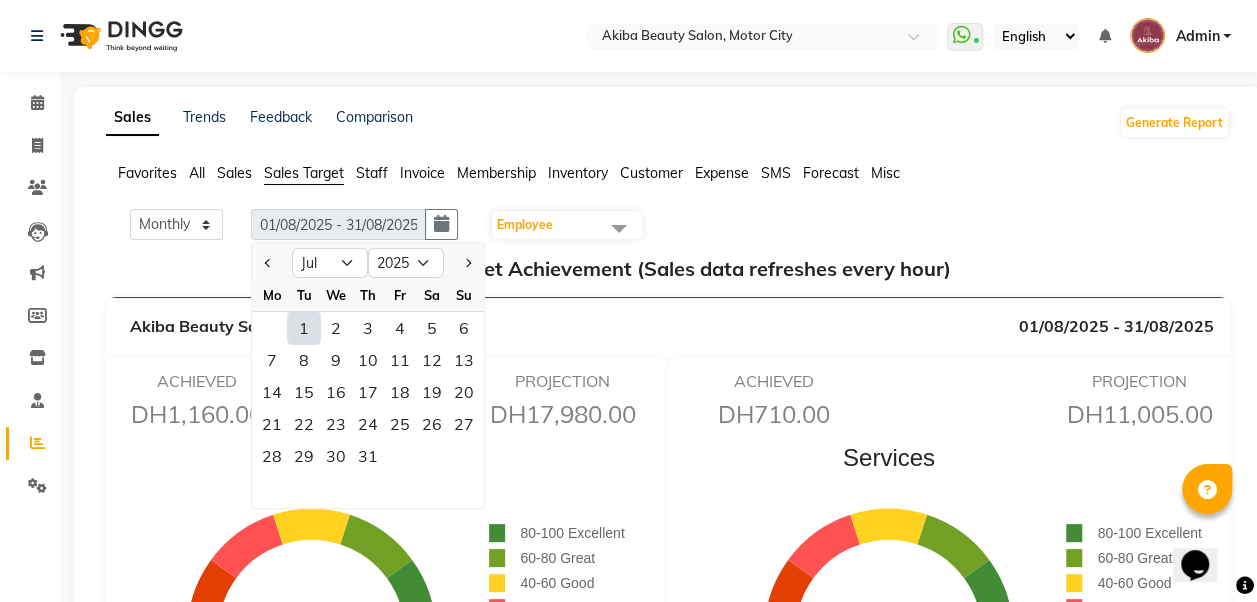 click on "1" 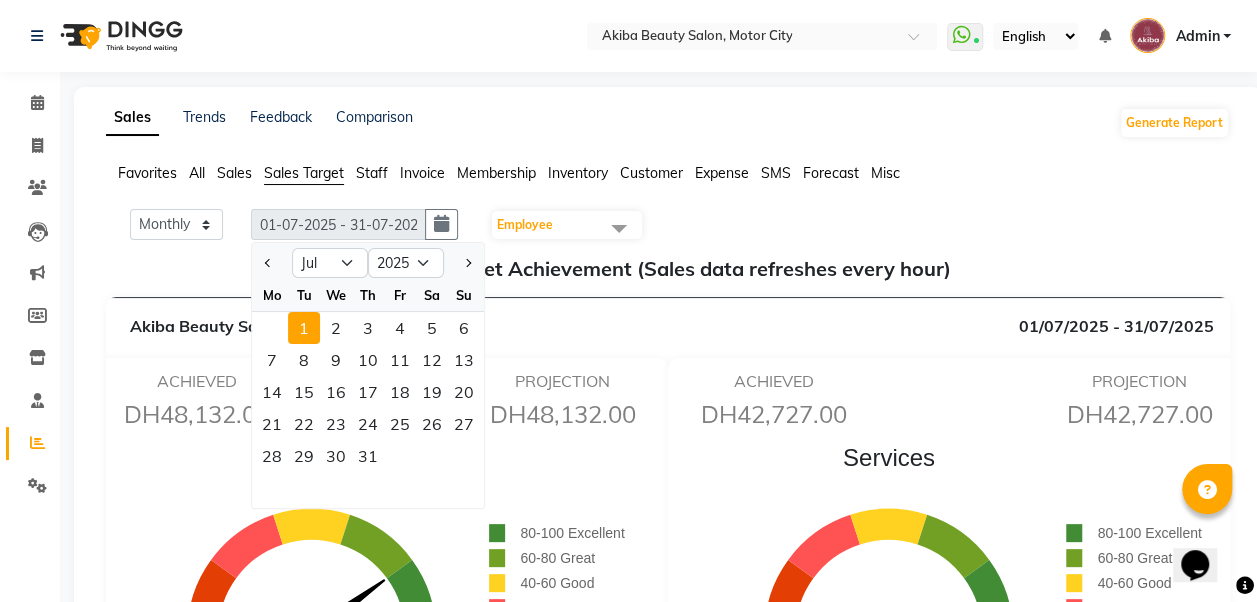 click on "Monthly Weekly [DATE] - [DATE] [DATE] Jan Feb Mar Apr May Jun Jul Aug Sep Oct Nov Dec 2015 2016 2017 2018 2019 2020 2021 2022 2023 2024 2025 2026 2027 2028 2029 2030 2031 2032 2033 2034 2035 Mo Tu We Th Fr Sa Su 1 2 3 4 5 6 7 8 9 10 11 12 13 14 15 16 17 18 19 20 21 22 23 24 25 26 27 28 29 30 31 Employee Select All [FIRST] [LAST] [FIRST] [LAST] [FIRST] [LAST] [FIRST] [LAST] [FIRST] [LAST] [FIRST] [LAST]" 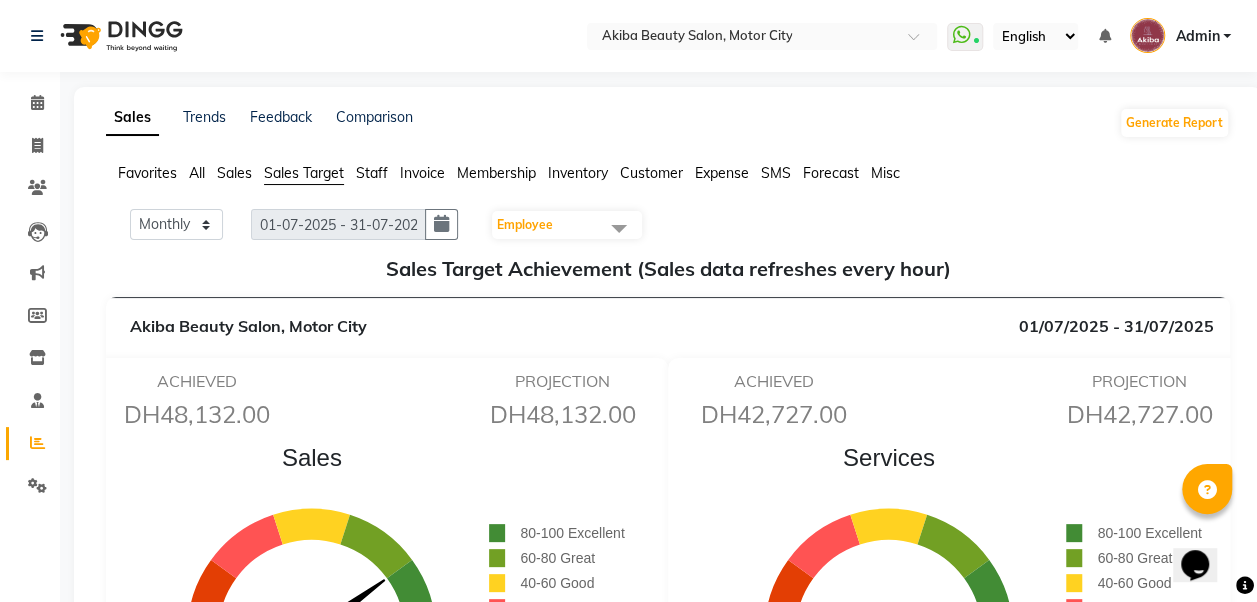 click 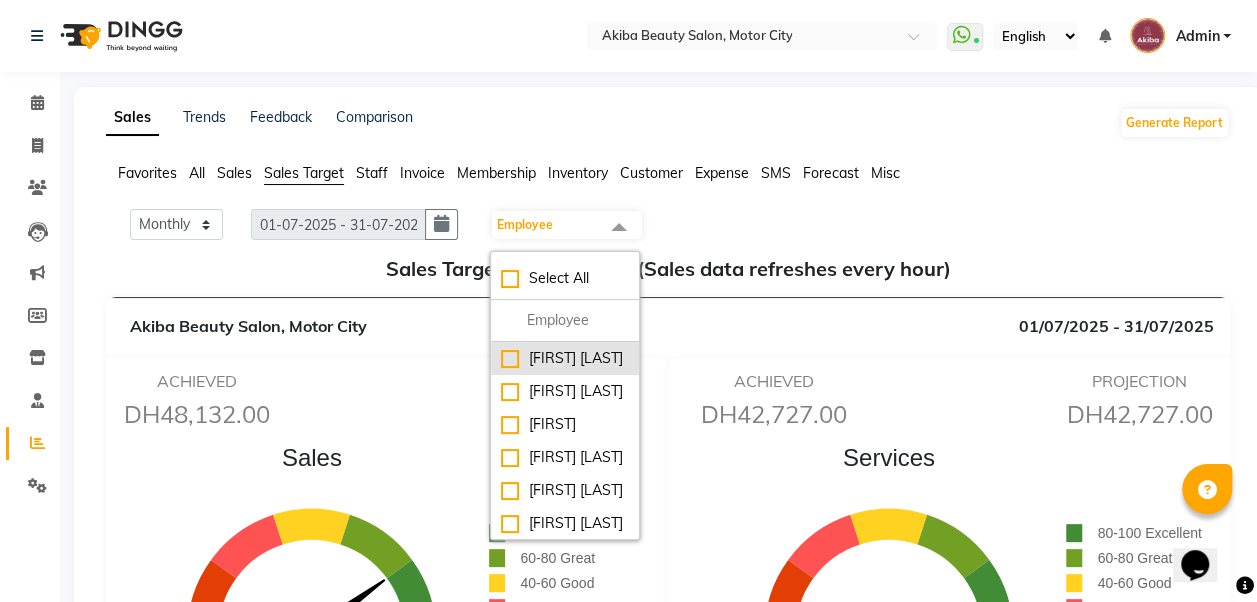 click on "[FIRST] [LAST]" 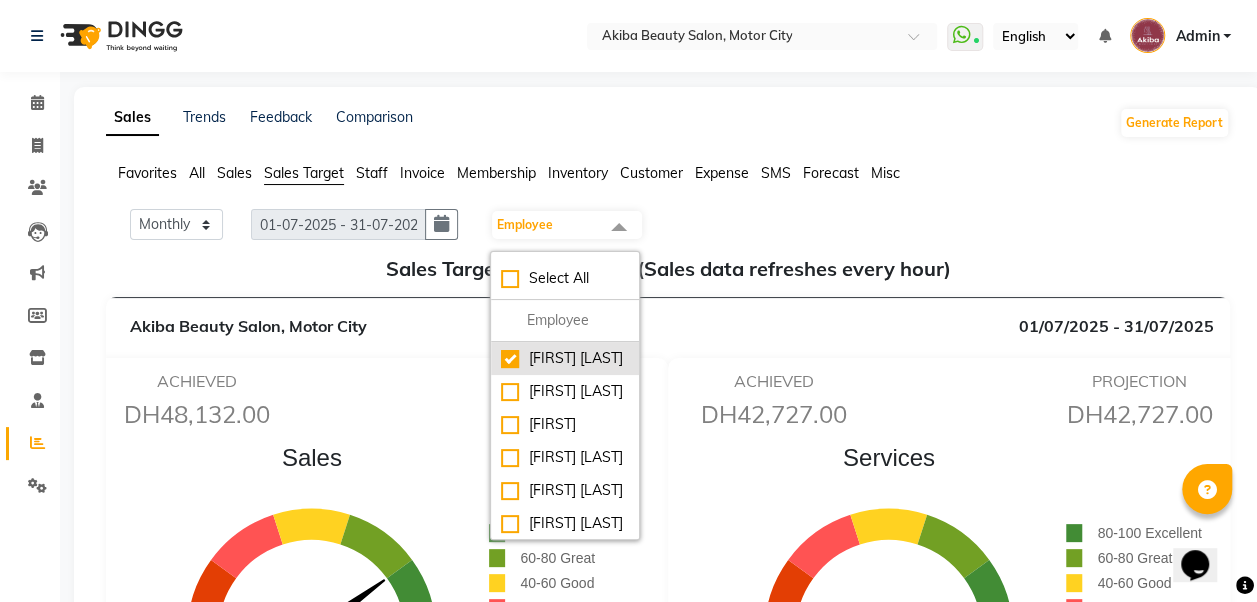 checkbox on "true" 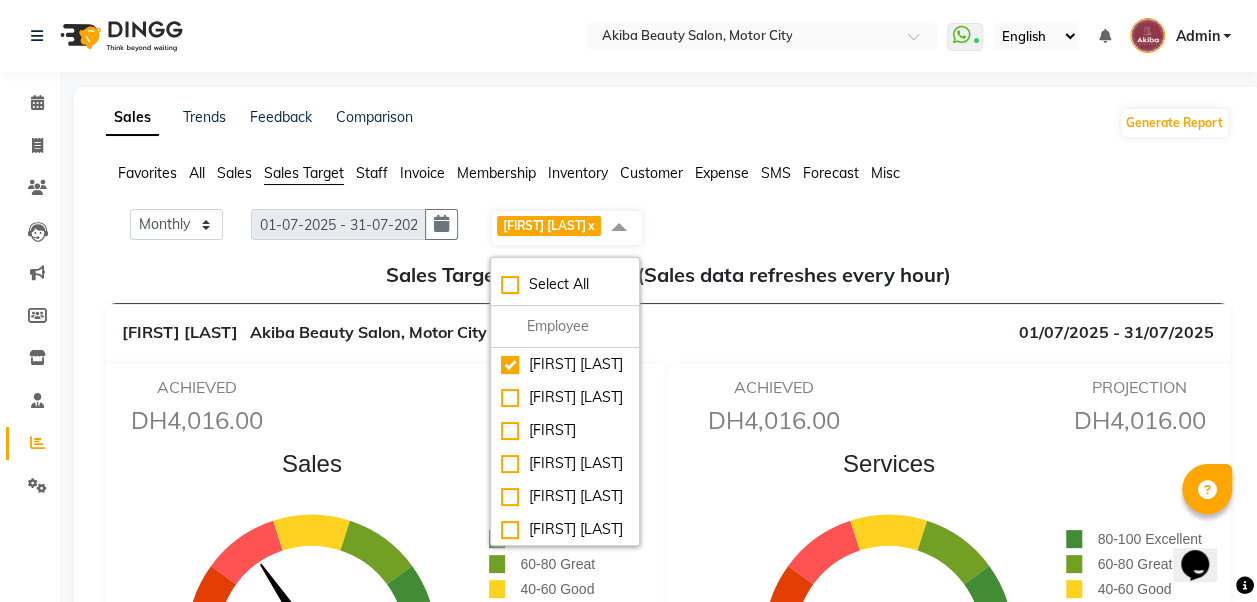 click on "Favorites All Sales Sales Target Staff Invoice Membership Inventory Customer Expense SMS Forecast Misc" 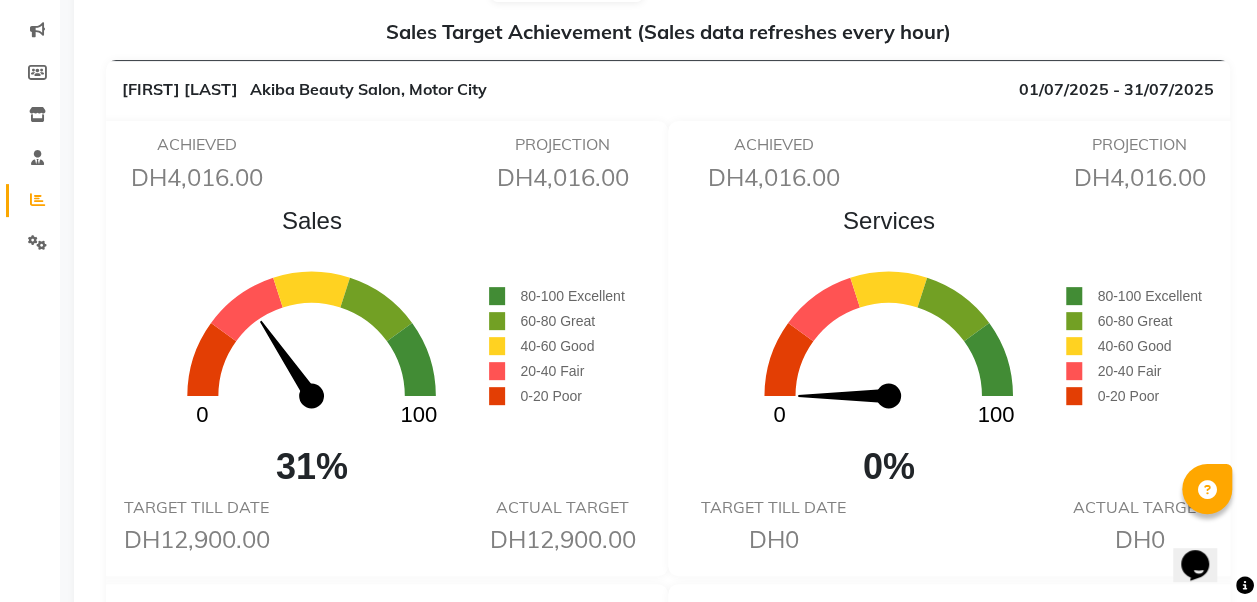 scroll, scrollTop: 0, scrollLeft: 0, axis: both 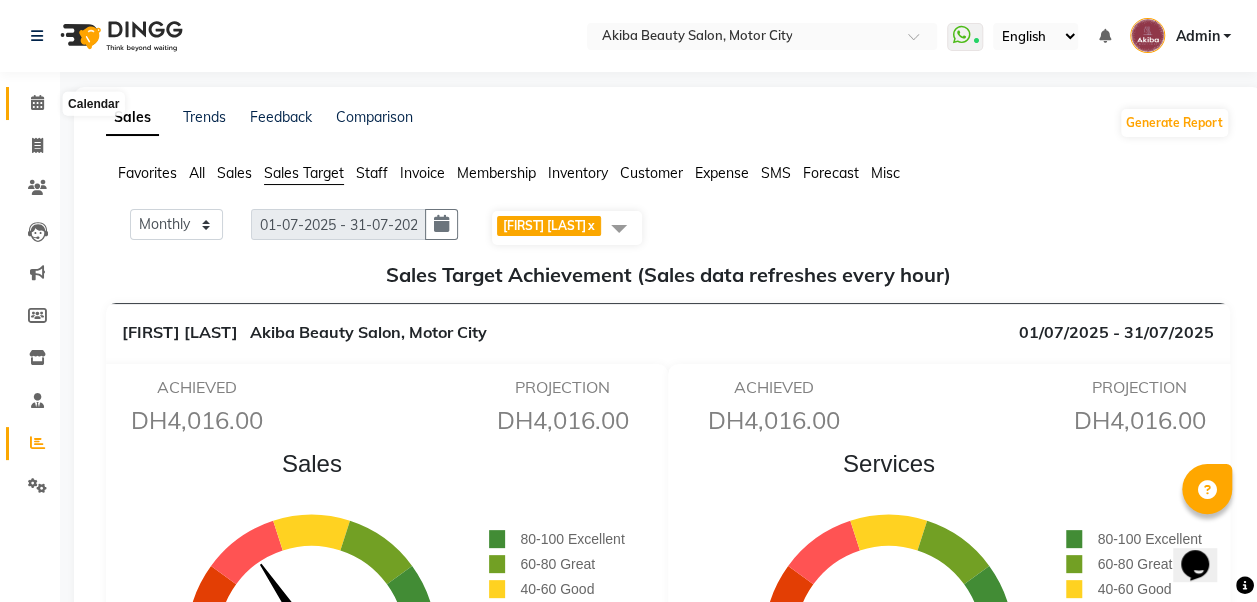 click 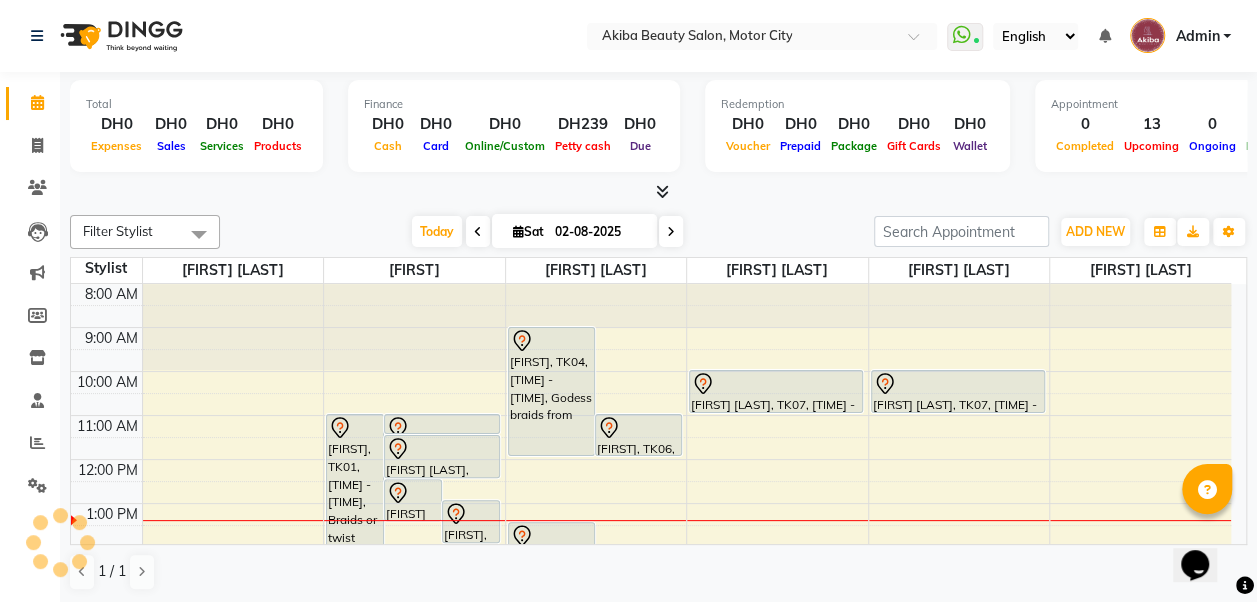 scroll, scrollTop: 0, scrollLeft: 0, axis: both 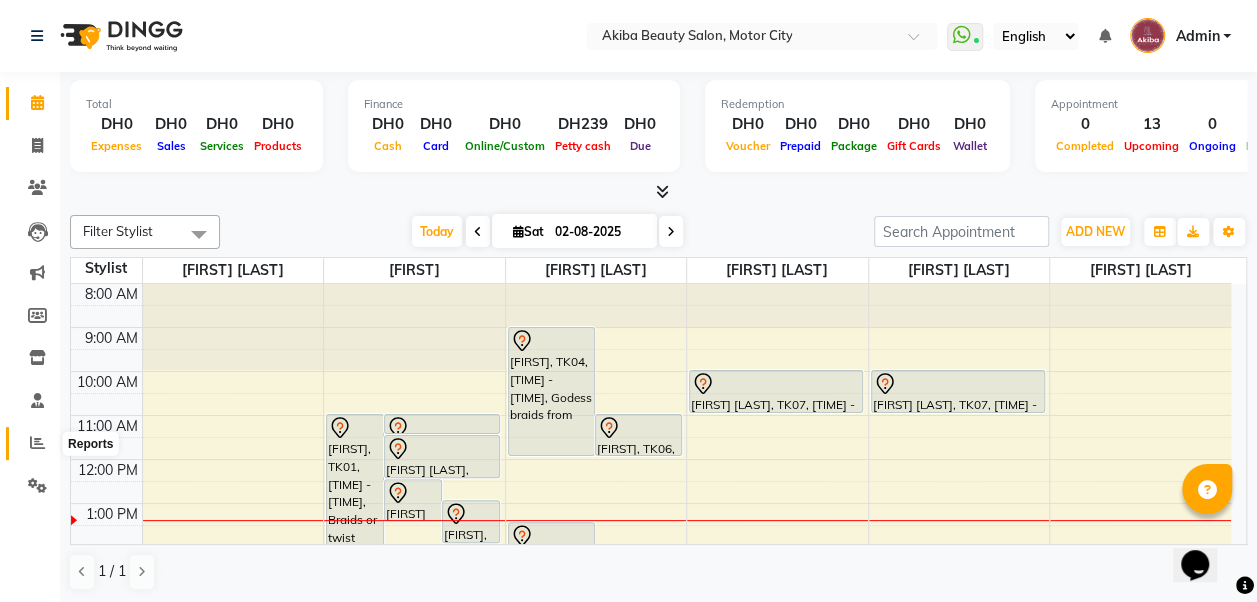 click 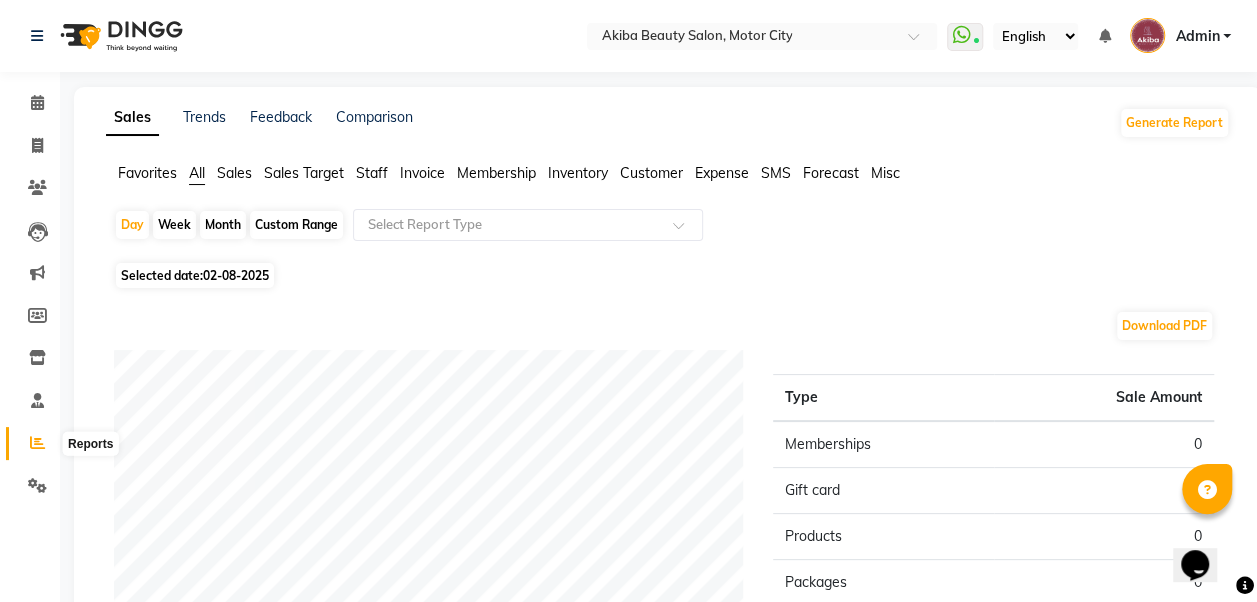 click 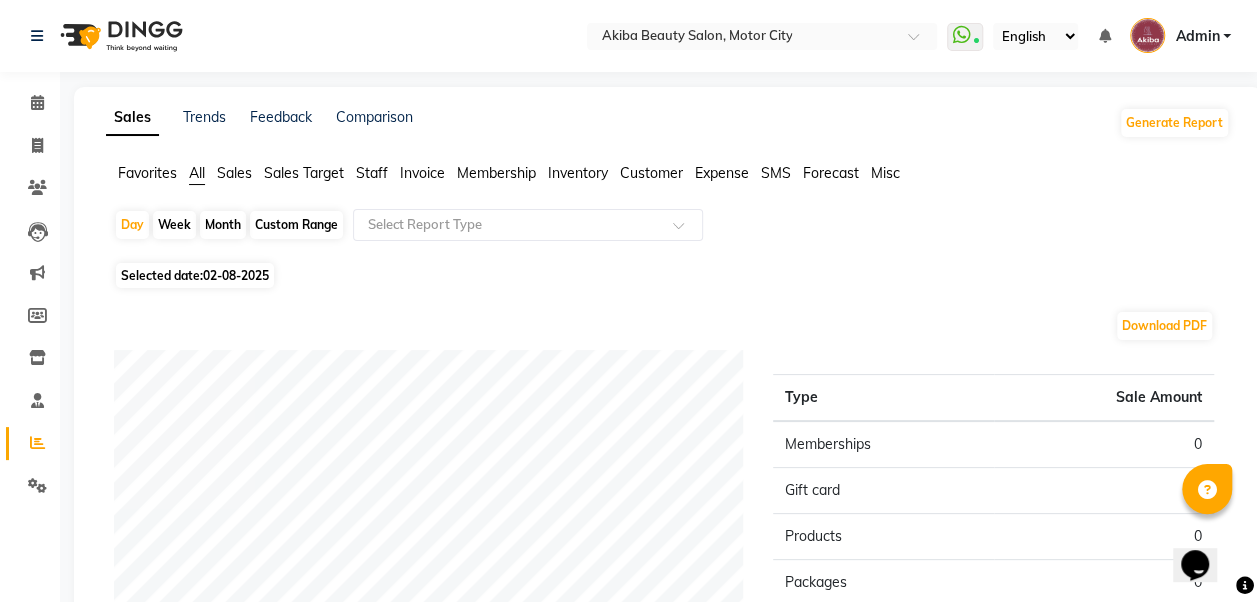 click on "Sales Target" 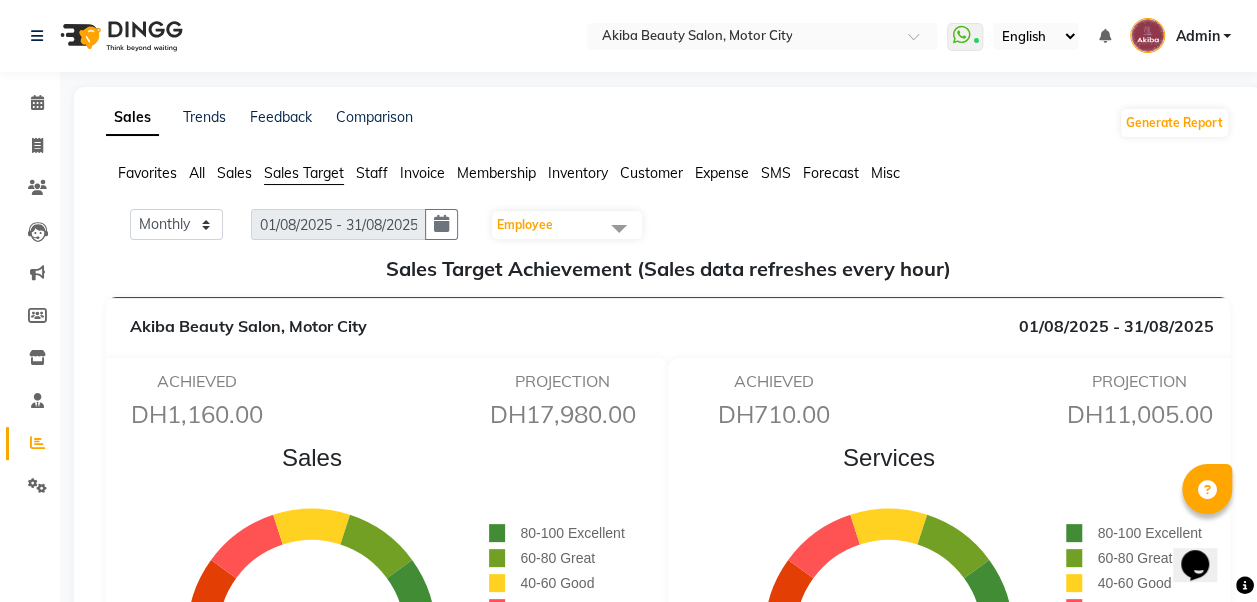 click on "Employee" 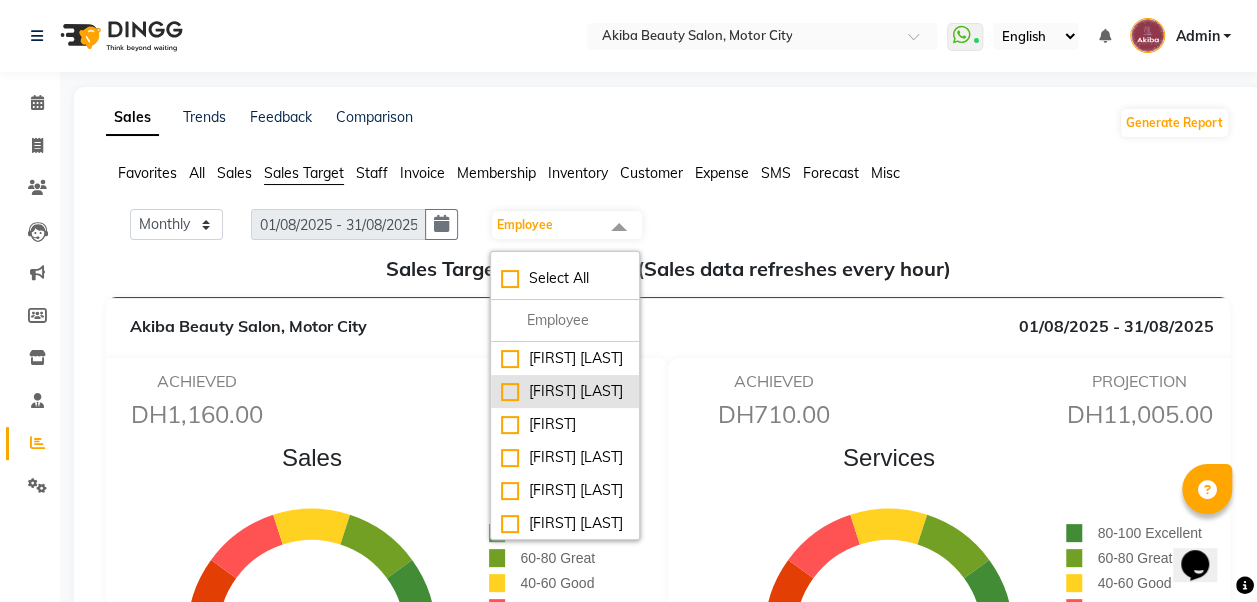 click on "[FIRST] [LAST]" 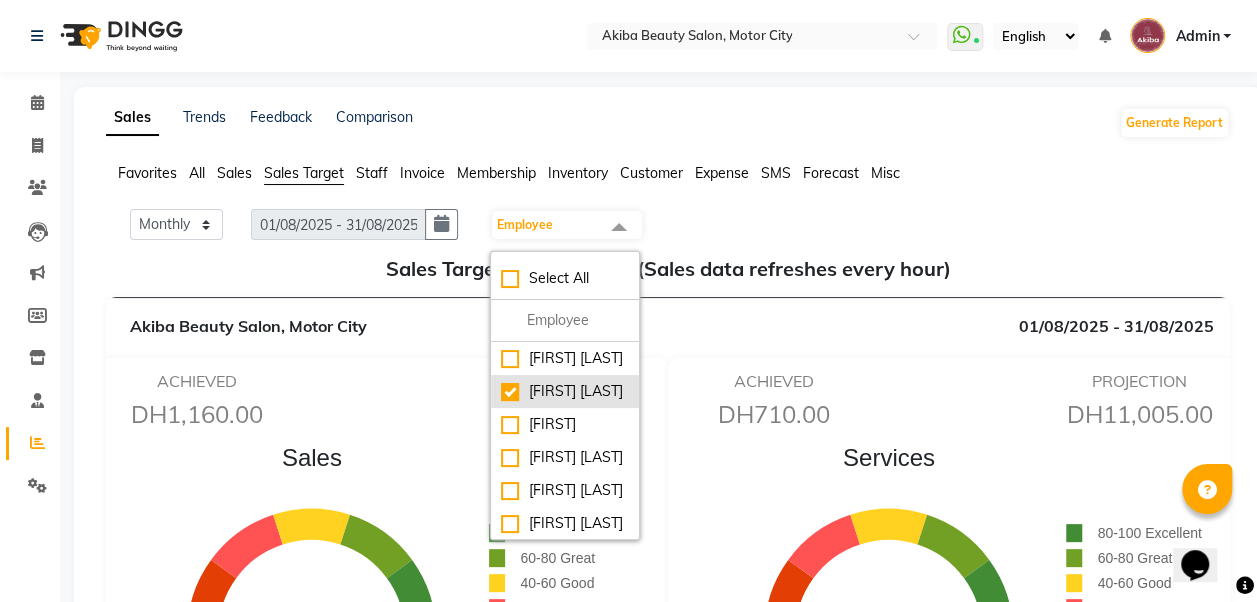 checkbox on "true" 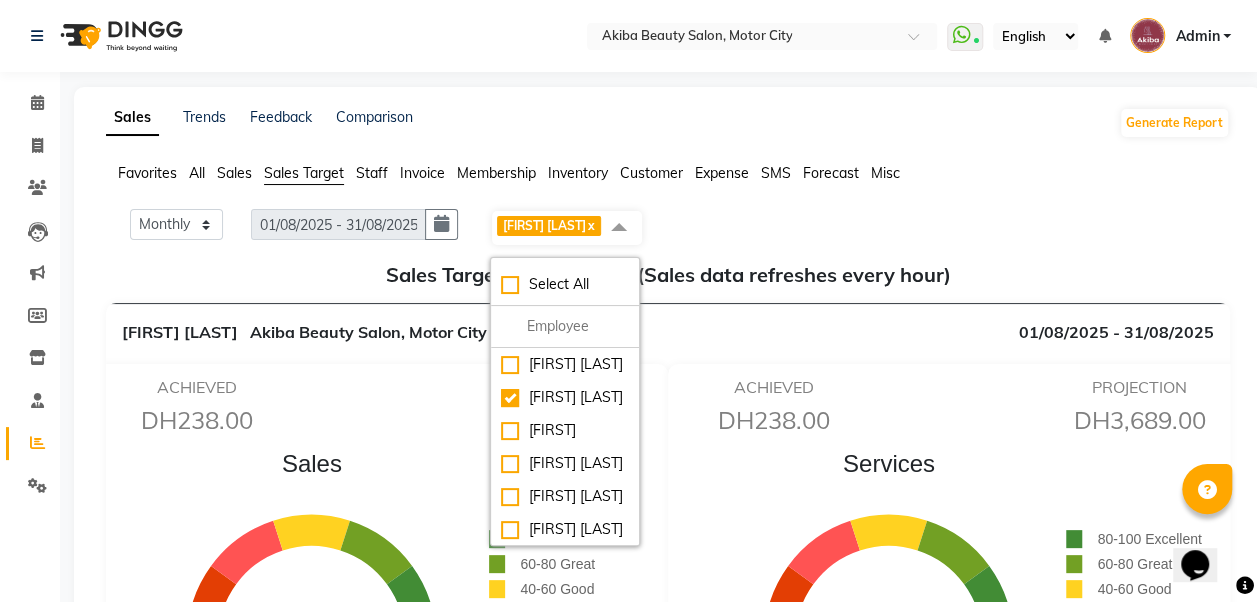 click on "[FIRST] [LAST] Akiba Beauty Salon, Motor City [DATE] - [DATE]" 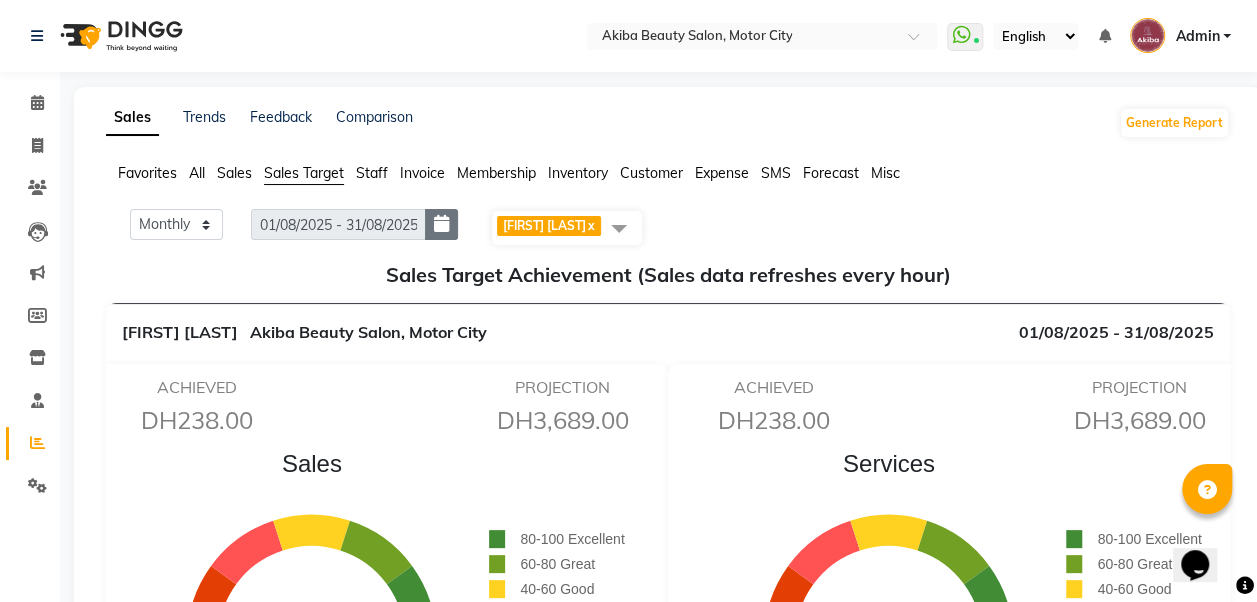 click 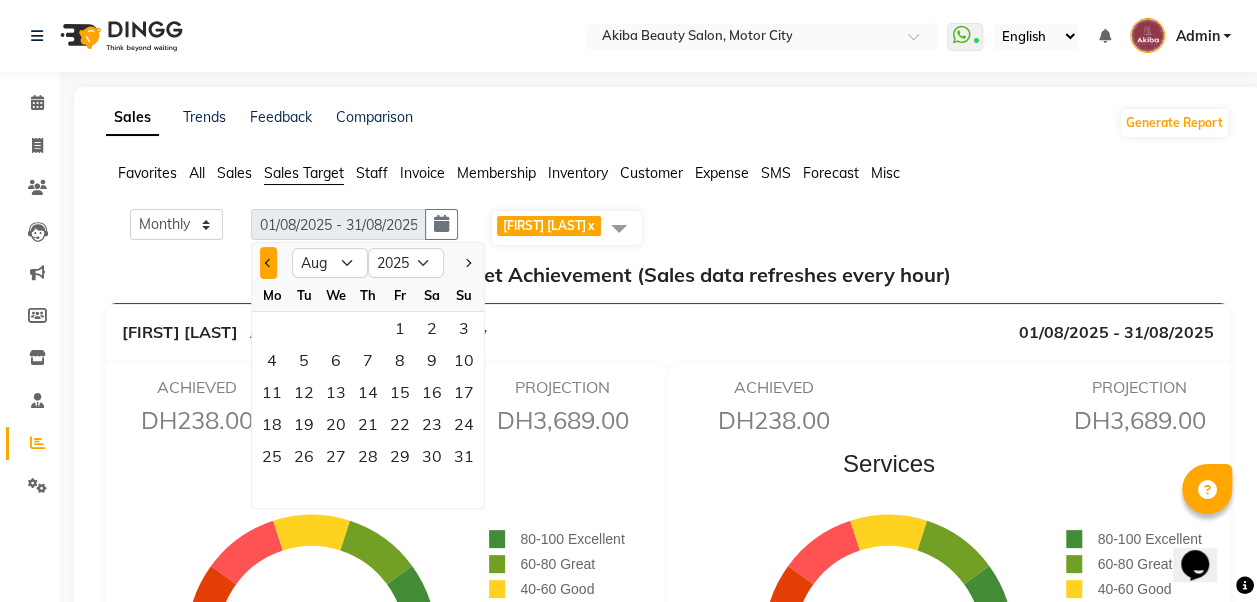 click 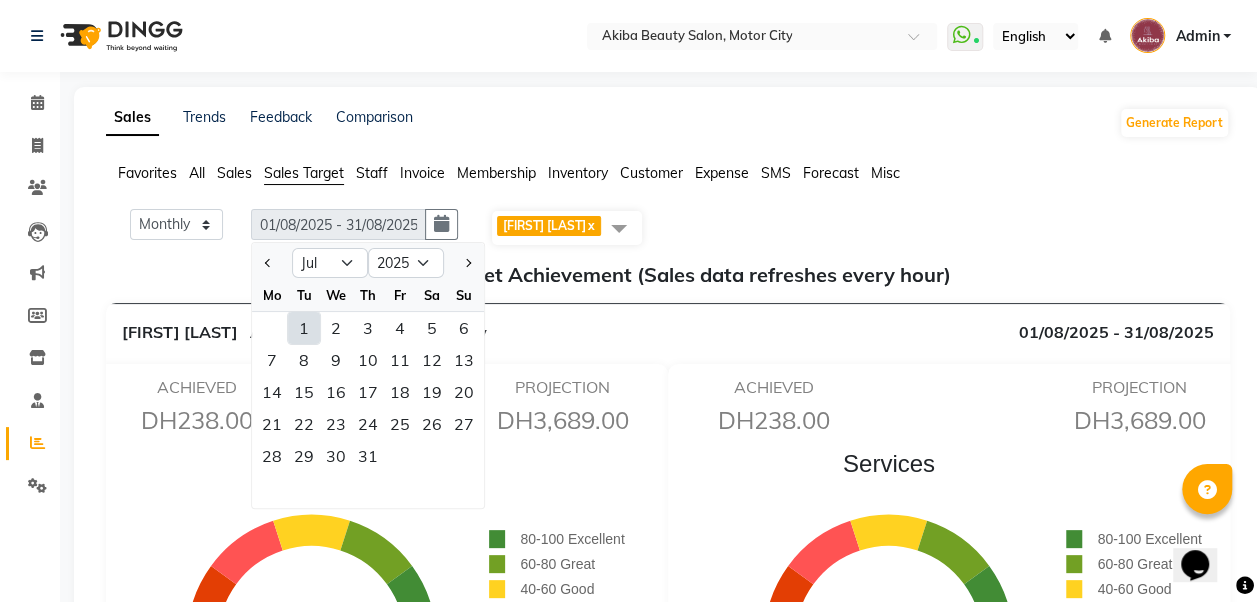 click on "1" 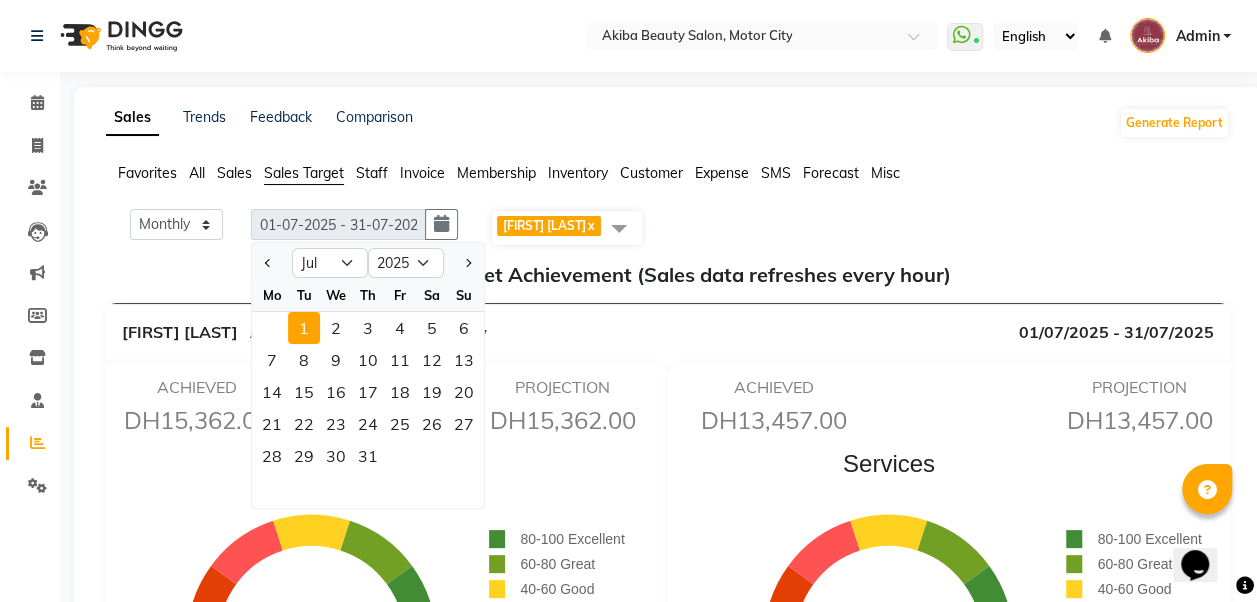 click on "[FIRST] [LAST] Akiba Beauty Salon, Motor City [DATE] - [DATE]" 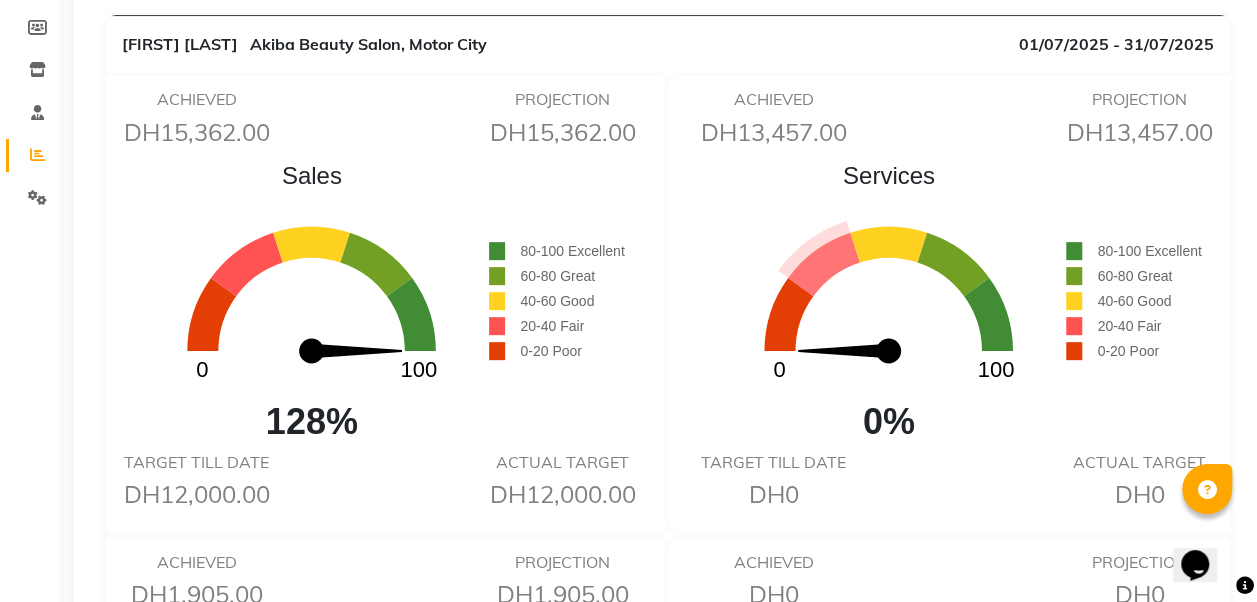 scroll, scrollTop: 292, scrollLeft: 0, axis: vertical 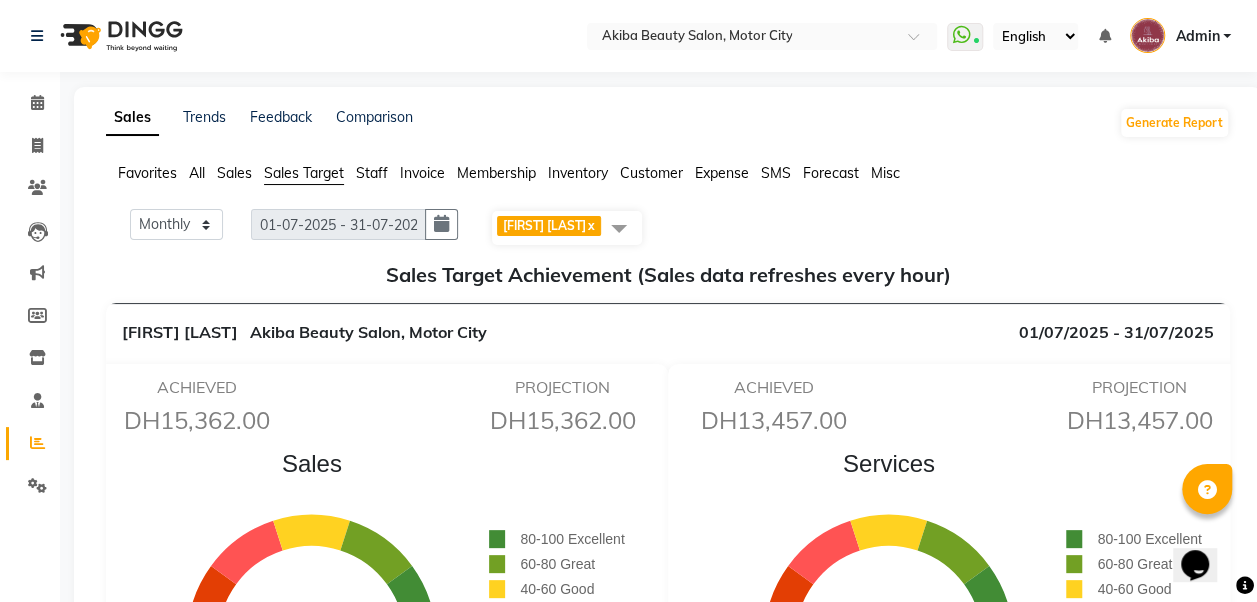 click on "[FIRST] [LAST]" 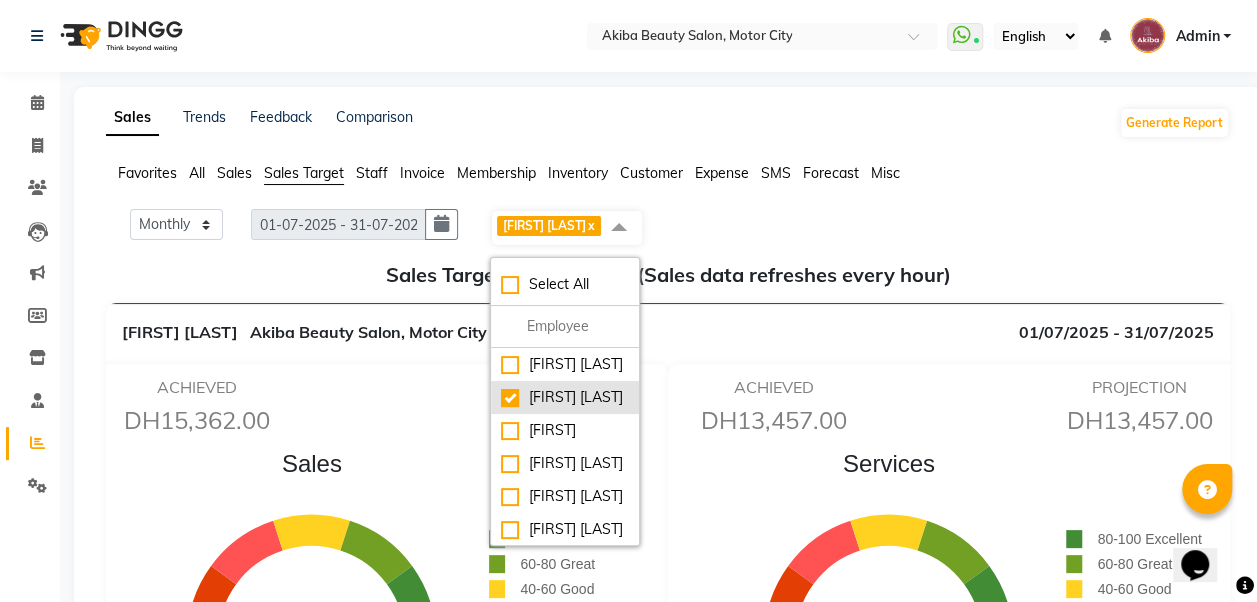click on "[FIRST] [LAST]" 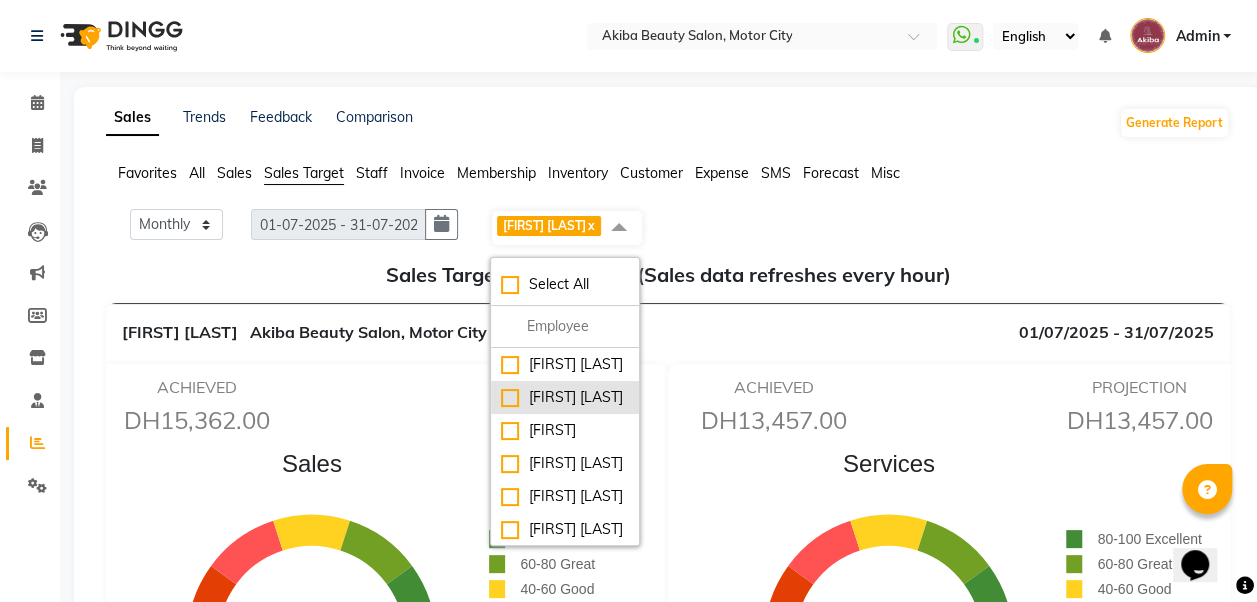 checkbox on "false" 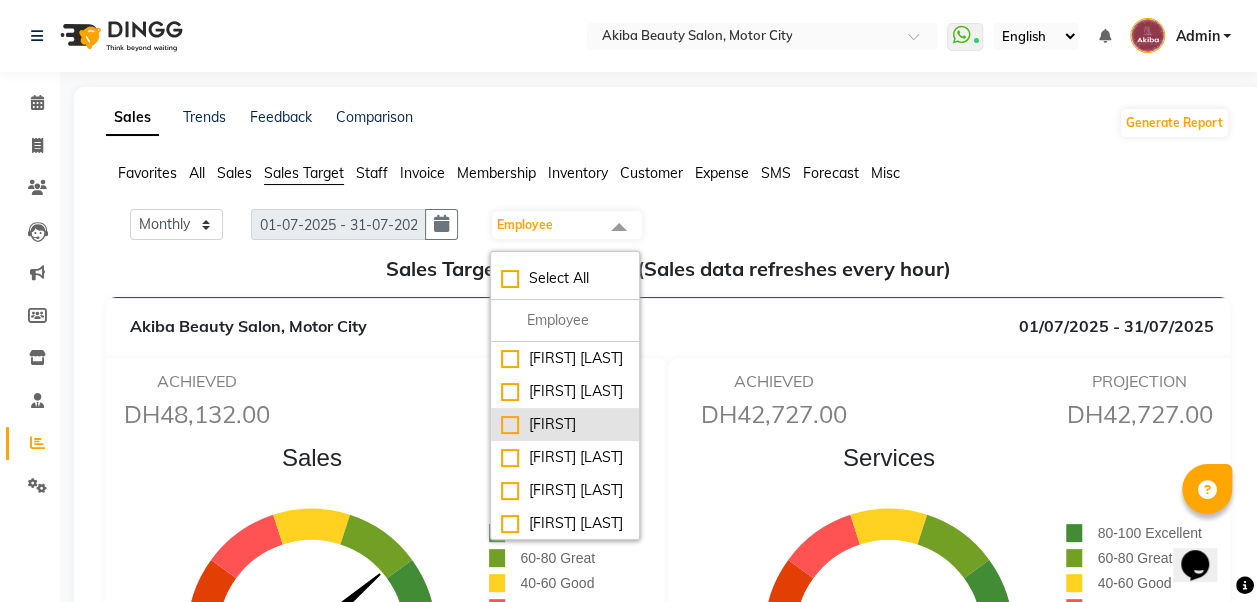 click on "[FIRST]" 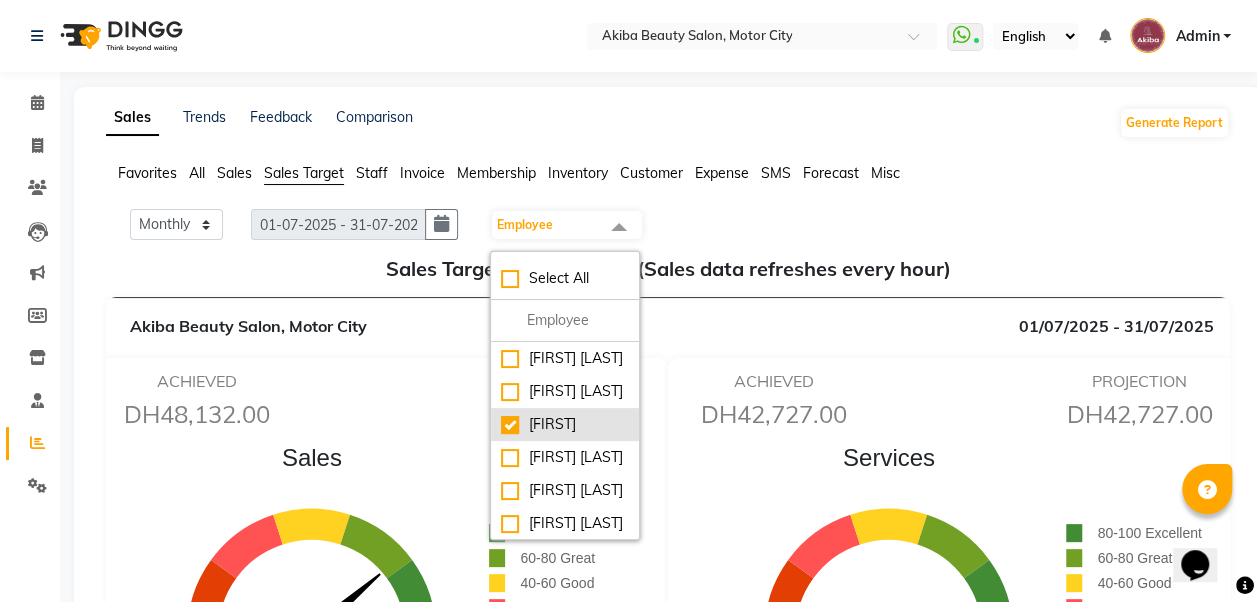 checkbox on "true" 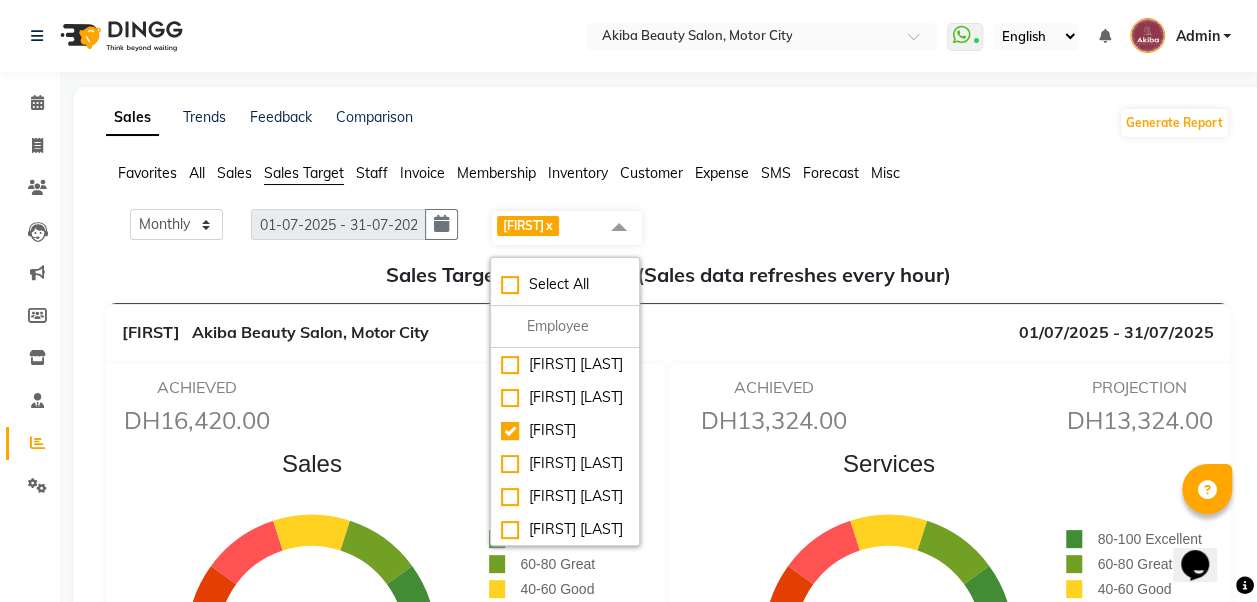 click on "ACHIEVED  DH13,324.00  PROJECTION  DH13,324.00   Services  0 100  0%       80-100 Excellent      60-80 Great      40-60 Good      20-40 Fair      0-20 Poor TARGET TILL DATE  DH0  ACTUAL TARGET  DH0" 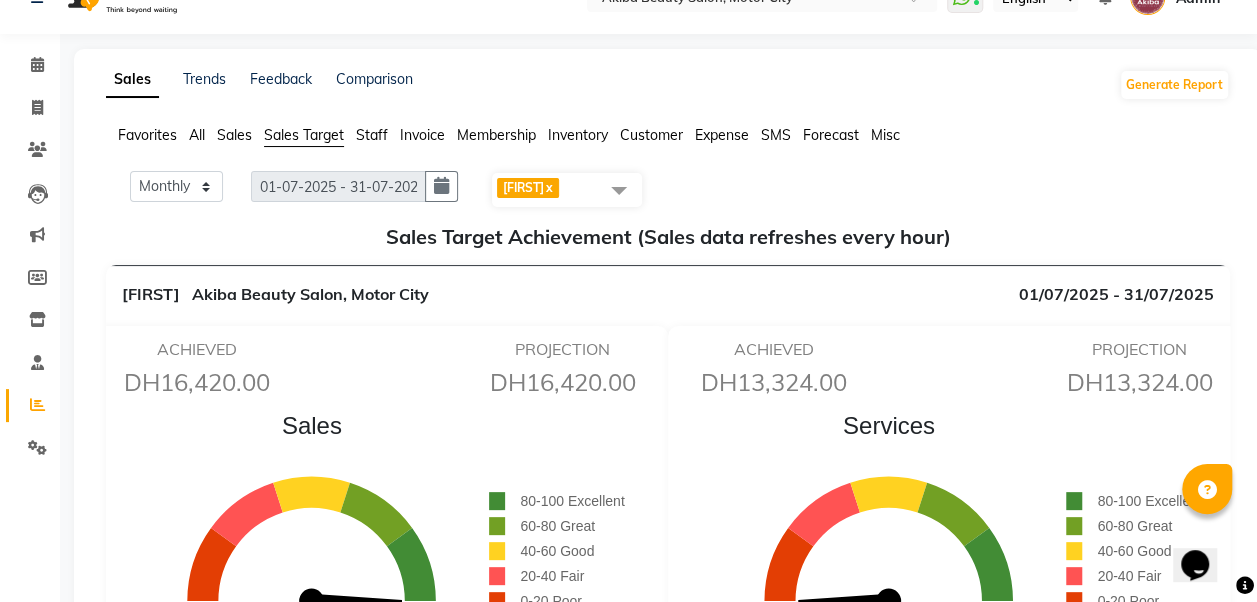 scroll, scrollTop: 0, scrollLeft: 0, axis: both 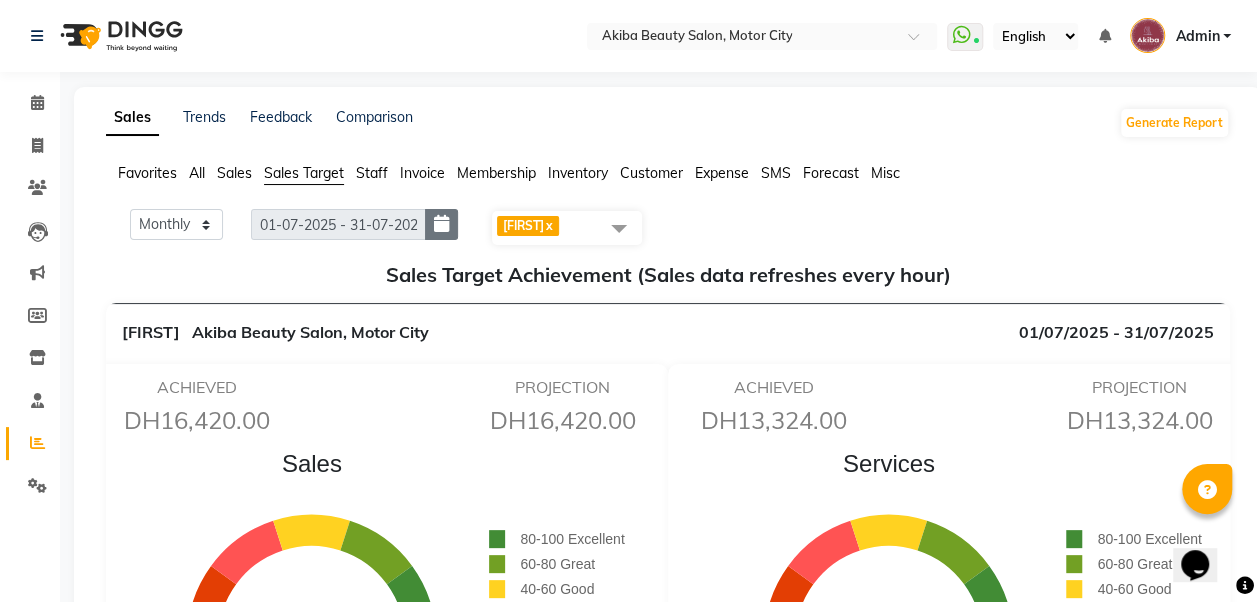 click 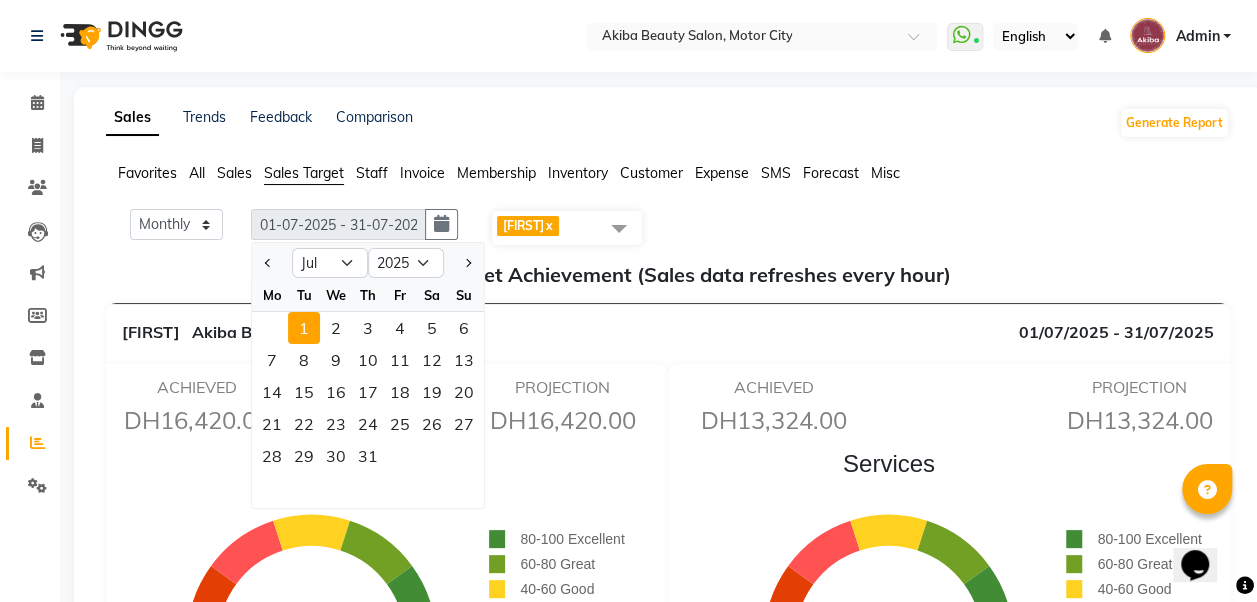 click on "[FIRST]" 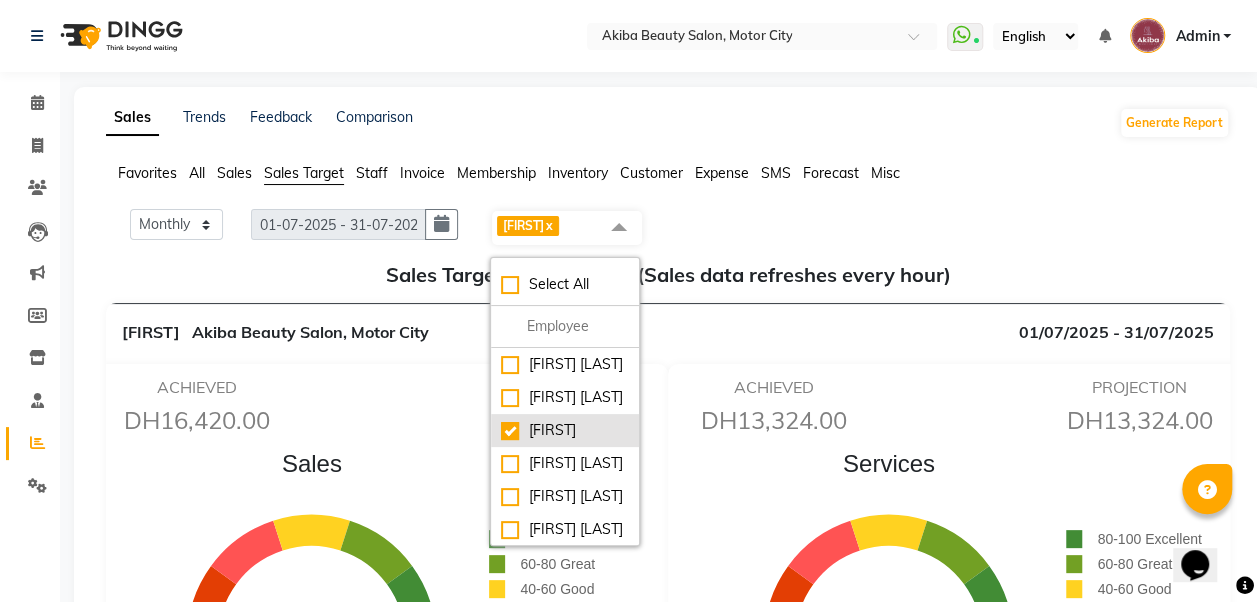 click on "[FIRST]" 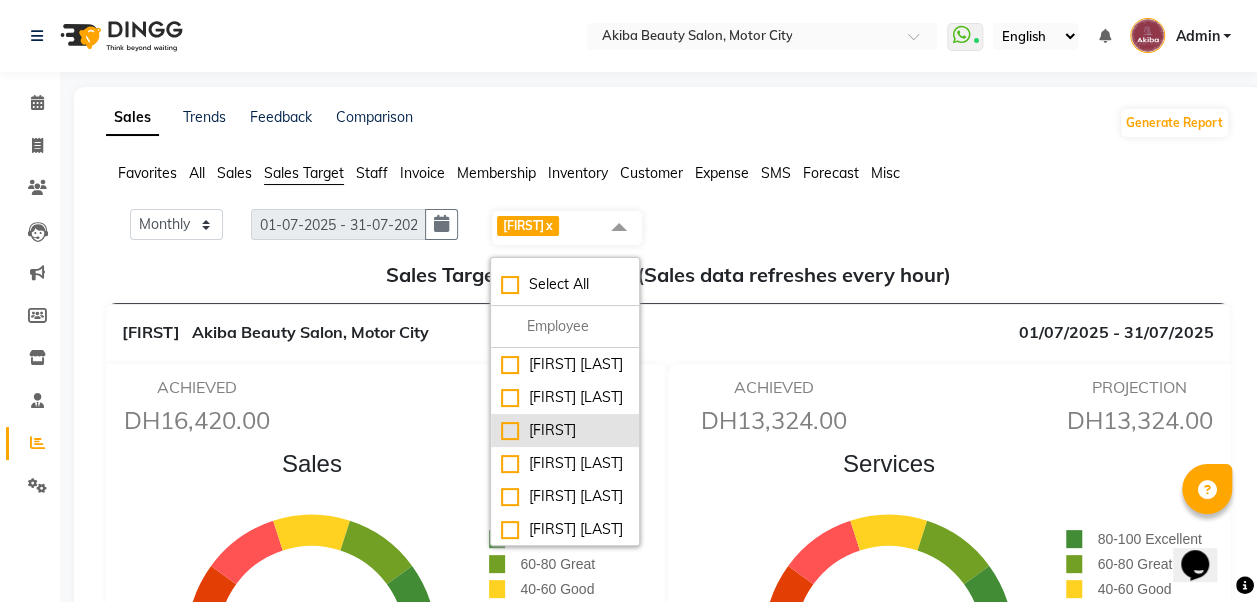 checkbox on "false" 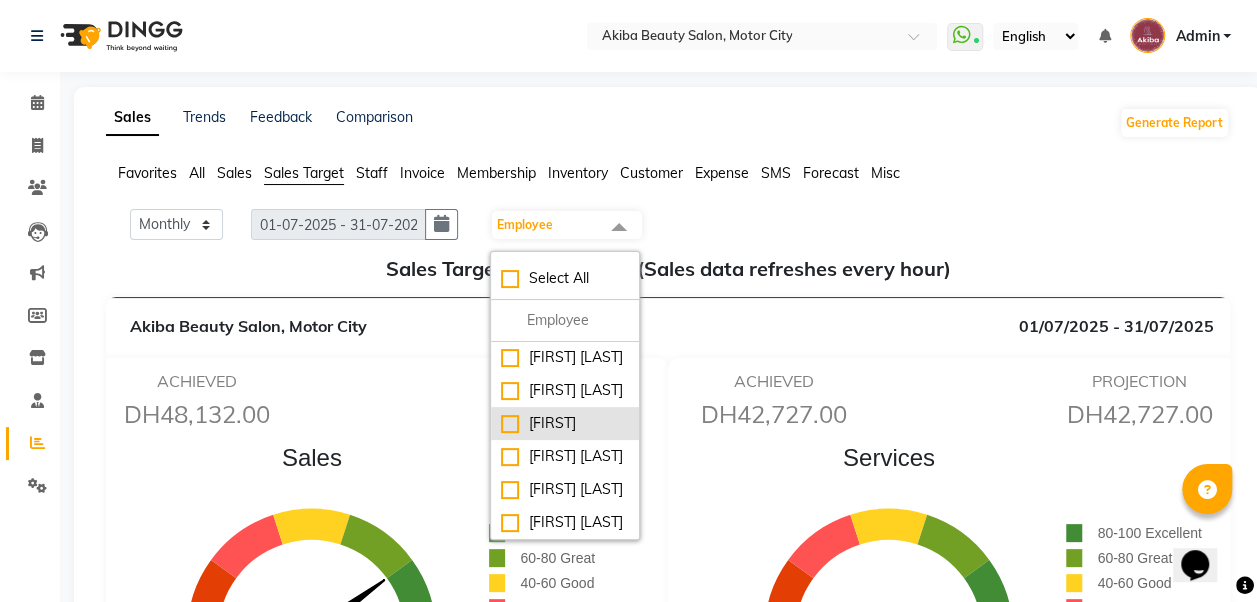 scroll, scrollTop: 115, scrollLeft: 0, axis: vertical 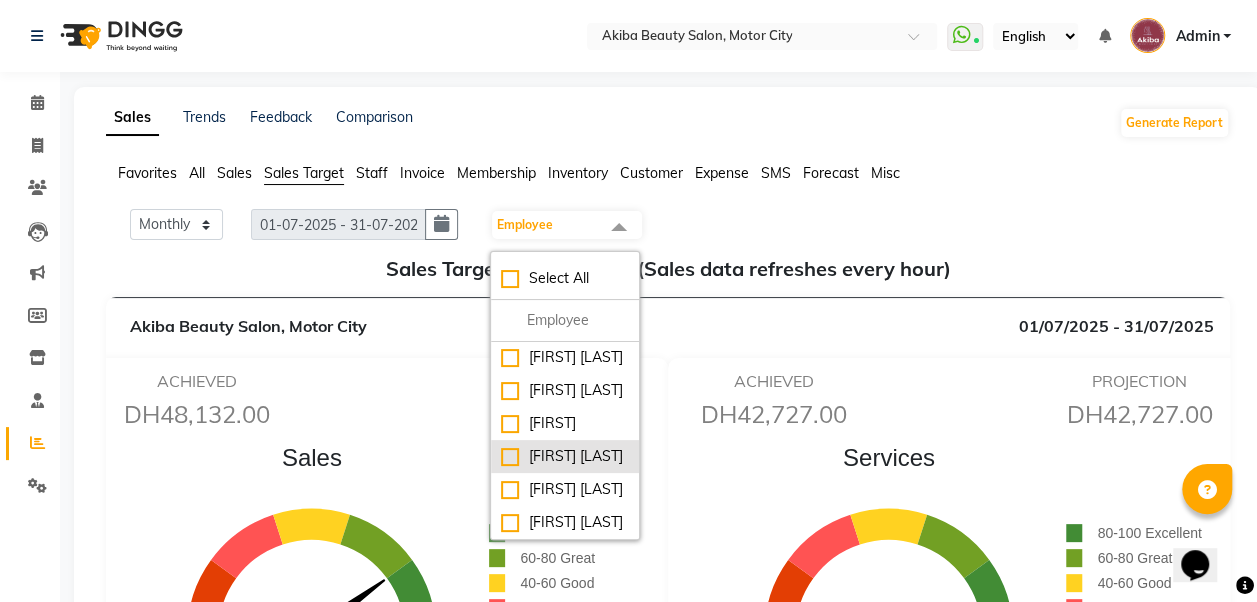 click on "[FIRST] [LAST]" 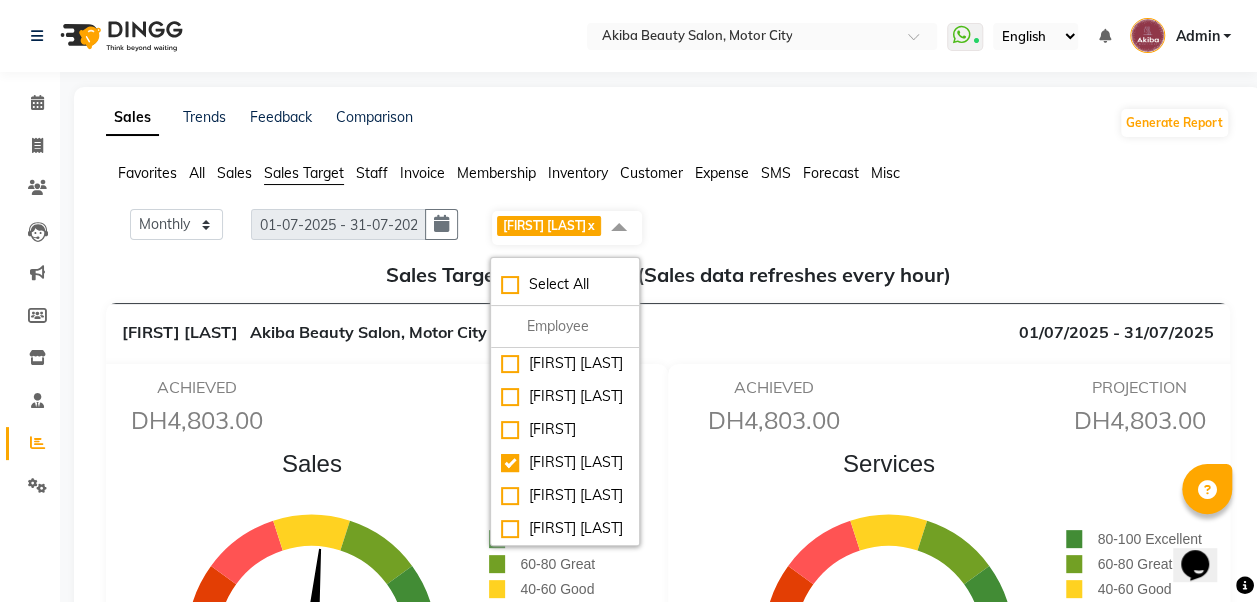 click on "Monthly Weekly [DATE] - [DATE] [DATE] [FIRST] [LAST] x Select All [FIRST] [LAST] [FIRST] [LAST] [FIRST] [LAST] [FIRST] [LAST] [FIRST] [LAST] [FIRST] [LAST] Sales Target Achievement (Sales data refreshes every hour) [FIRST] [LAST] Akiba Beauty Salon, Motor City [DATE] - [DATE] ACHIEVED DH4,803.00 PROJECTION DH4,803.00 Sales 0 100 53% 80-100 Excellent 60-80 Great 40-60 Good 20-40 Fair 0-20 Poor TARGET TILL DATE DH9,000.00 ACTUAL TARGET DH9,000.00 ACHIEVED DH4,803.00 PROJECTION DH4,803.00 Services 0 100 0% 80-100 Excellent 60-80 Great 40-60 Good 20-40 Fair 0-20 Poor TARGET TILL DATE DH0 ACTUAL TARGET DH0 ACHIEVED DH0 PROJECTION DH0 Products 0 100 0% 80-100 Excellent 60-80 Great 40-60 Good 20-40 Fair 0-20 Poor TARGET TILL DATE DH0 ACTUAL TARGET DH0 ACHIEVED DH0 PROJECTION DH0 Packages 0 100 0% 0 0" 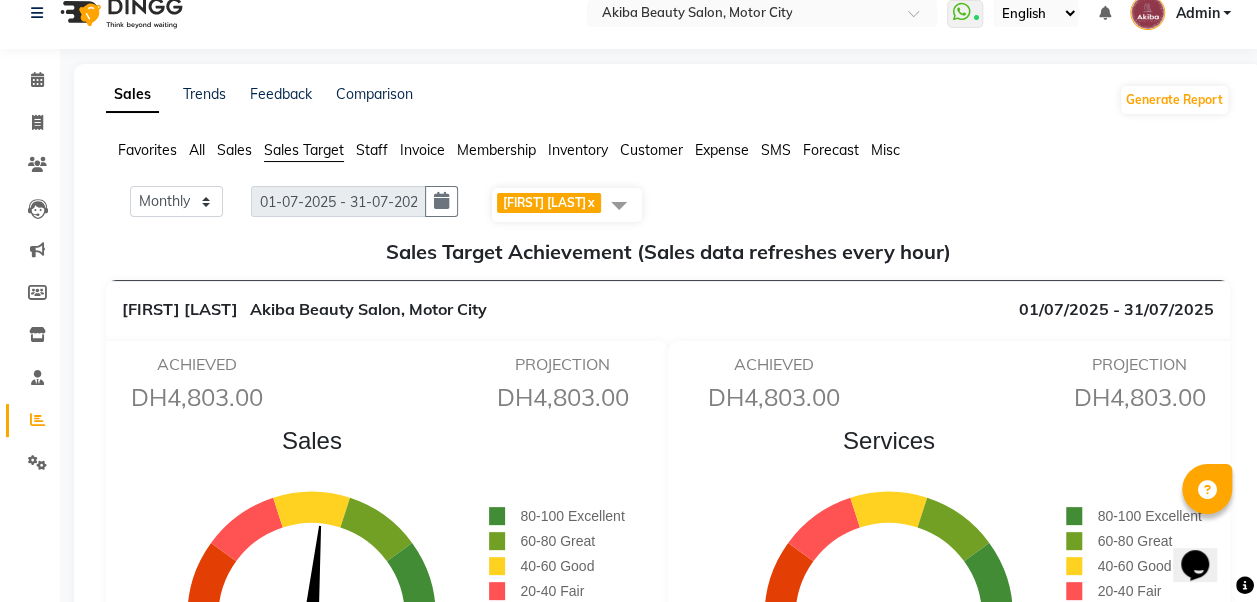 scroll, scrollTop: 0, scrollLeft: 0, axis: both 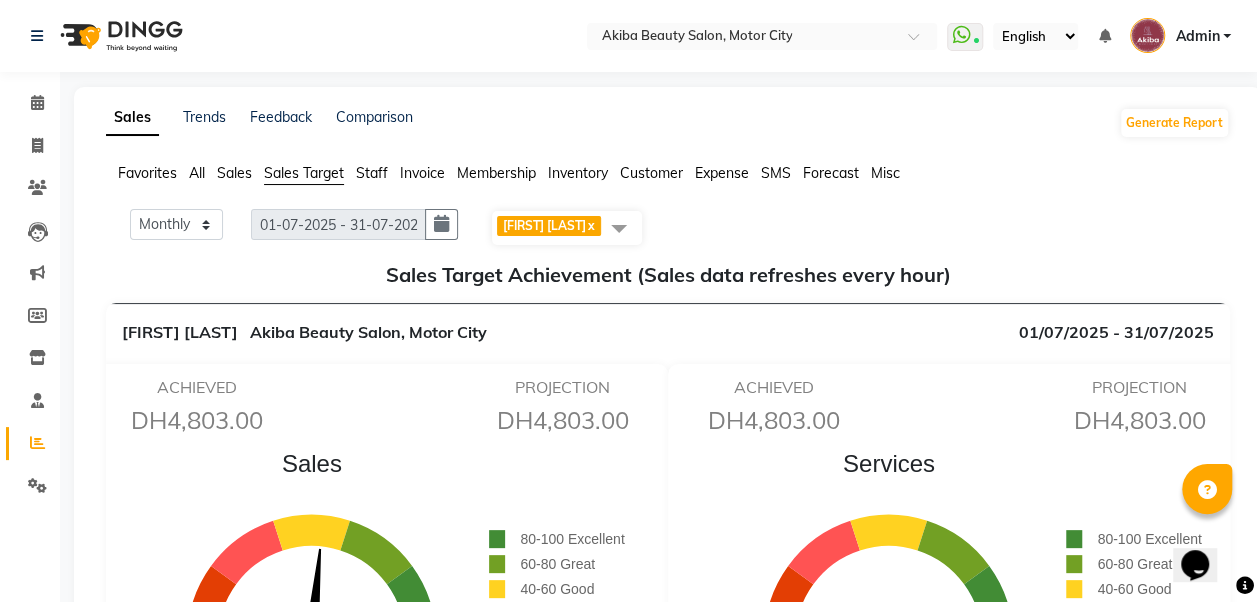 click on "[FIRST] [LAST]" 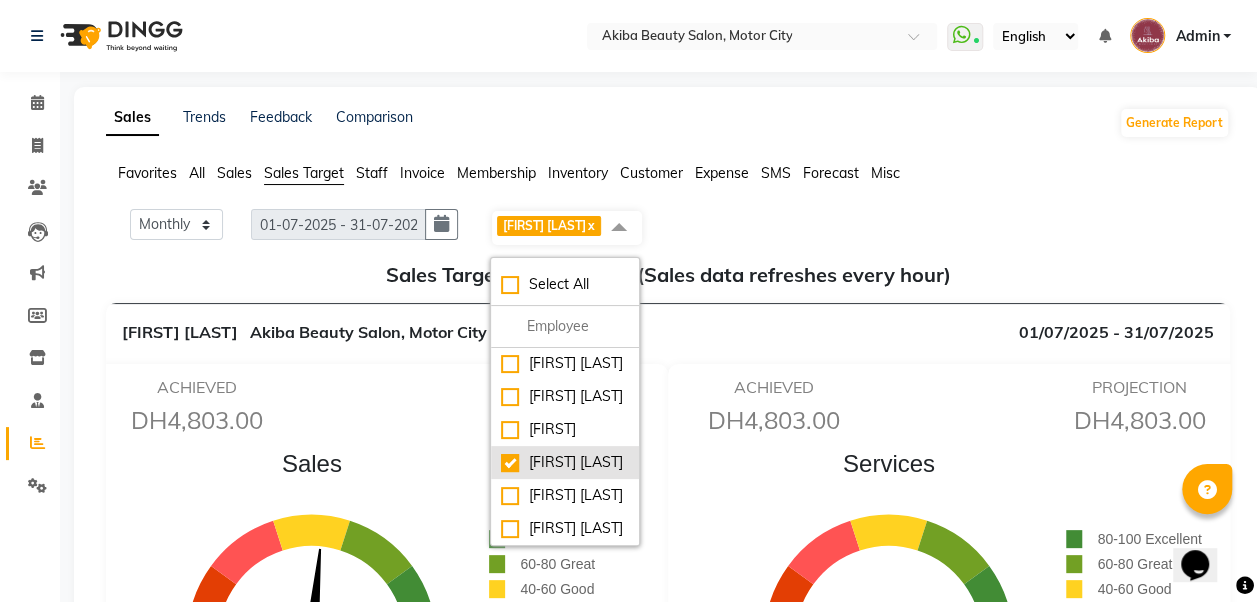 click on "[FIRST] [LAST]" 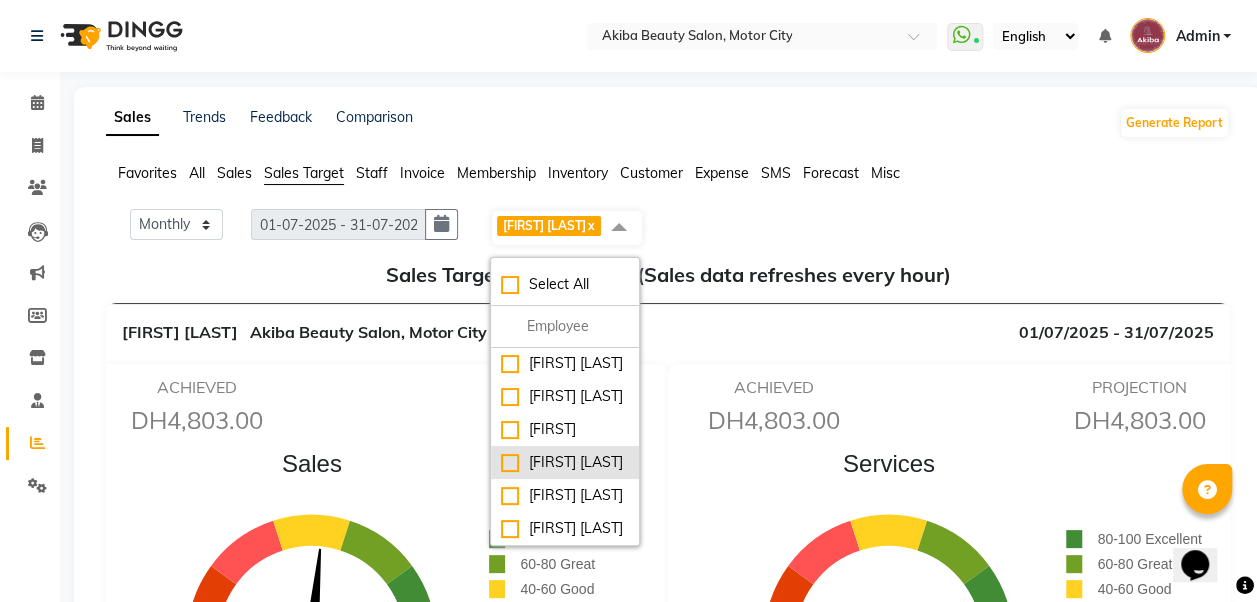 checkbox on "false" 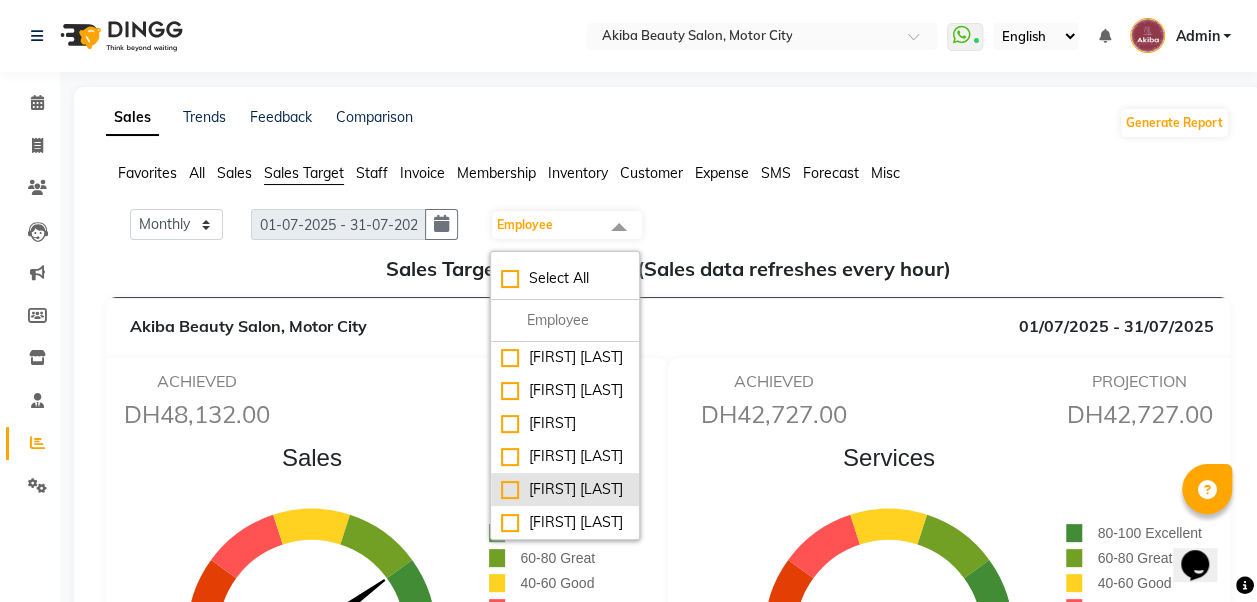 click on "[FIRST] [LAST]" 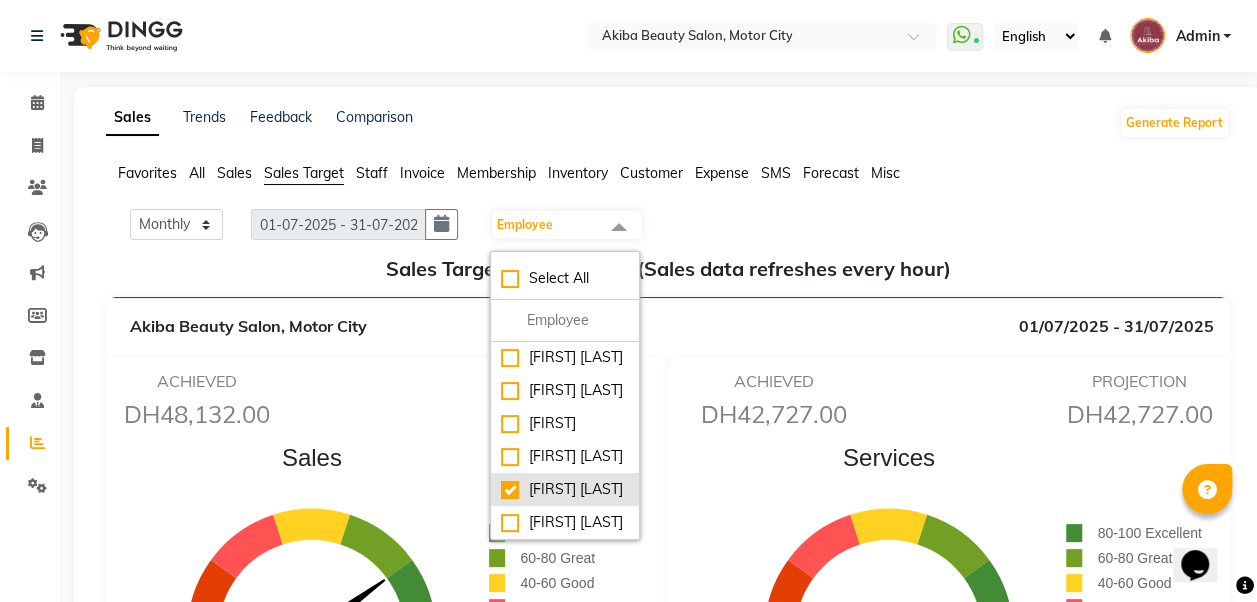 checkbox on "true" 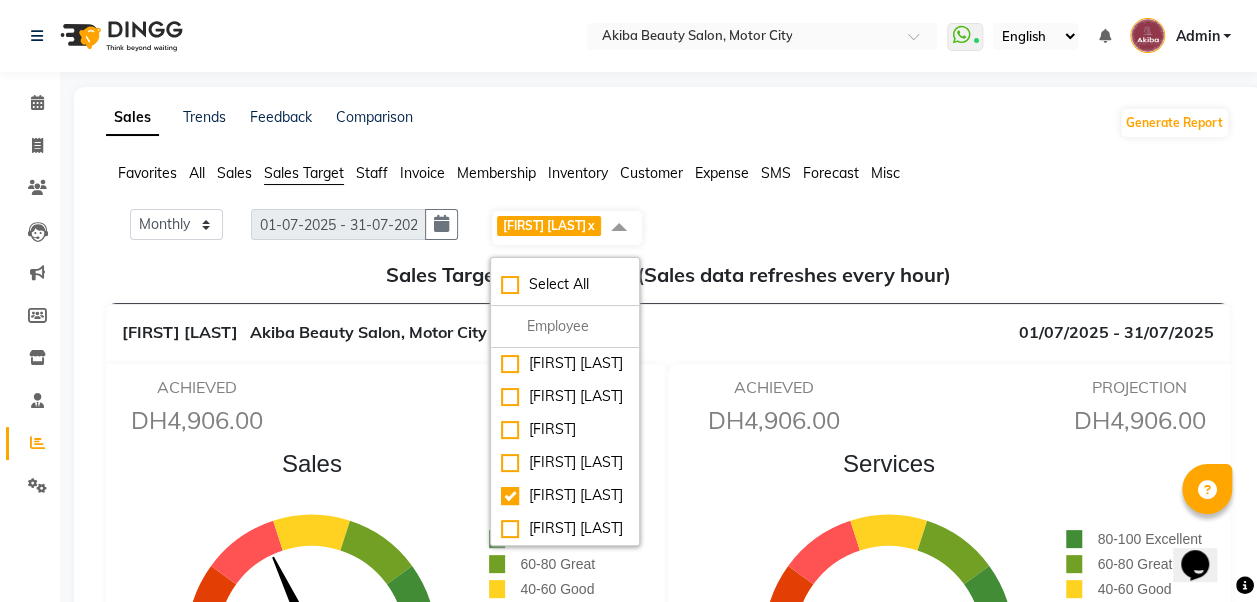 click on "Monthly Weekly [DATE] - [DATE] [DATE] [FIRST] [LAST] x Select All [FIRST] [LAST] [FIRST] [LAST] [FIRST] [LAST] [FIRST] [LAST] [FIRST] [LAST] [FIRST] [LAST]" 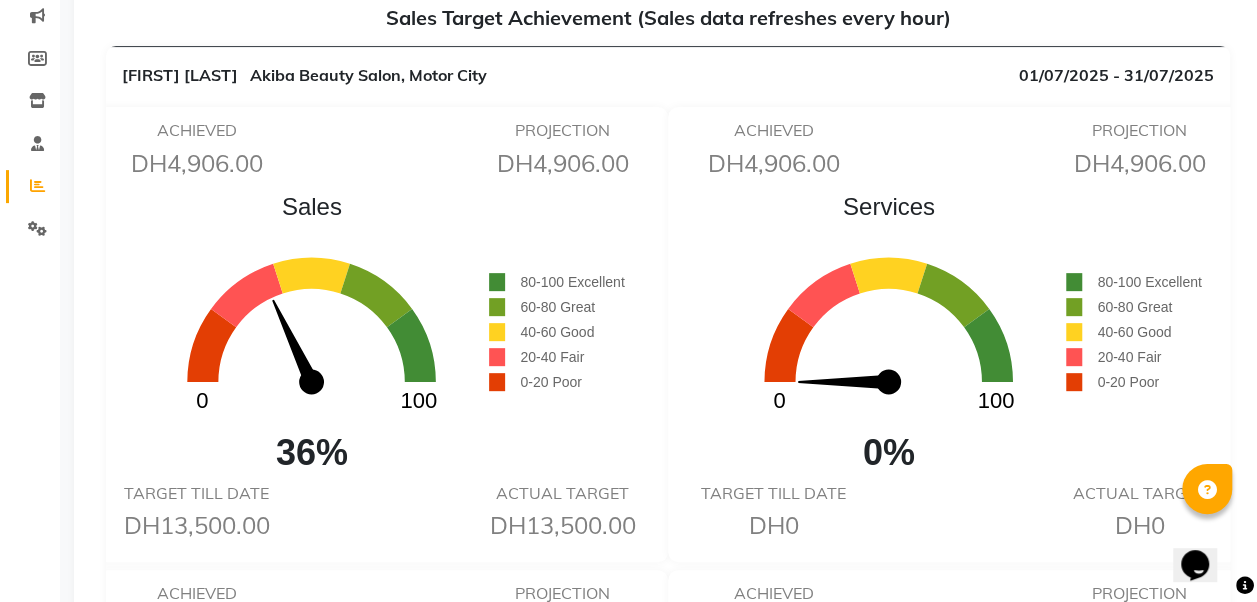 scroll, scrollTop: 258, scrollLeft: 0, axis: vertical 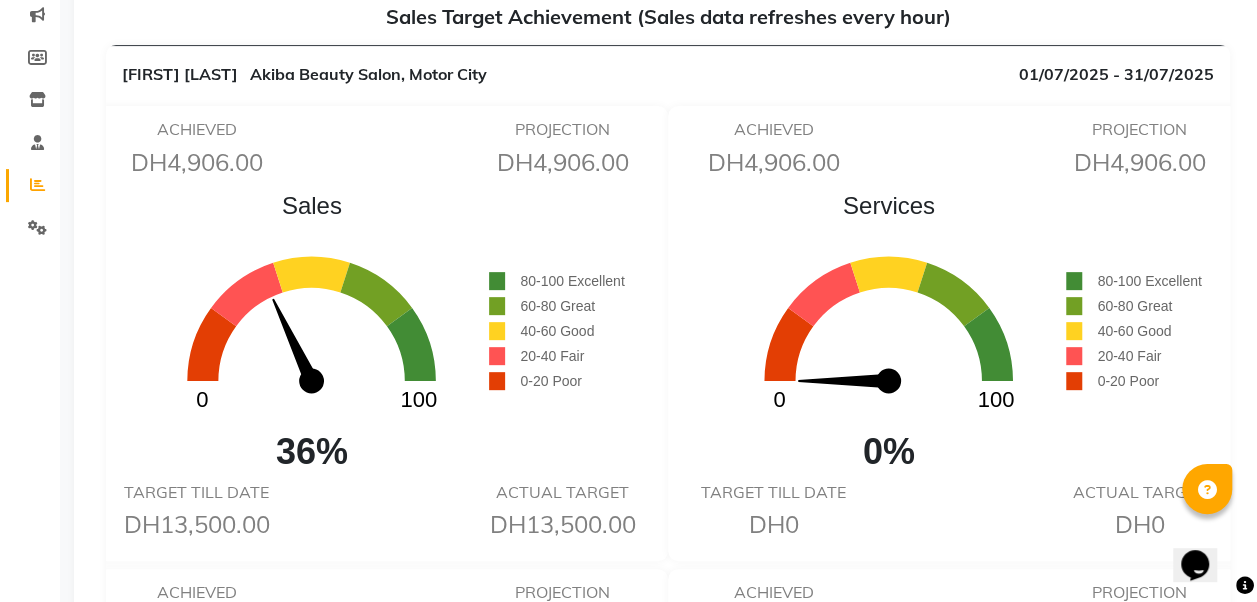 click on "ACHIEVED  DH4,906.00  PROJECTION  DH4,906.00" 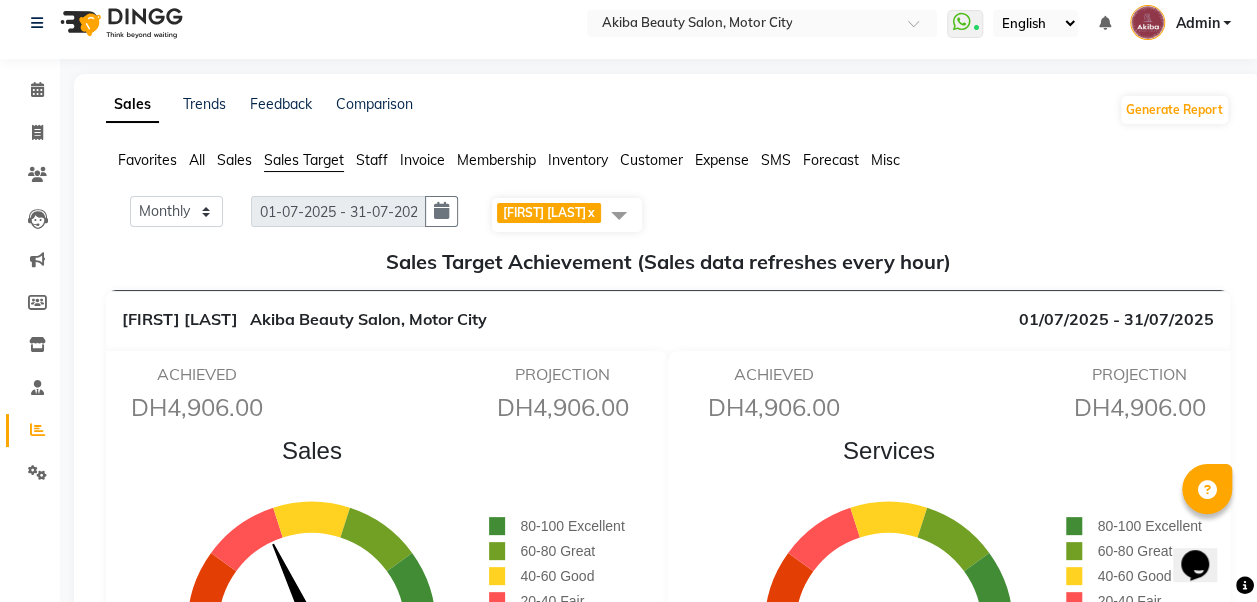scroll, scrollTop: 0, scrollLeft: 0, axis: both 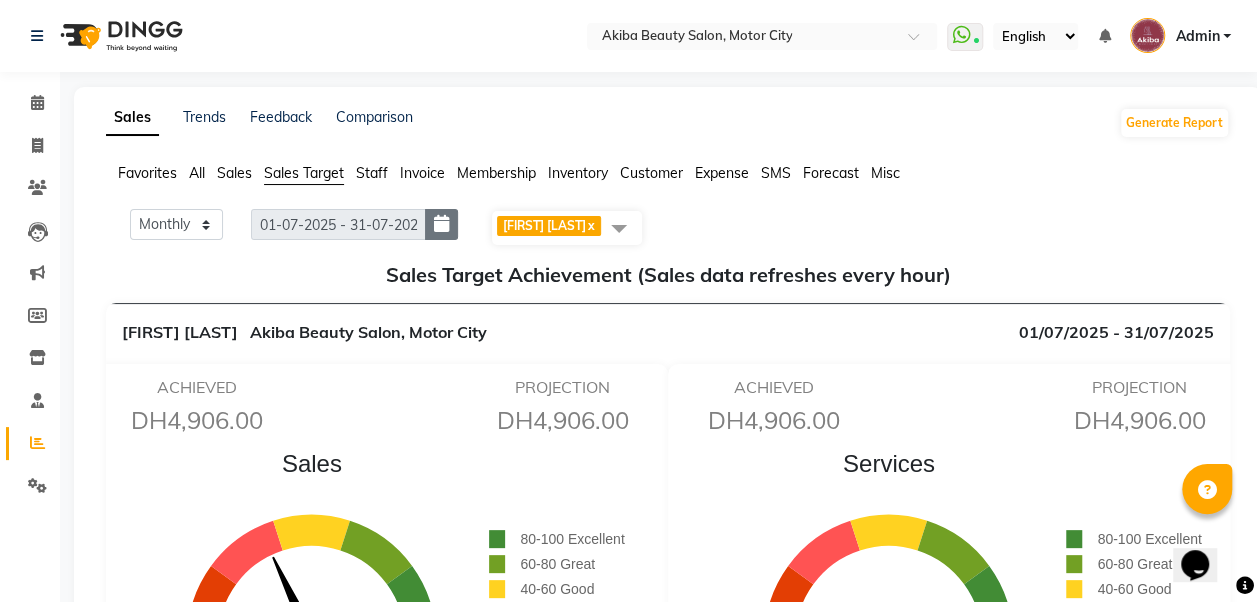 click 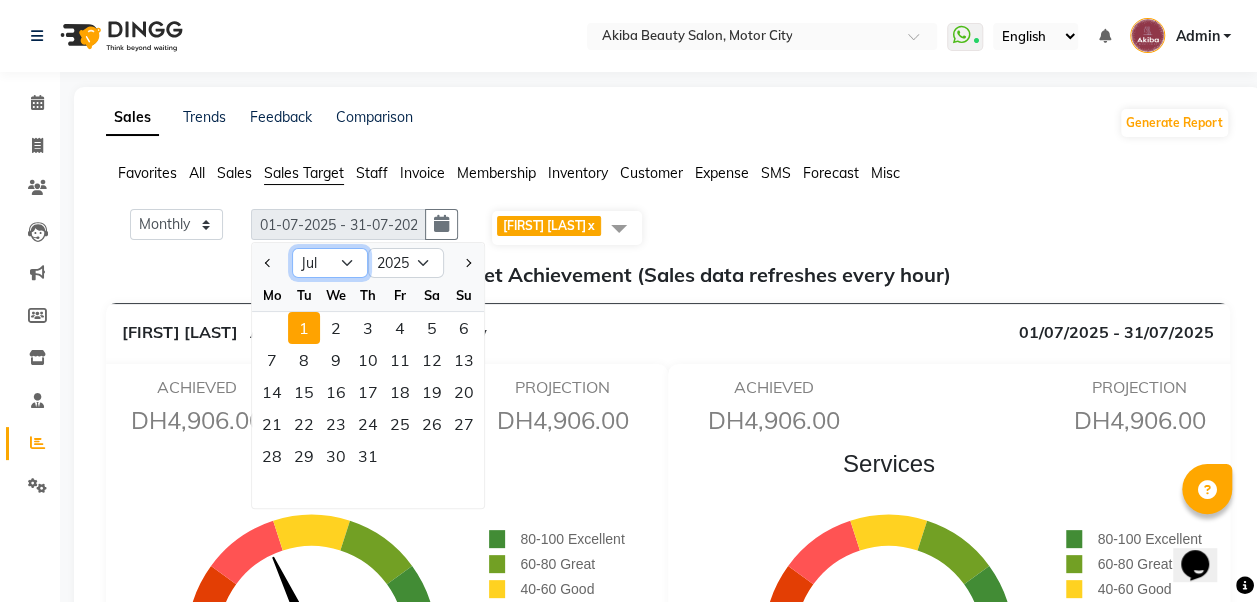 click on "Jan Feb Mar Apr May Jun Jul Aug Sep Oct Nov Dec" 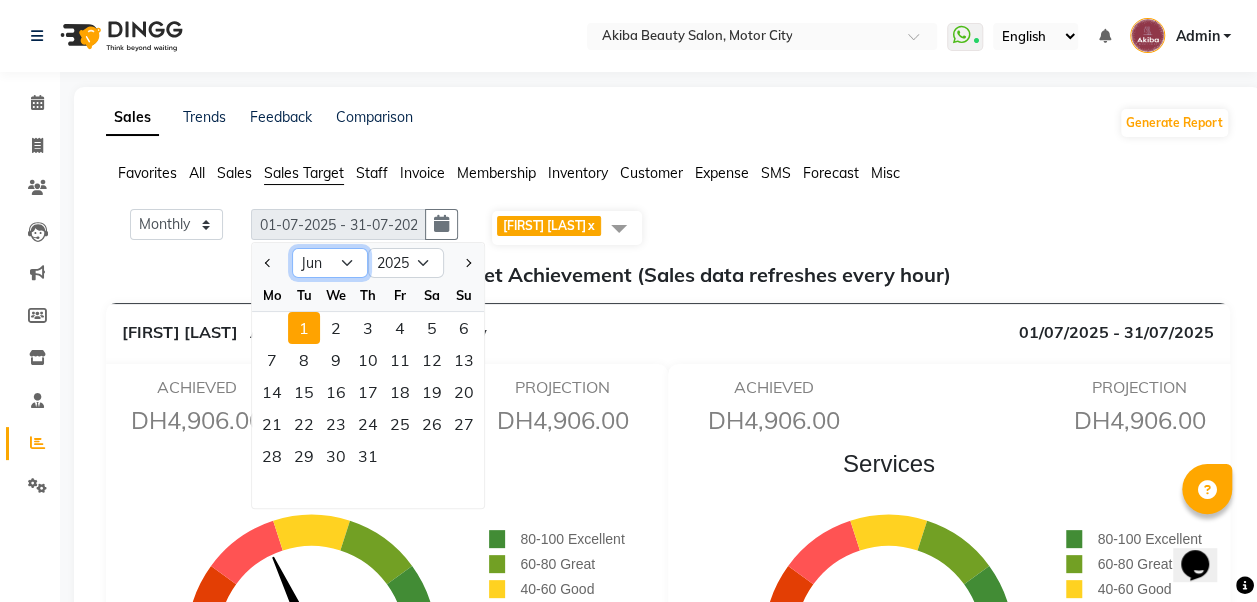 click on "Jan Feb Mar Apr May Jun Jul Aug Sep Oct Nov Dec" 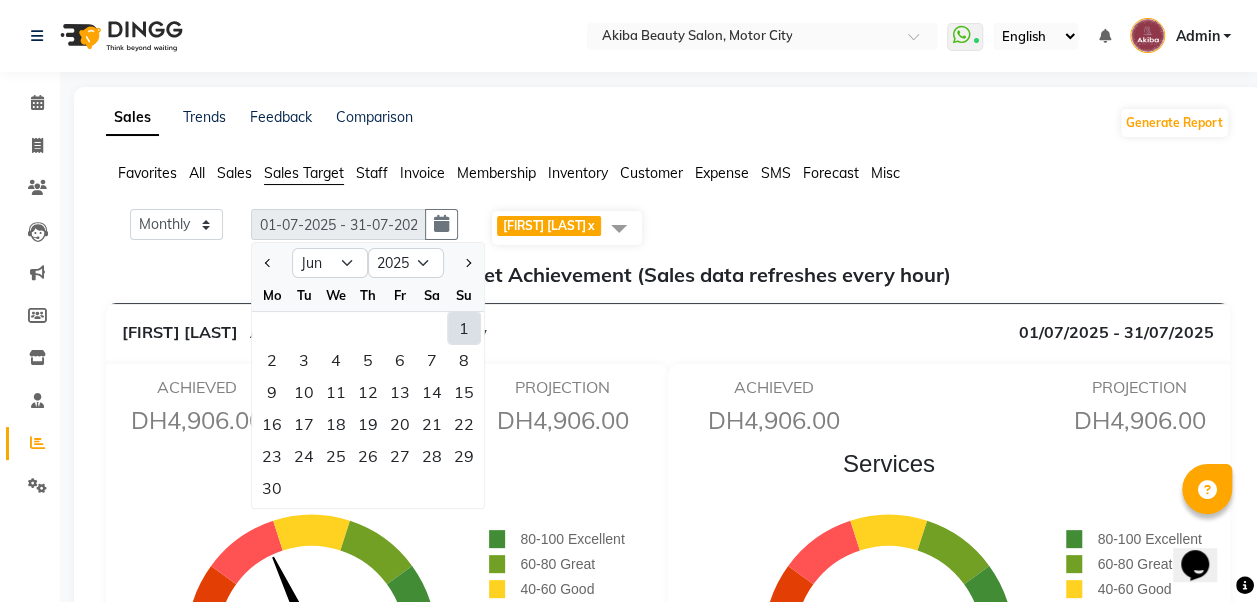 click on "1" 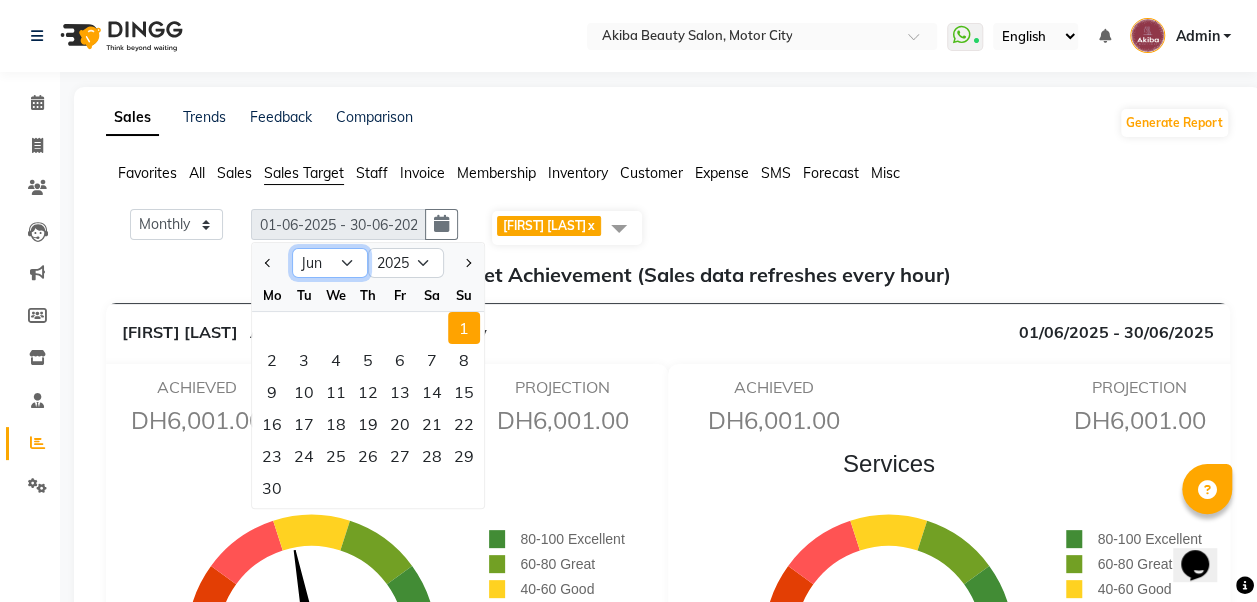 click on "Jan Feb Mar Apr May Jun Jul Aug Sep Oct Nov Dec" 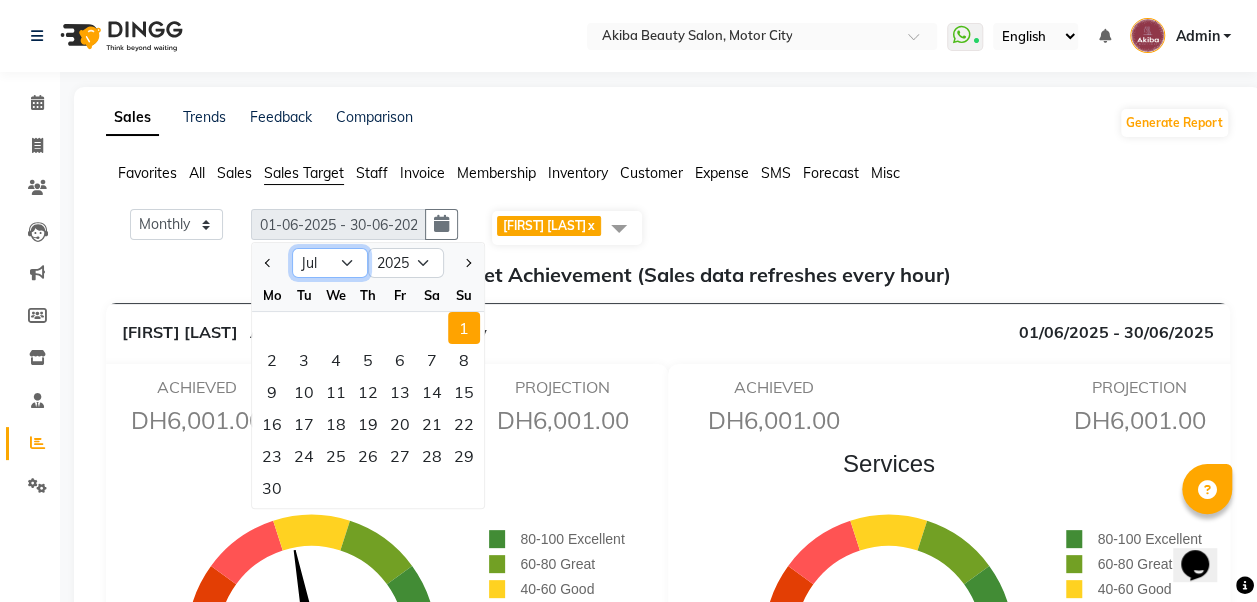 click on "Jan Feb Mar Apr May Jun Jul Aug Sep Oct Nov Dec" 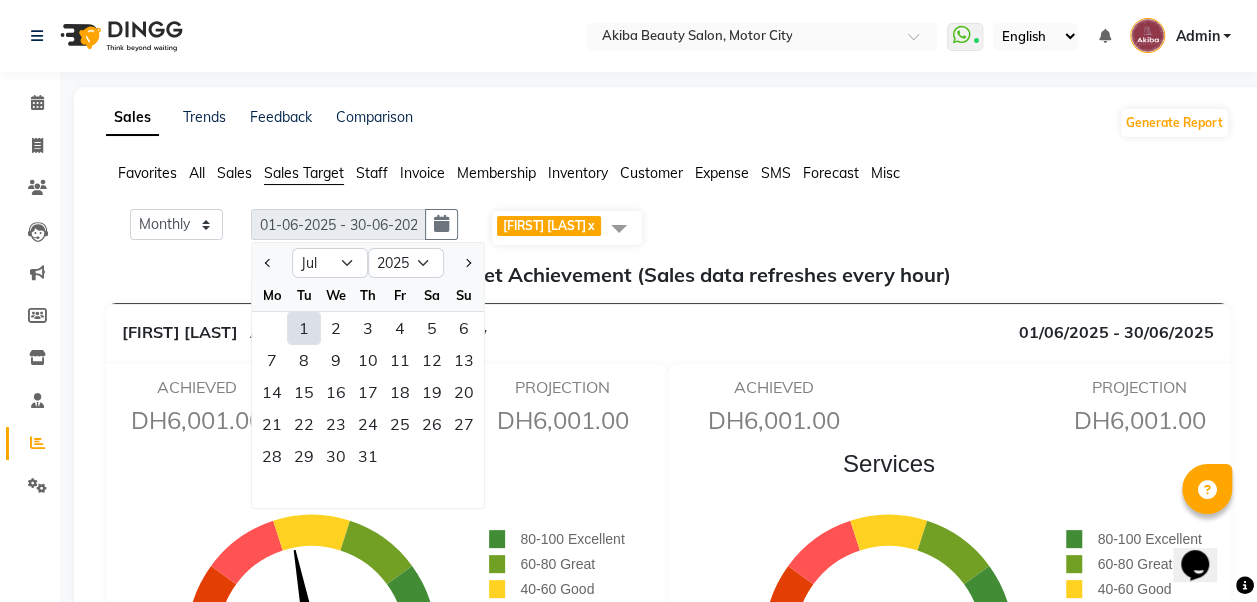 click on "1" 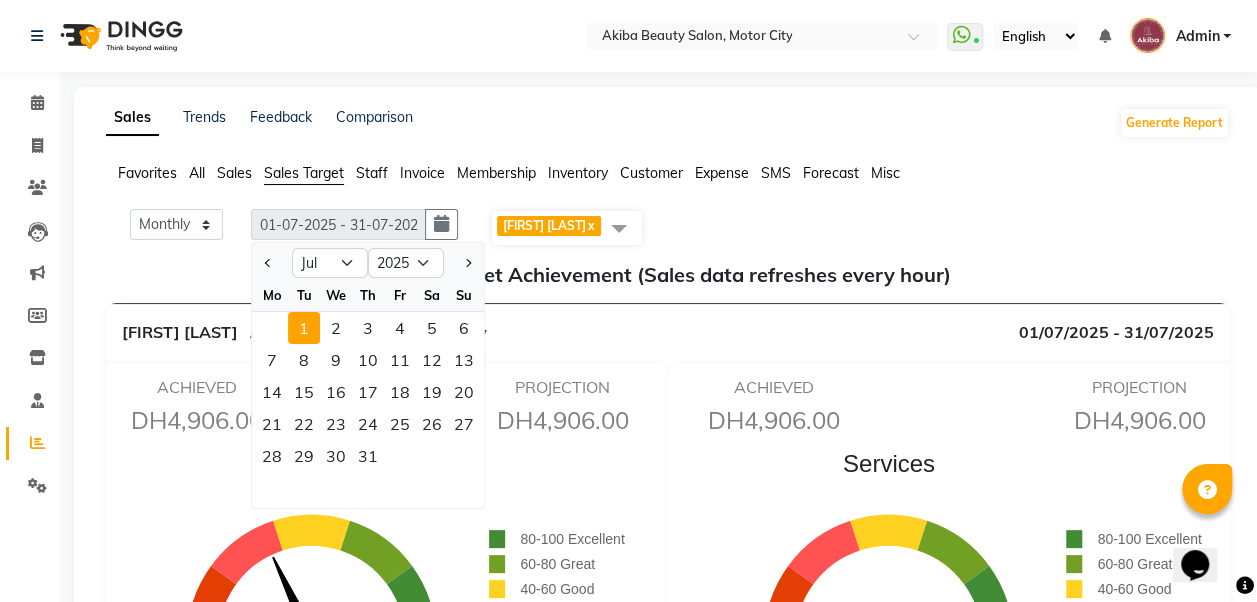 click on "Sales  0 100  36%       80-100 Excellent      60-80 Great      40-60 Good      20-40 Fair      0-20 Poor" 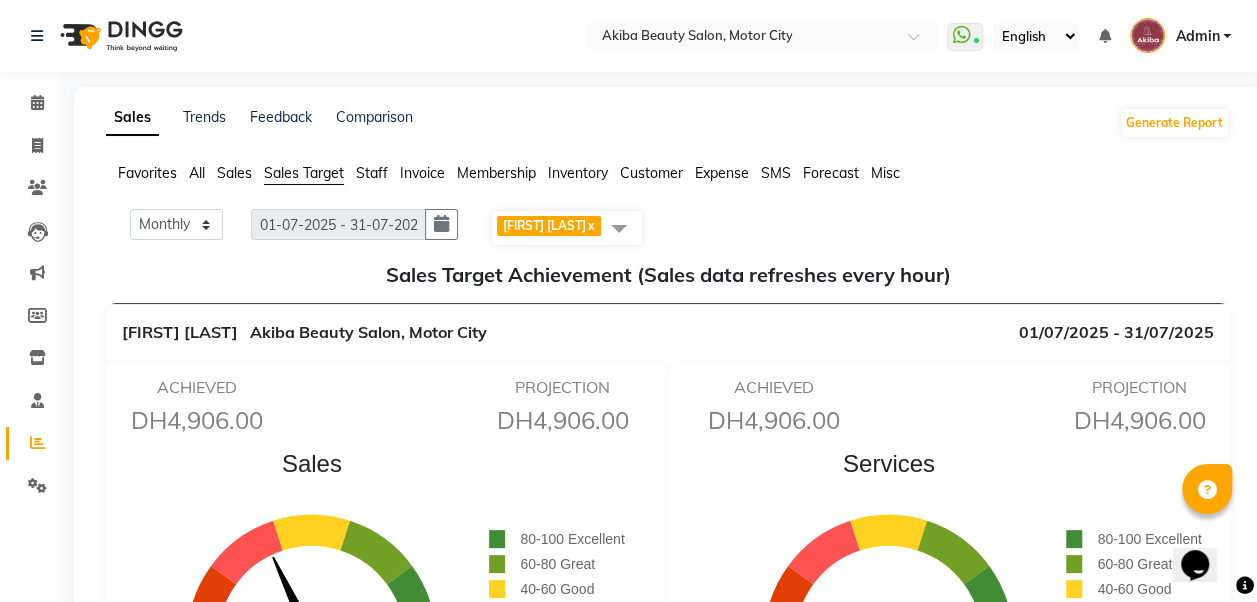 click on "[FIRST] [LAST]" 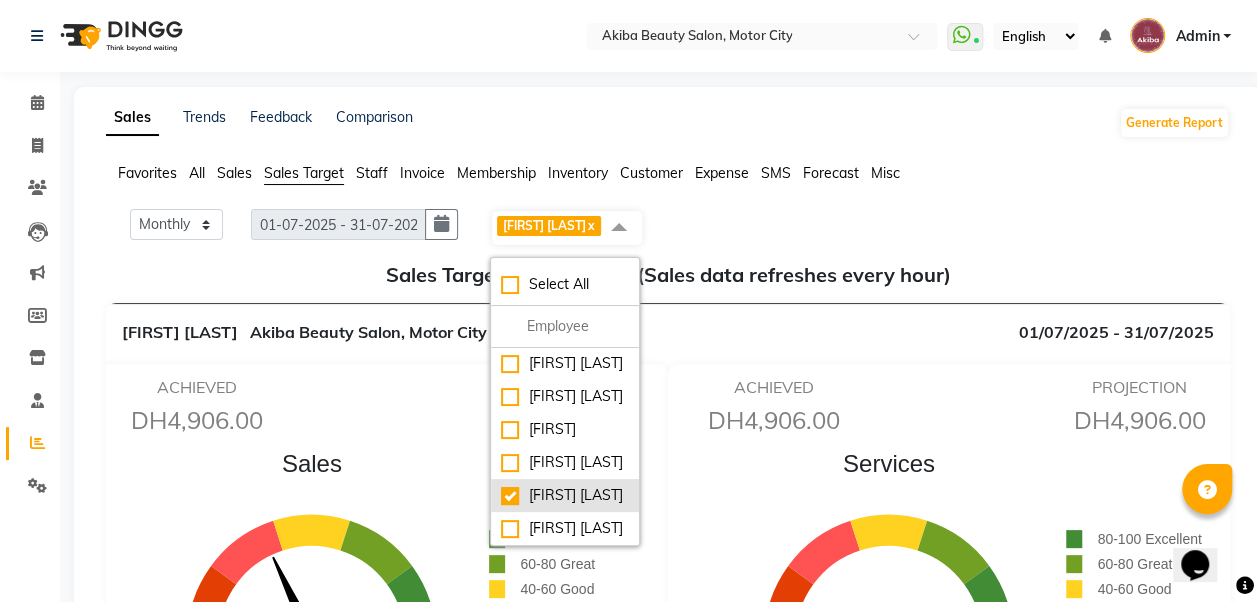 click on "[FIRST] [LAST]" 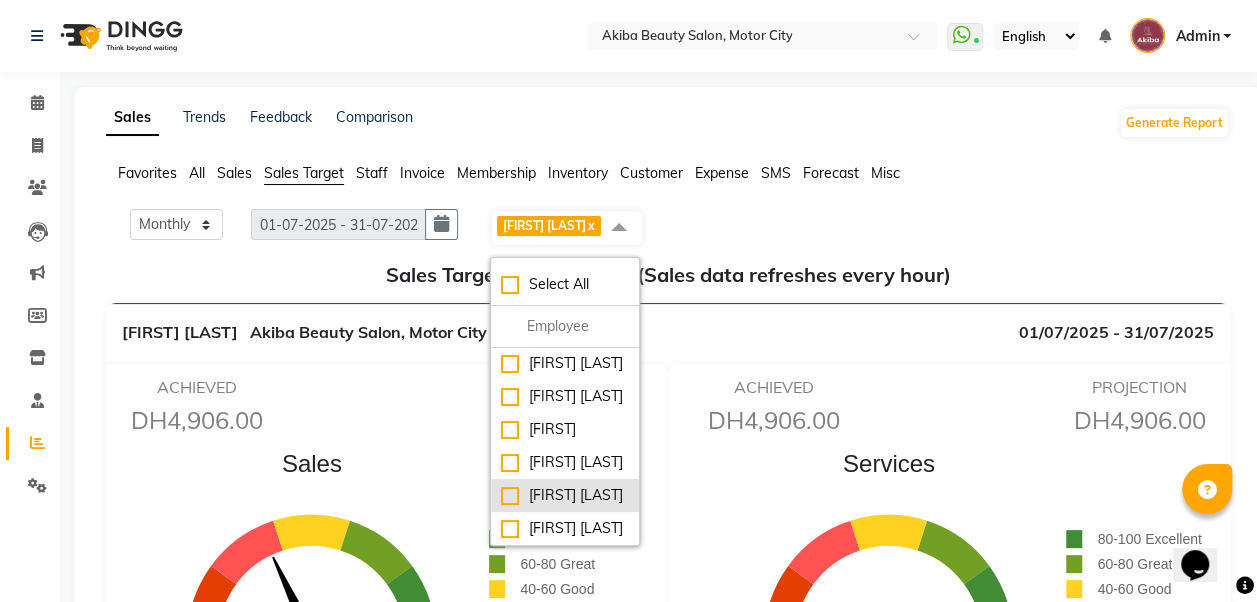 checkbox on "false" 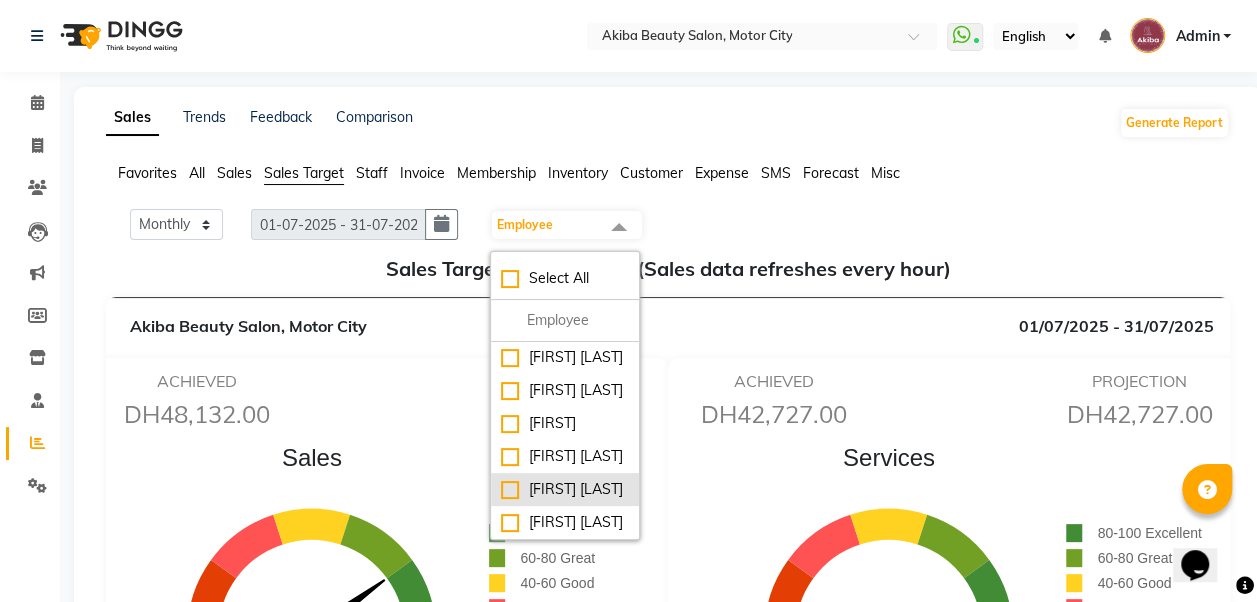 scroll, scrollTop: 0, scrollLeft: 0, axis: both 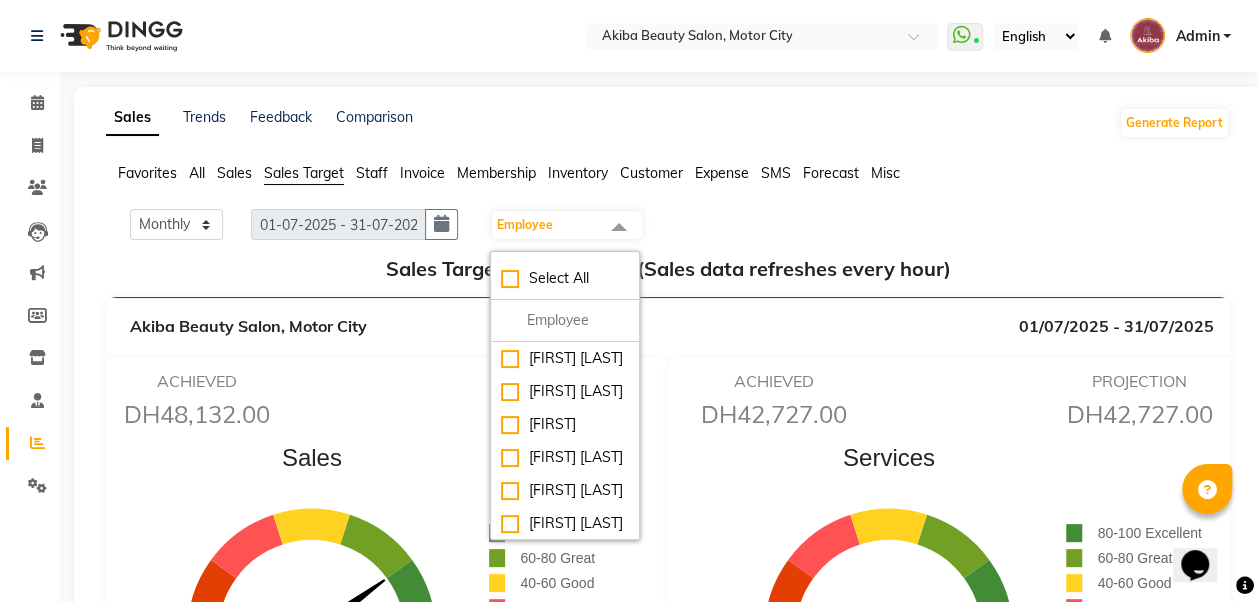 click on "Sales Trends Feedback Comparison Generate Report Favorites All Sales Sales Target Staff Invoice Membership Inventory Customer Expense SMS Forecast Misc Monthly Weekly [DATE] - [DATE] [DATE] Employee Select All [FIRST] [LAST] [FIRST] [LAST] [FIRST] [LAST] [FIRST] [LAST] [FIRST] [LAST] [FIRST] [LAST] Sales Target Achievement (Sales data refreshes every hour) Akiba Beauty Salon, Motor City [DATE] - [DATE] ACHIEVED DH48,132.00 PROJECTION DH48,132.00 Sales 0 100 80% 80-100 Excellent 60-80 Great 40-60 Good 20-40 Fair 0-20 Poor TARGET TILL DATE DH60,000.00 ACTUAL TARGET DH60,000.00 ACHIEVED DH42,727.00 PROJECTION DH42,727.00 Services 0 100 0% 80-100 Excellent 60-80 Great 40-60 Good 20-40 Fair 0-20 Poor TARGET TILL DATE DH0 ACTUAL TARGET DH0 ACHIEVED DH5,250.00 PROJECTION DH5,250.00 Products 0 100 0% 80-100 Excellent 60-80 Great 40-60 Good DH0" 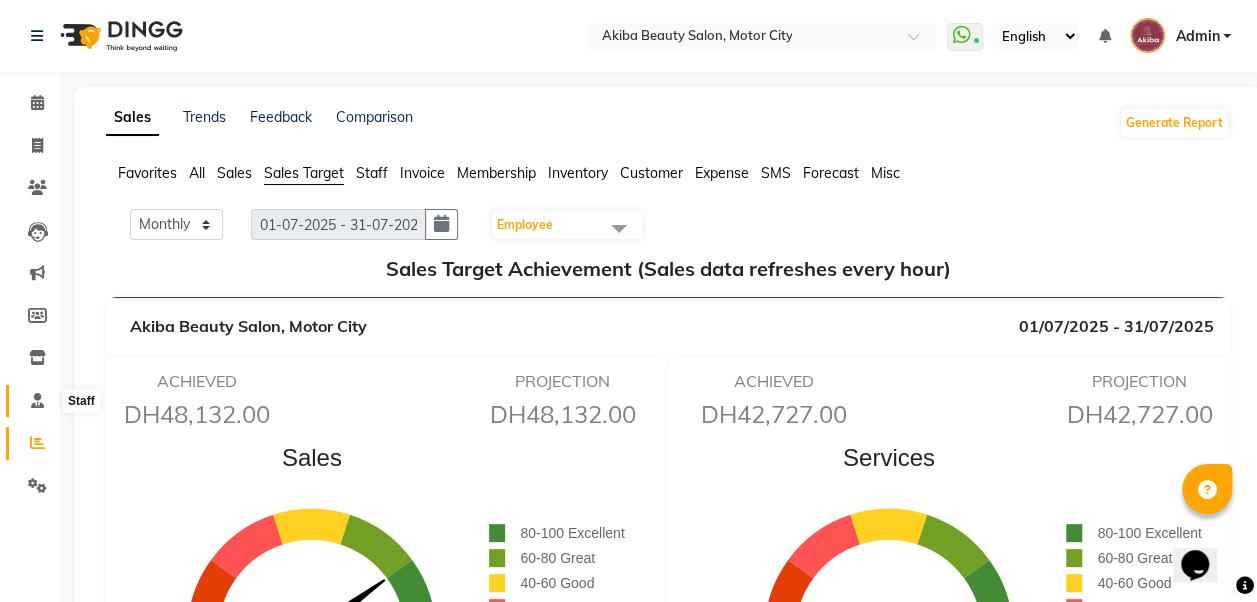 click 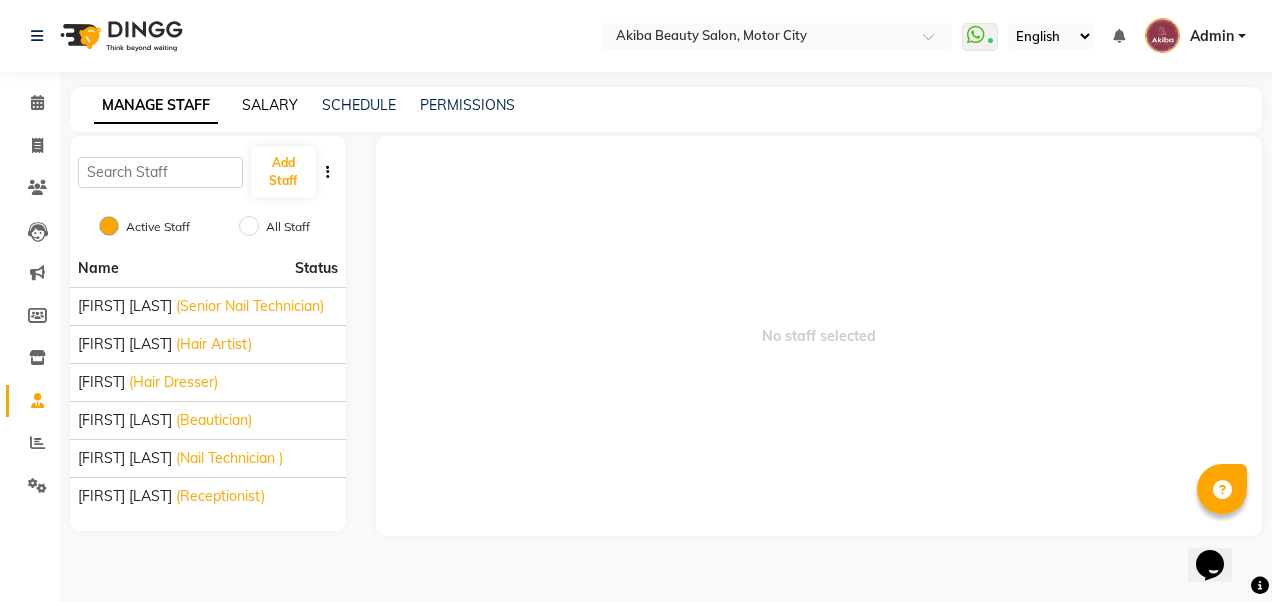click on "SALARY" 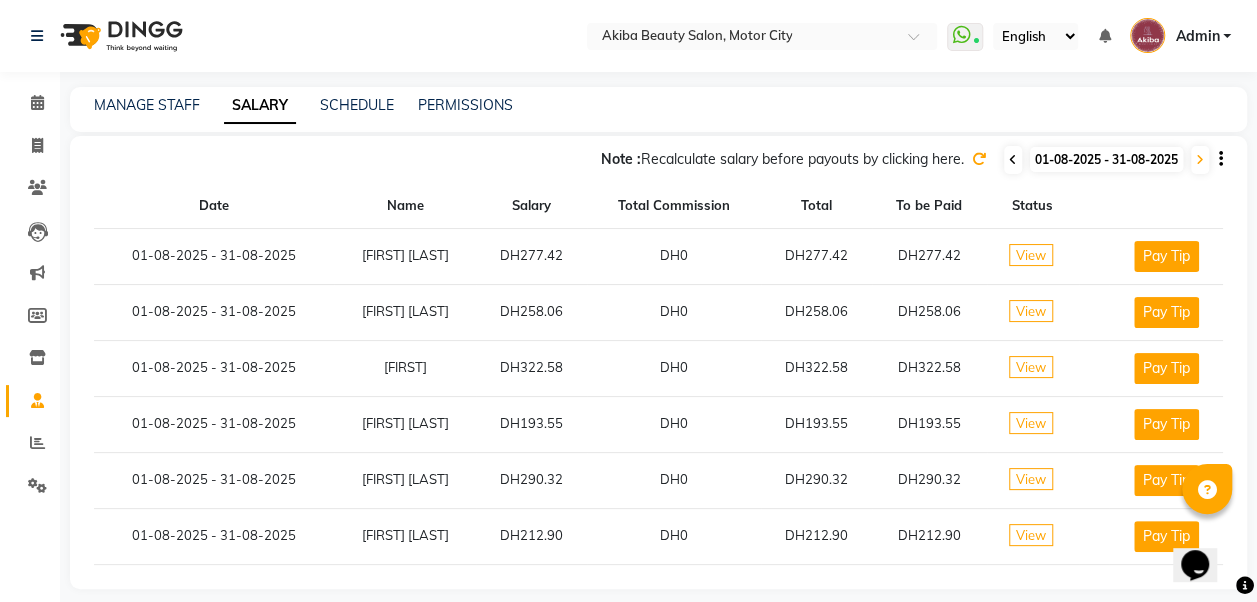 click 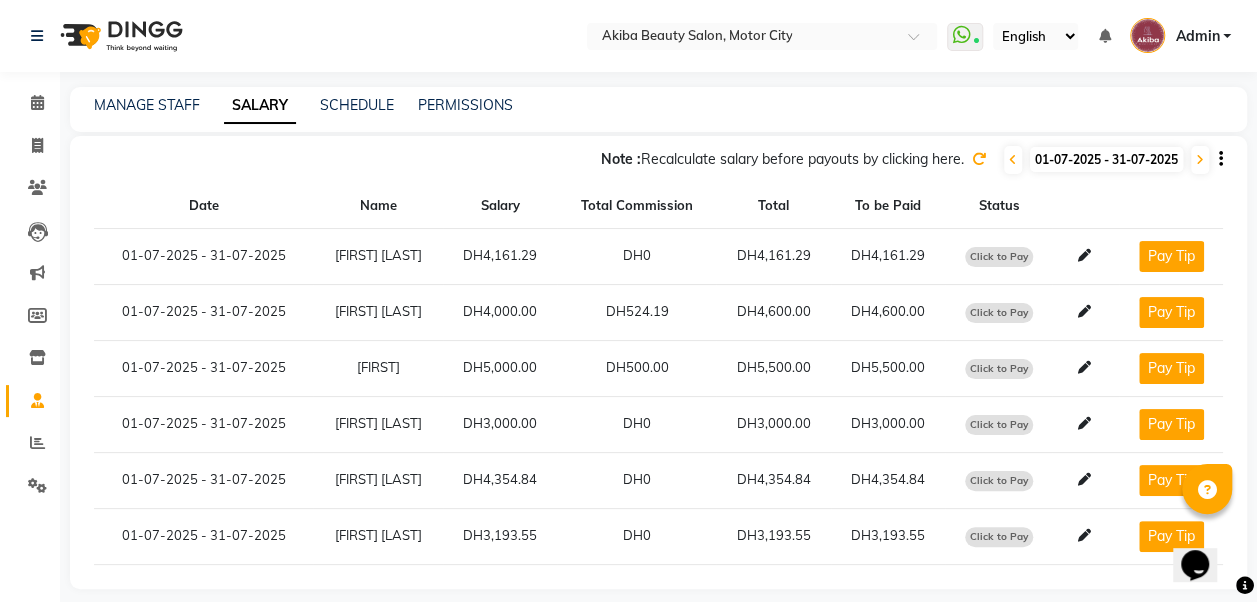 click 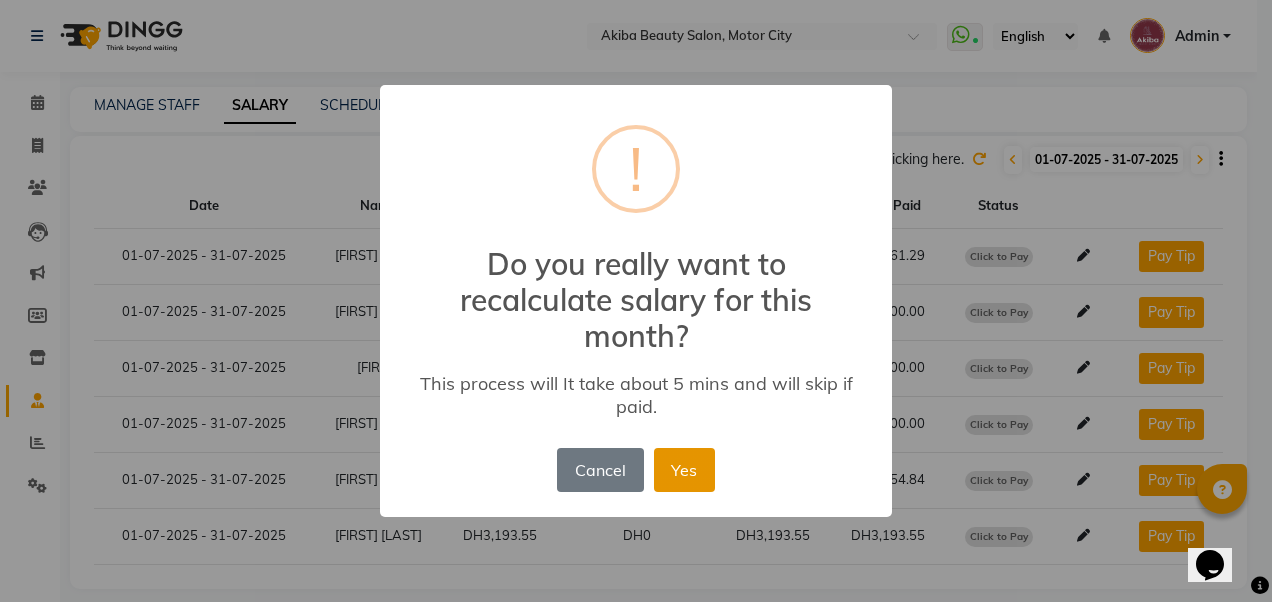 click on "Yes" at bounding box center (684, 470) 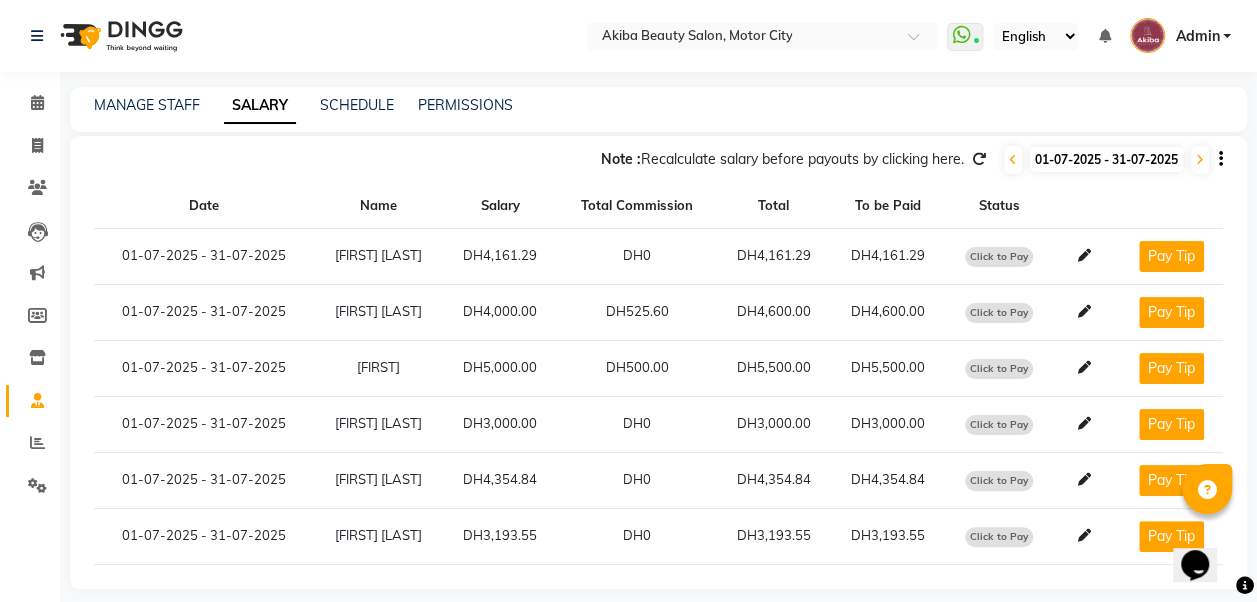 click 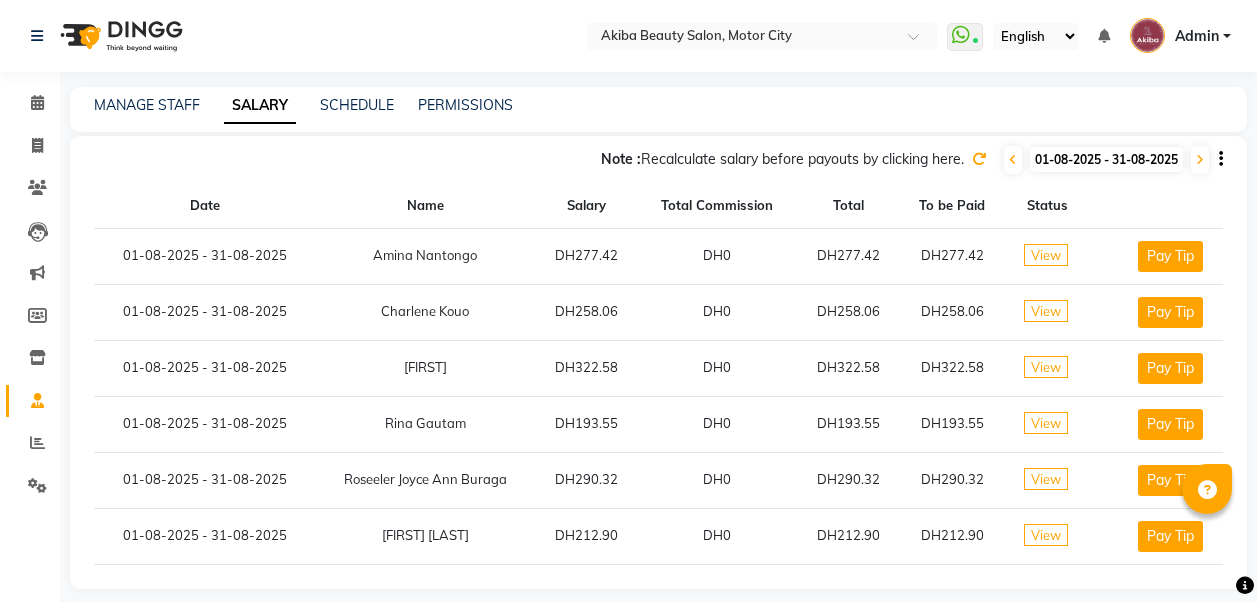 scroll, scrollTop: 0, scrollLeft: 0, axis: both 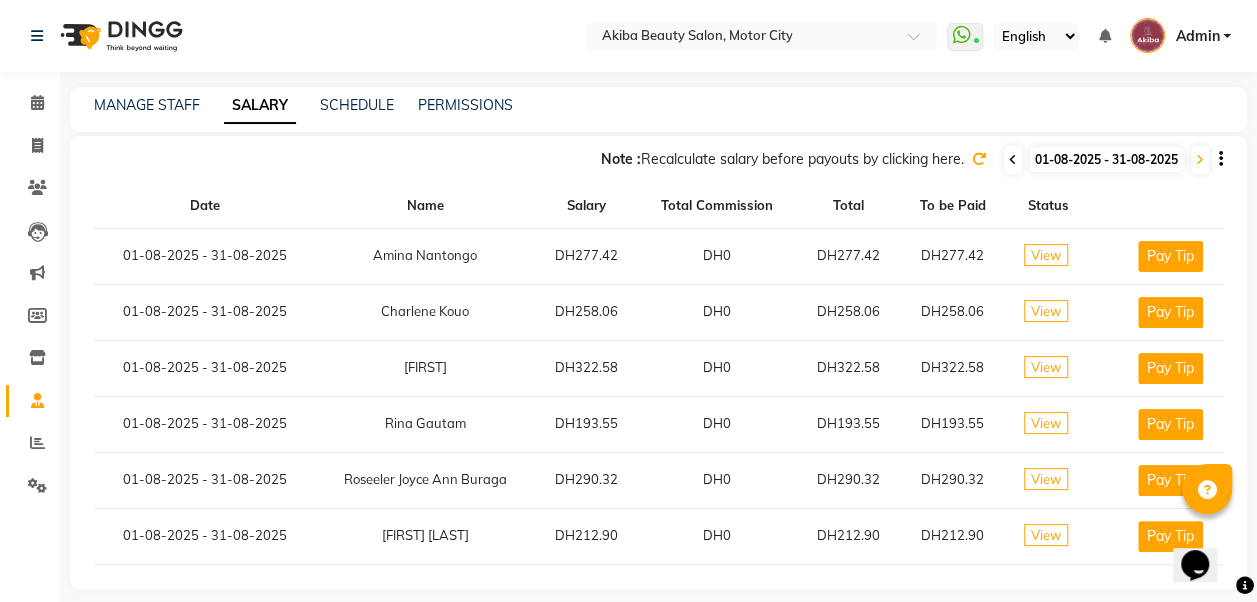 click 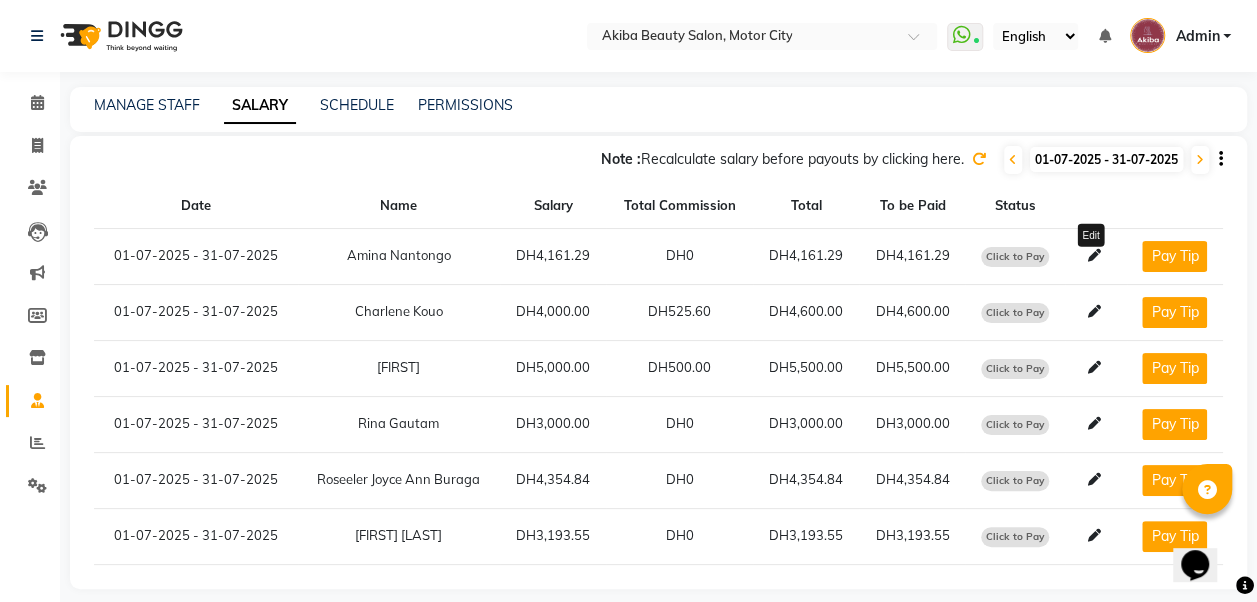 click 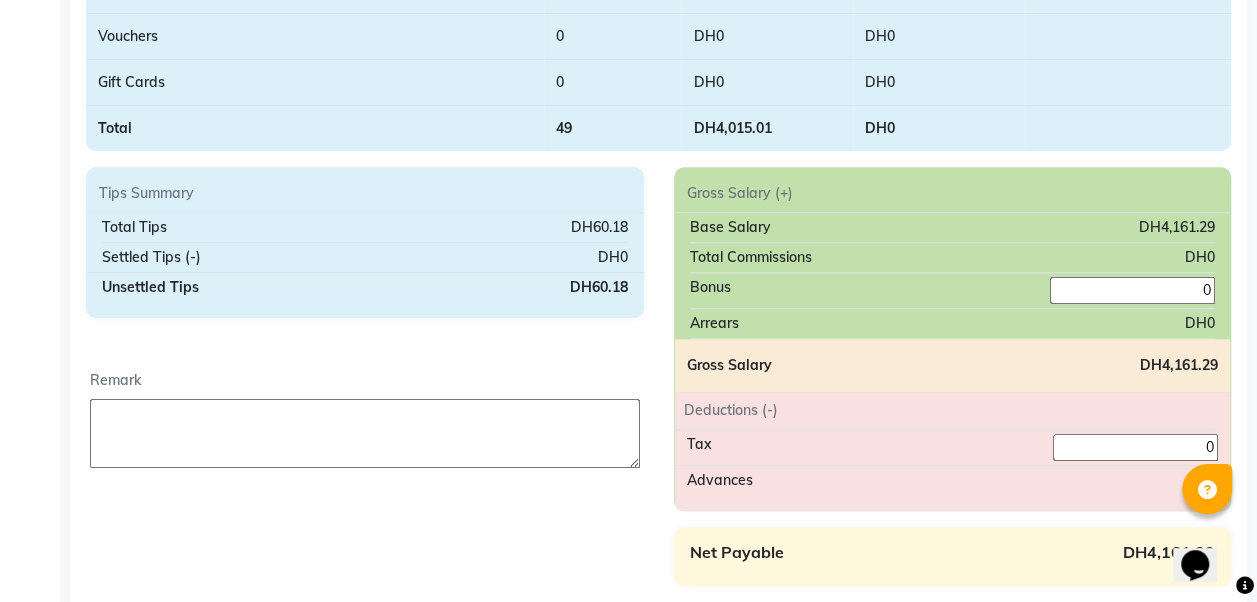 scroll, scrollTop: 599, scrollLeft: 0, axis: vertical 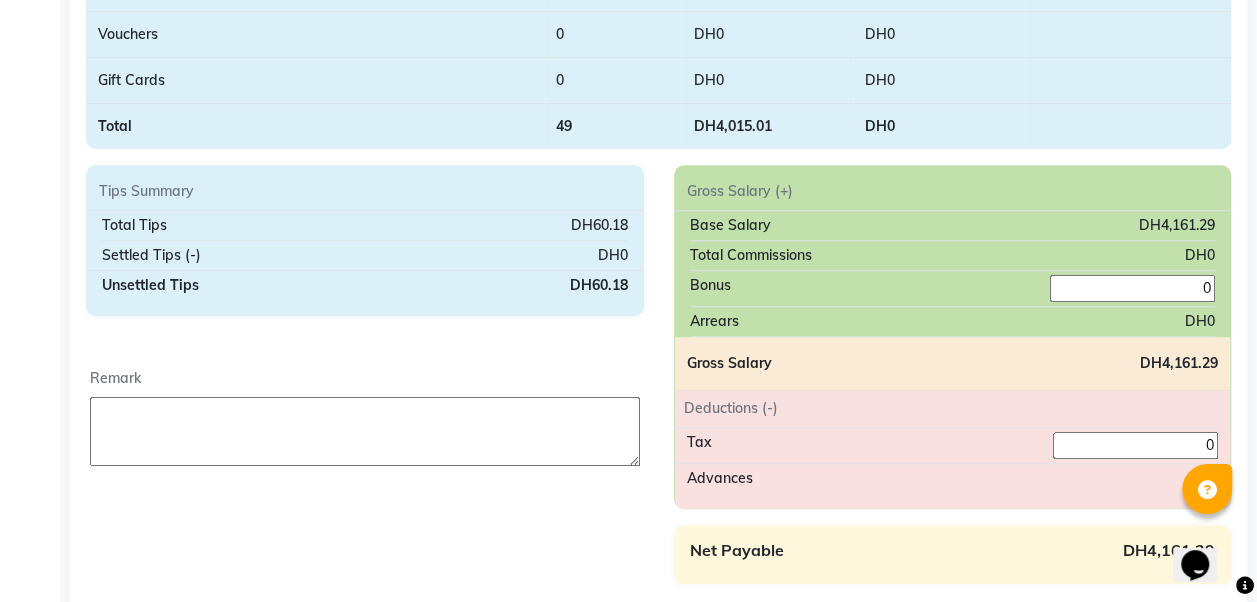 click at bounding box center [365, 431] 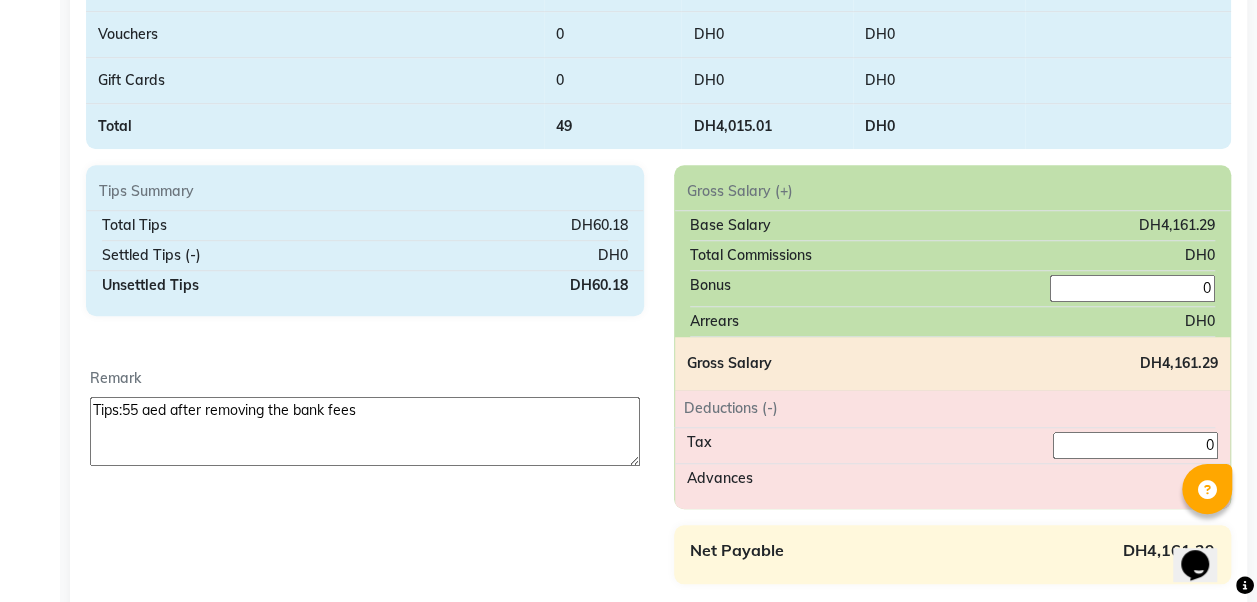type on "Tips:55 aed after removing the bank fees" 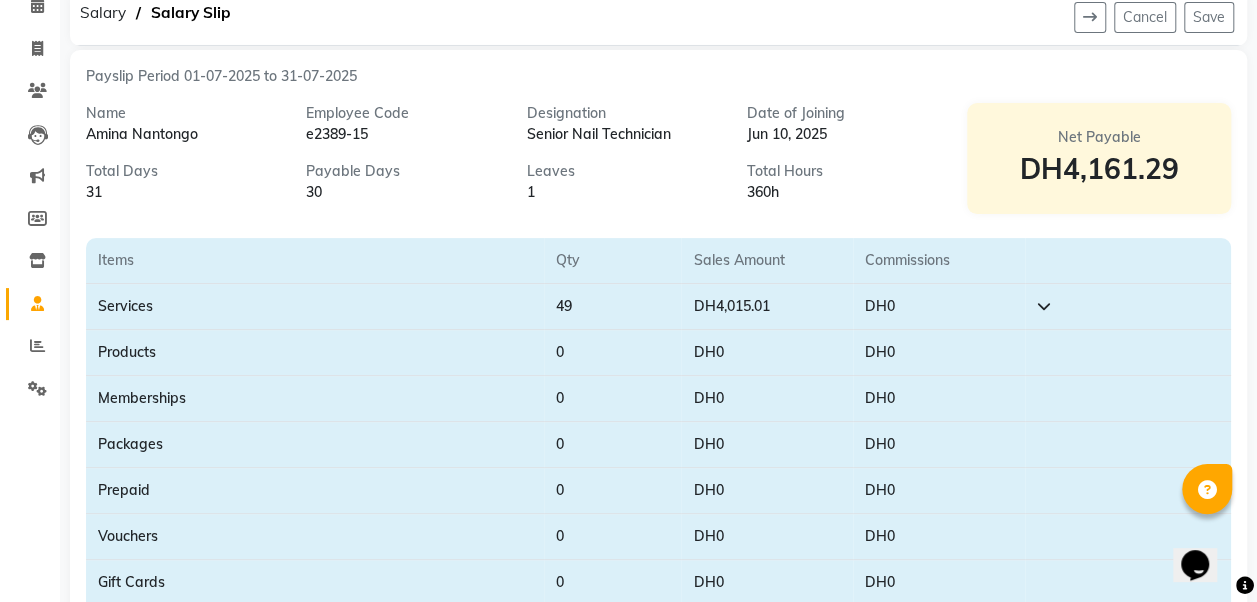 scroll, scrollTop: 0, scrollLeft: 0, axis: both 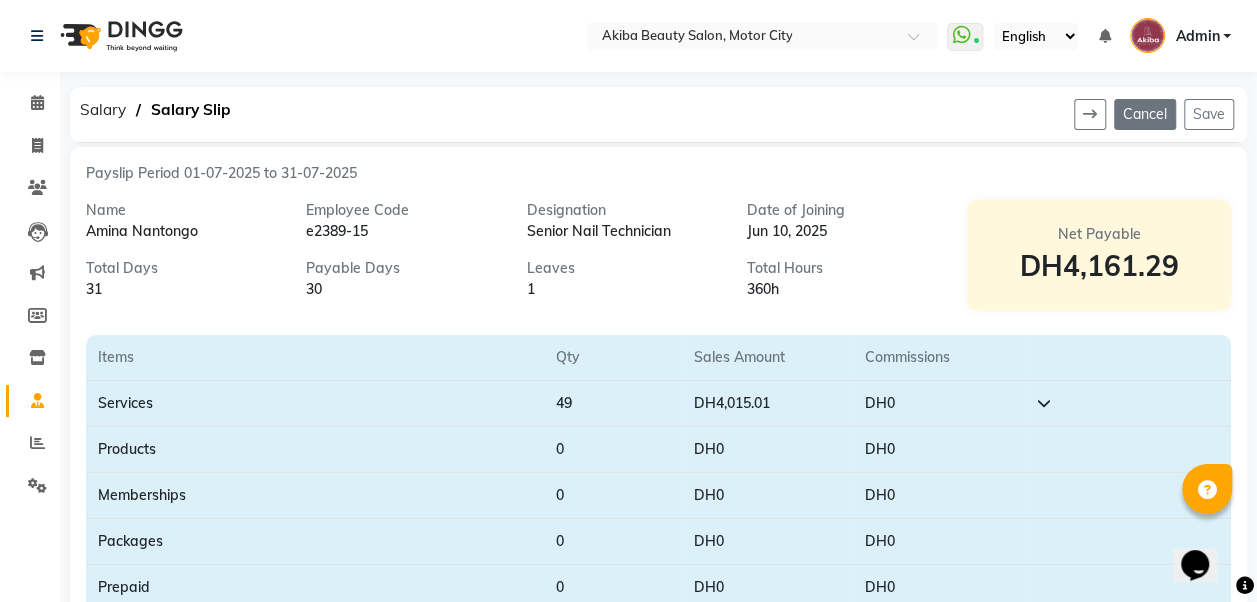 click on "Cancel" 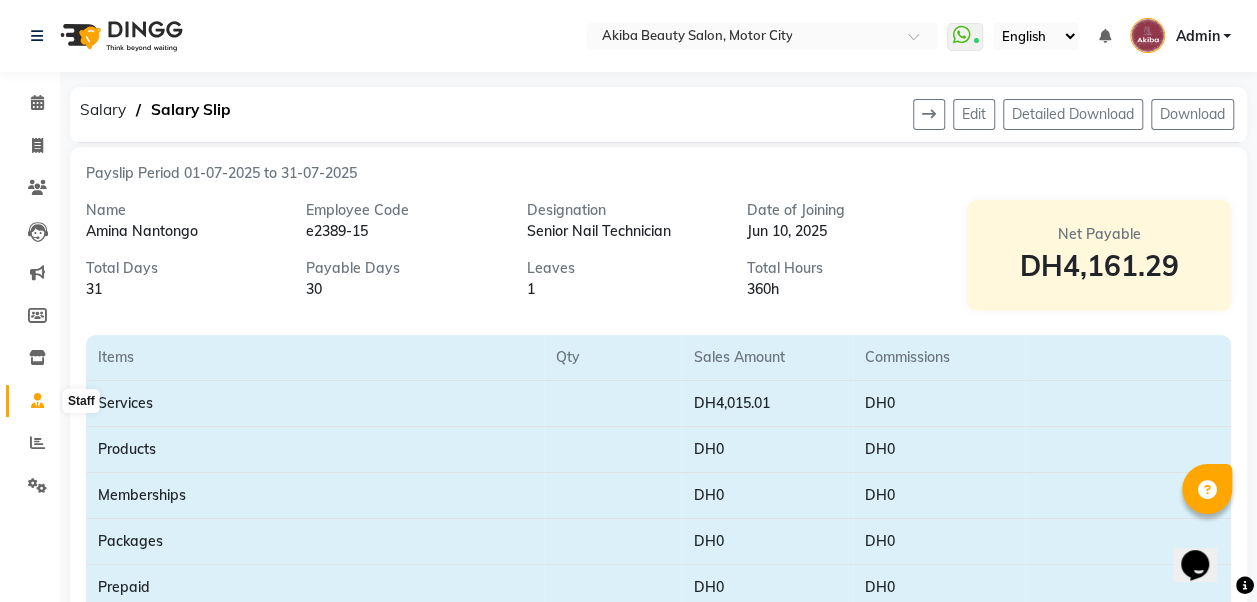 click 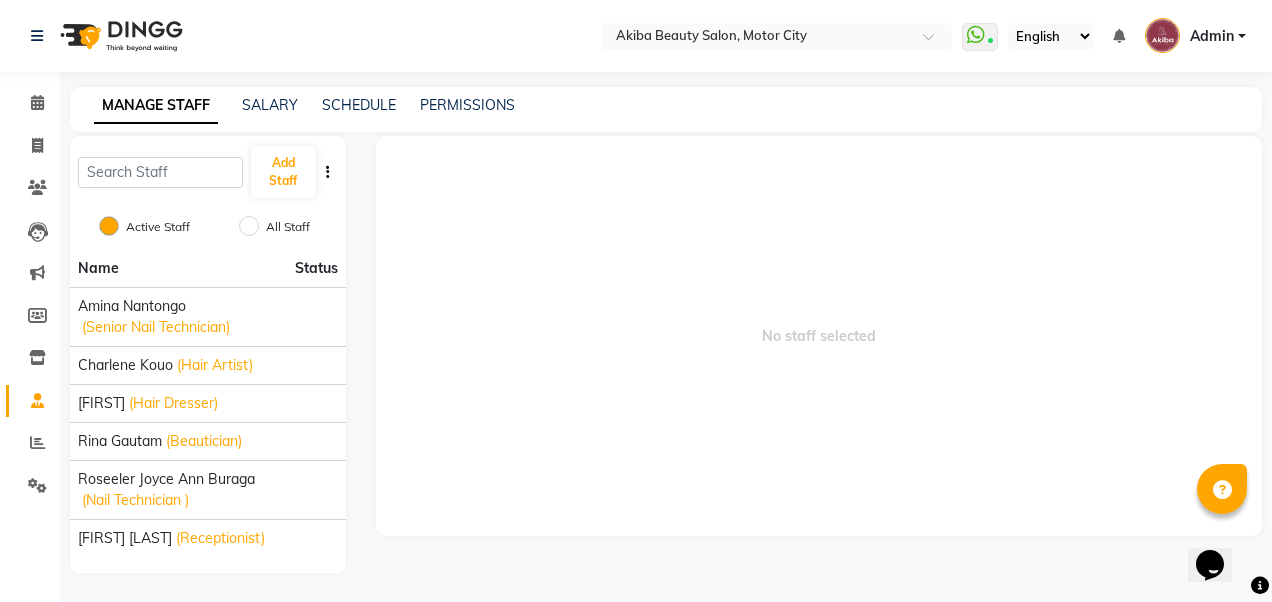 click on "SALARY" 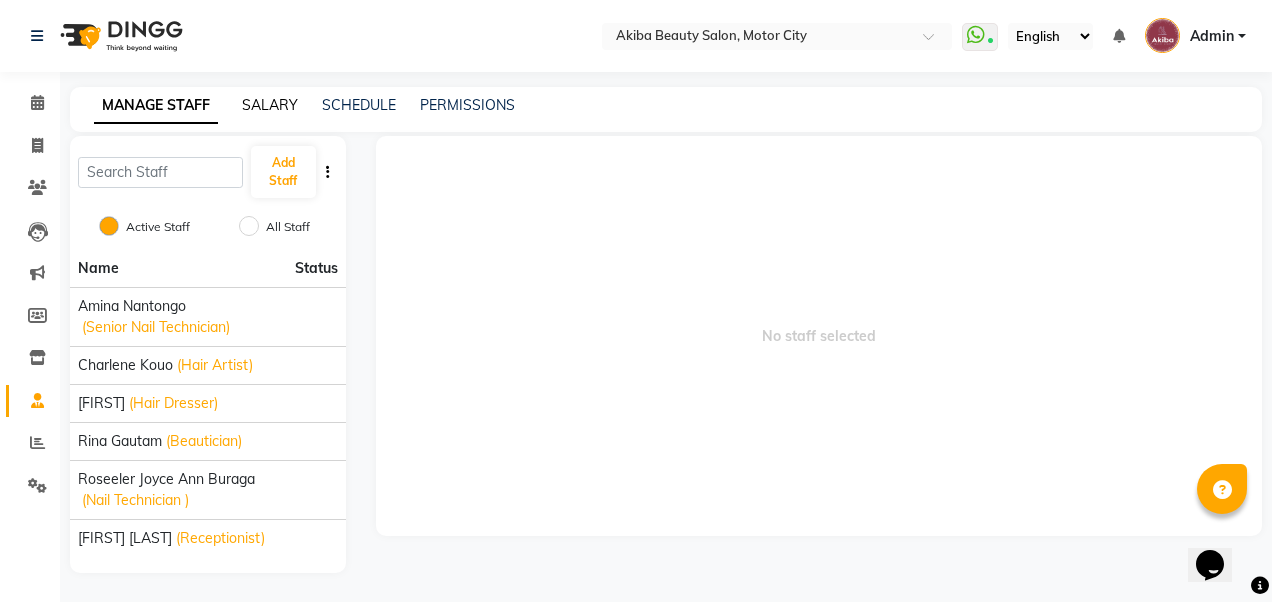 click on "SALARY" 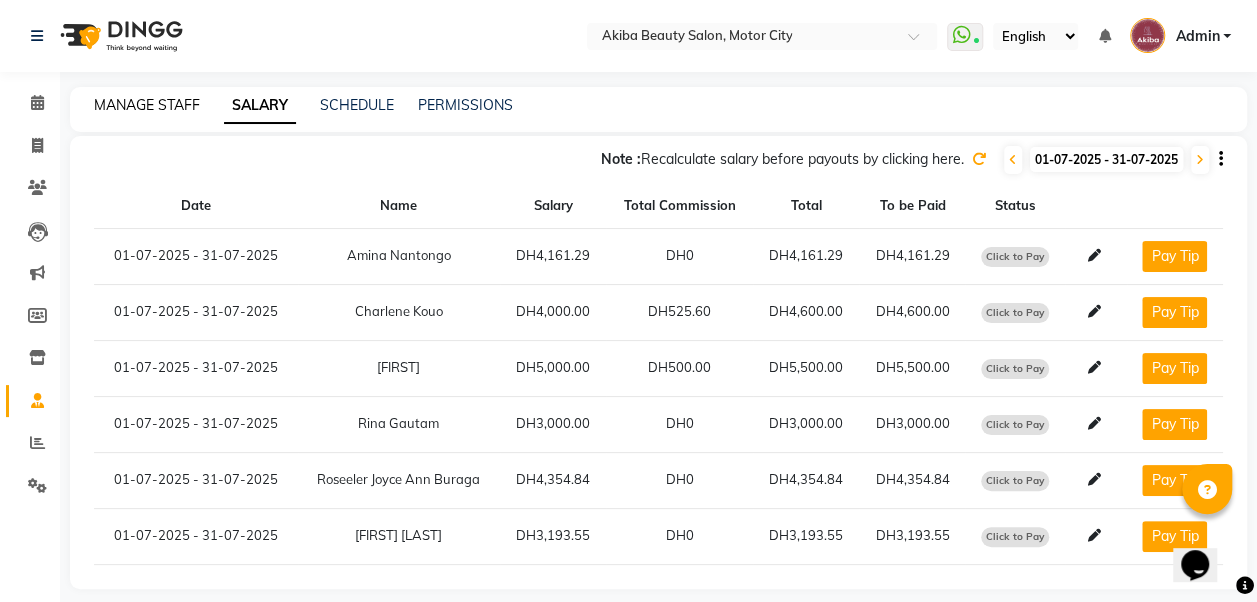click on "MANAGE STAFF" 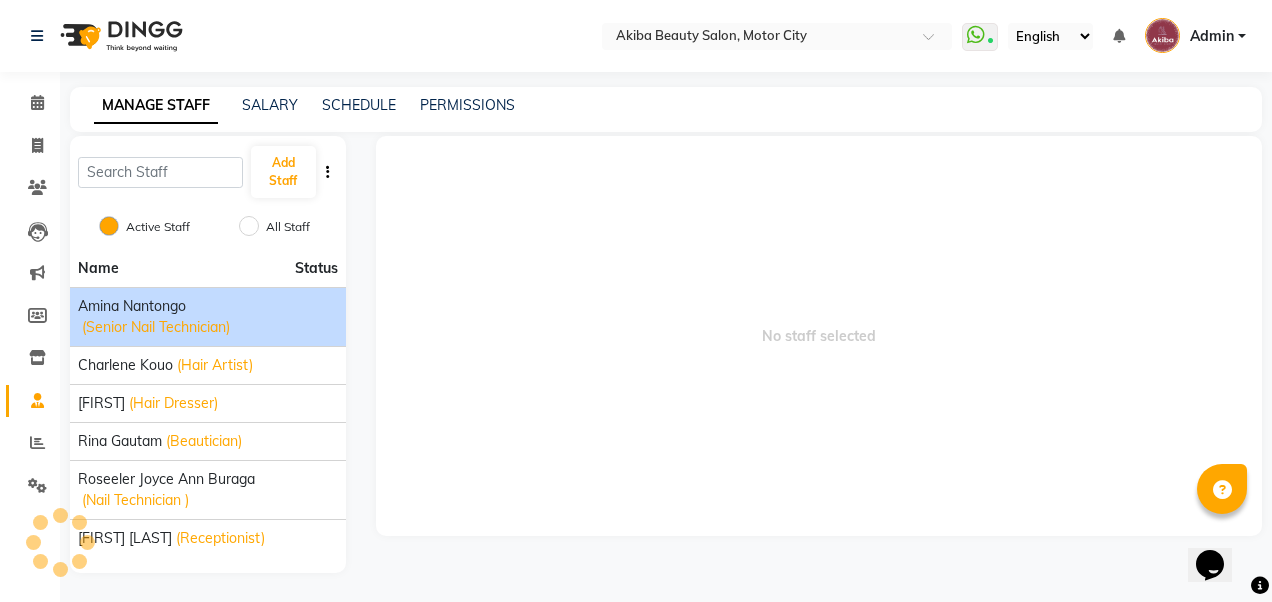 click on "(Senior Nail Technician)" 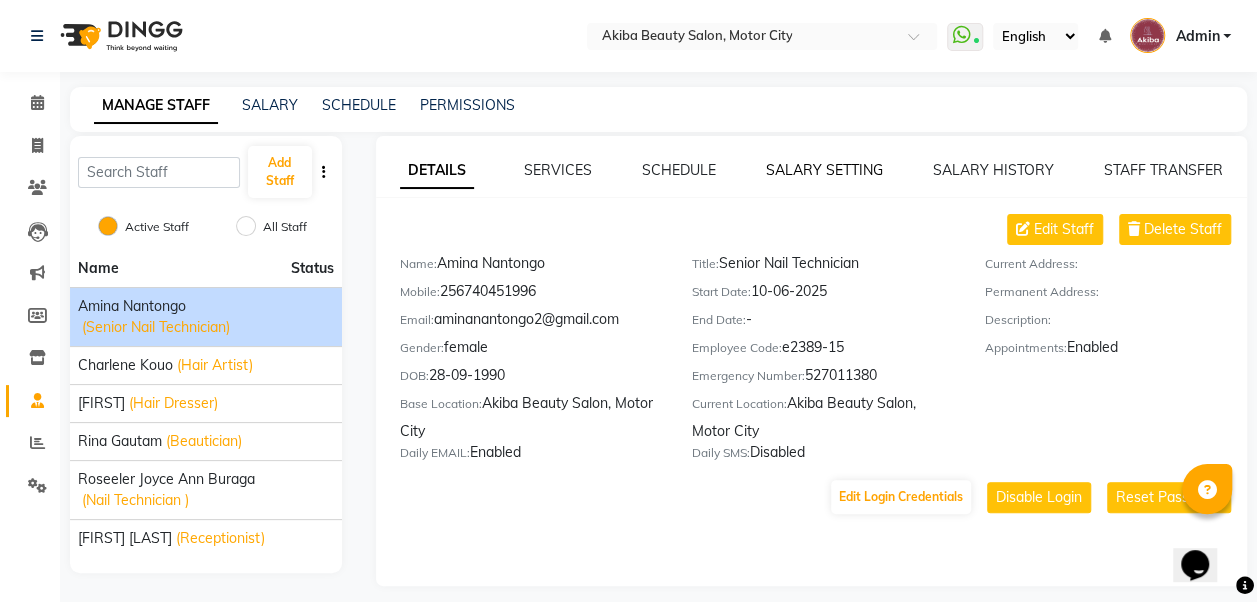 click on "SALARY SETTING" 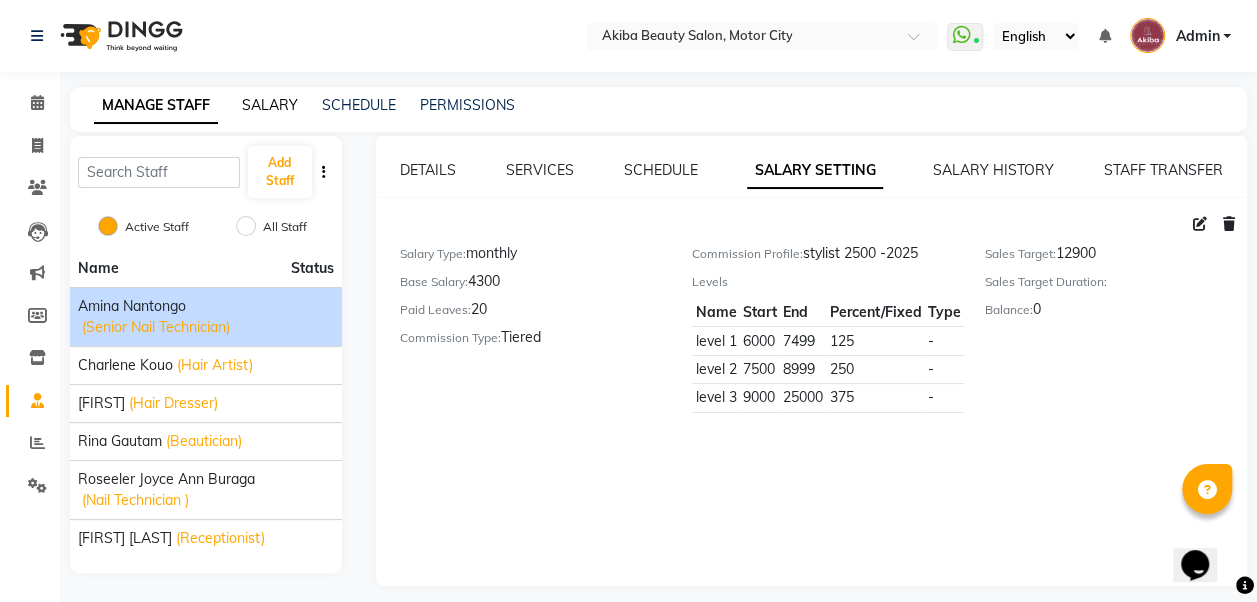 click on "SALARY" 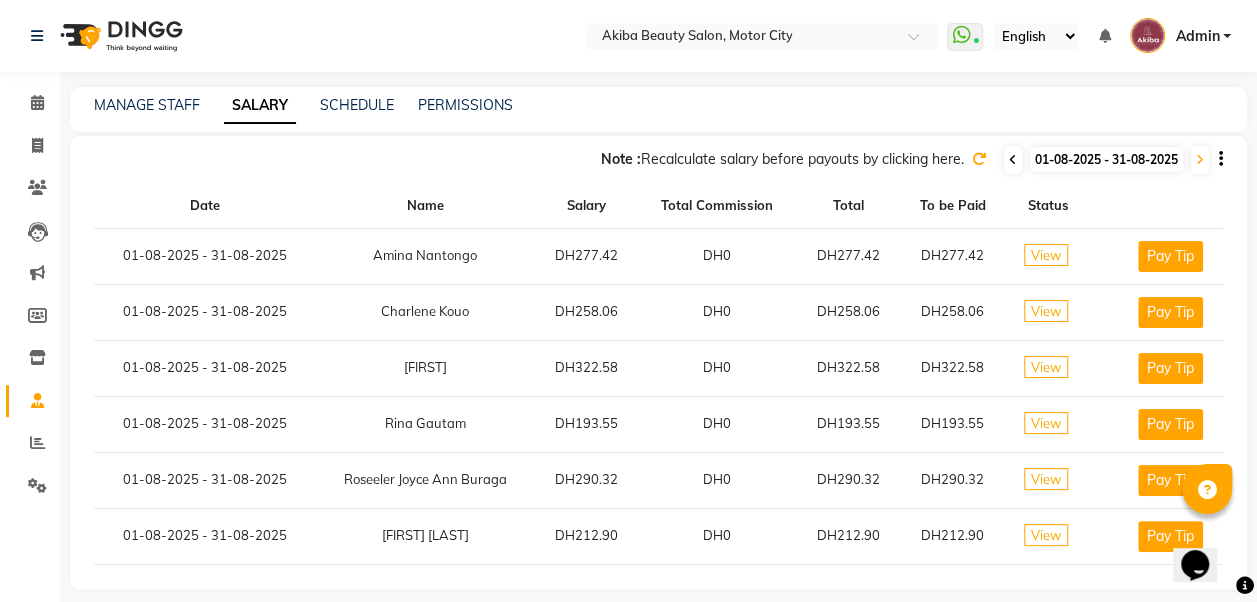 click 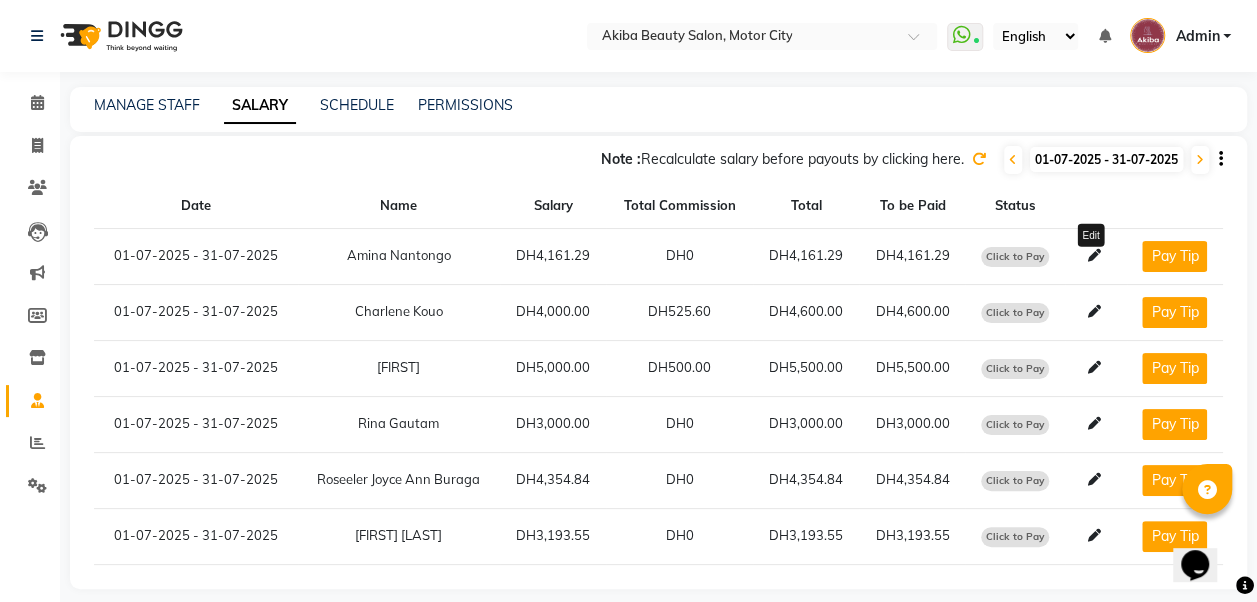 click 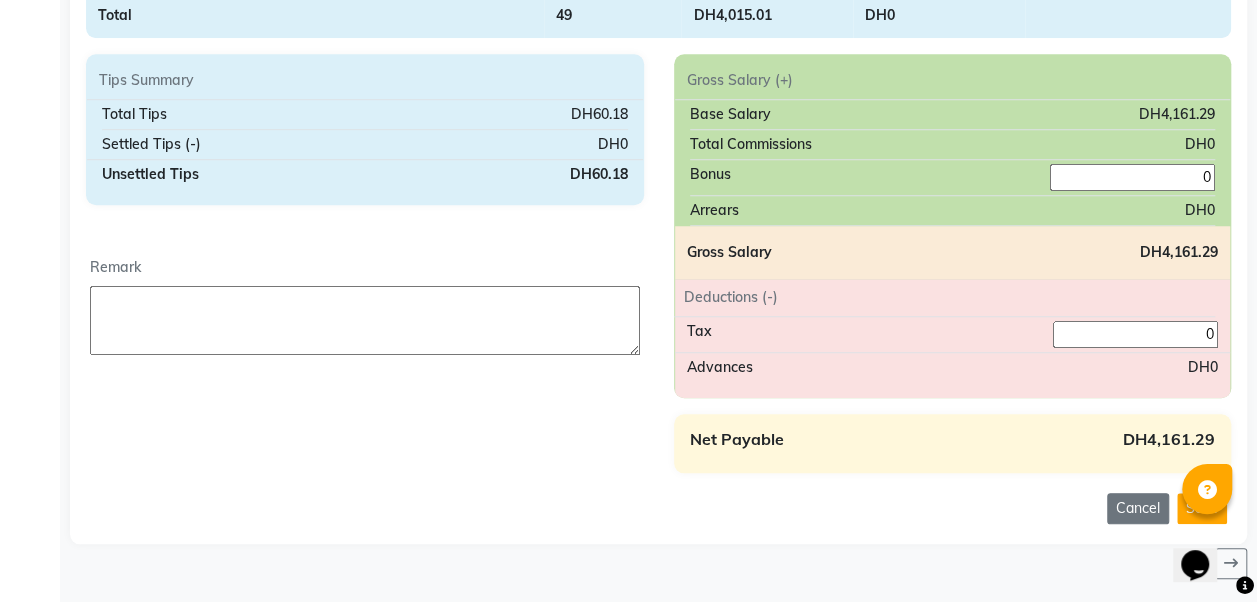 scroll, scrollTop: 699, scrollLeft: 0, axis: vertical 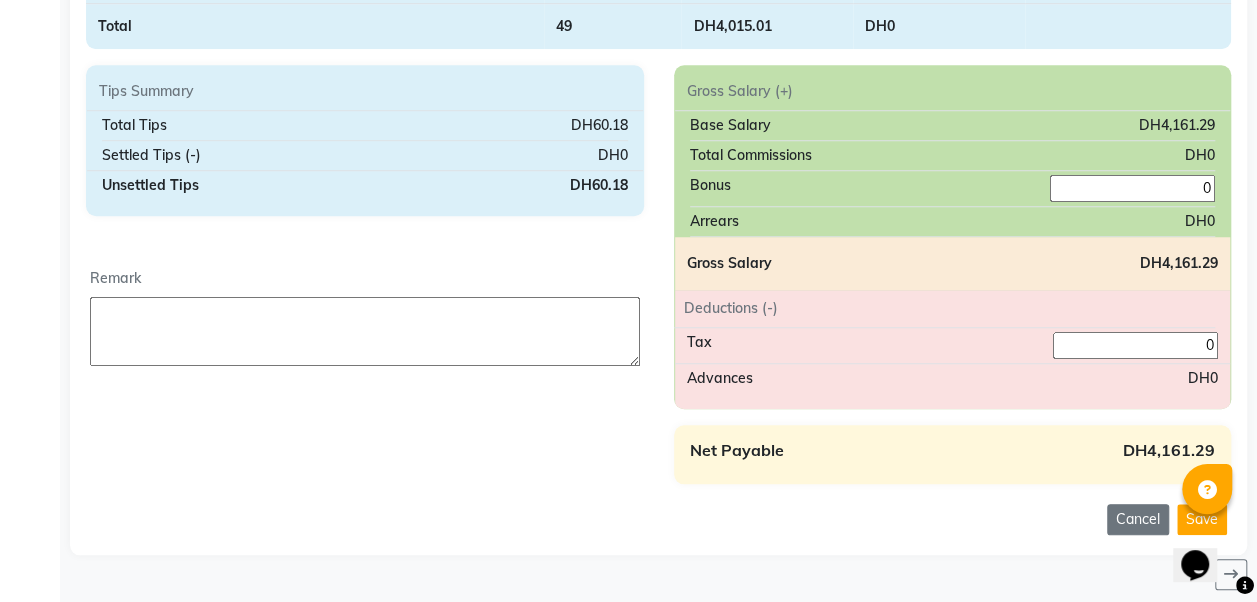 click on "0" at bounding box center [1132, 188] 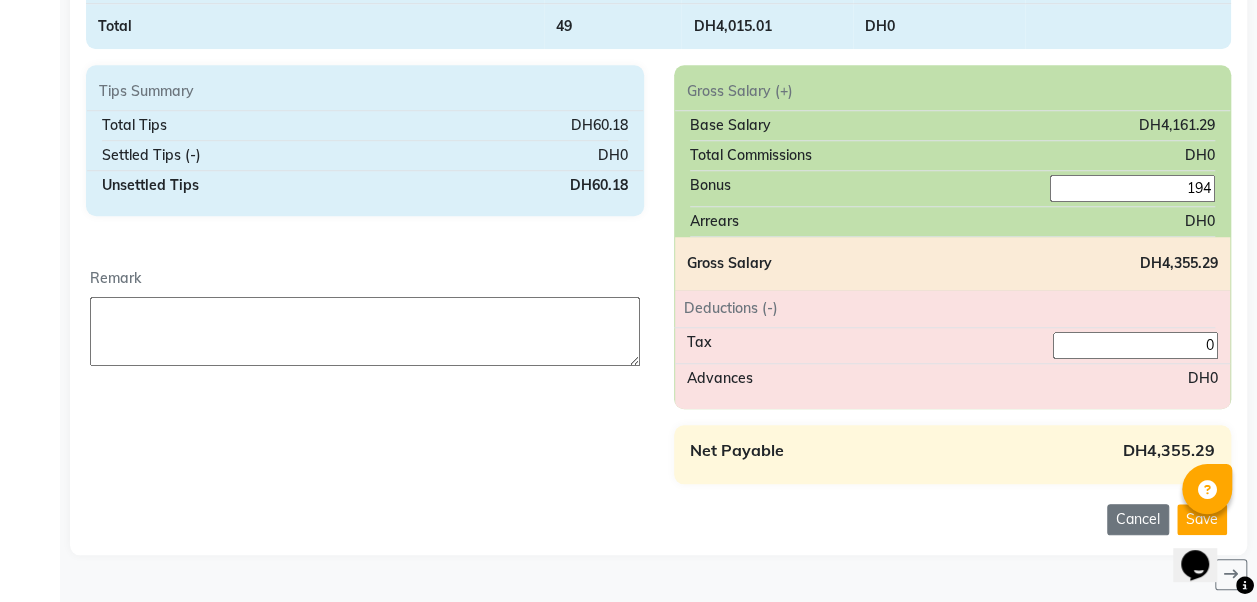 type on "194" 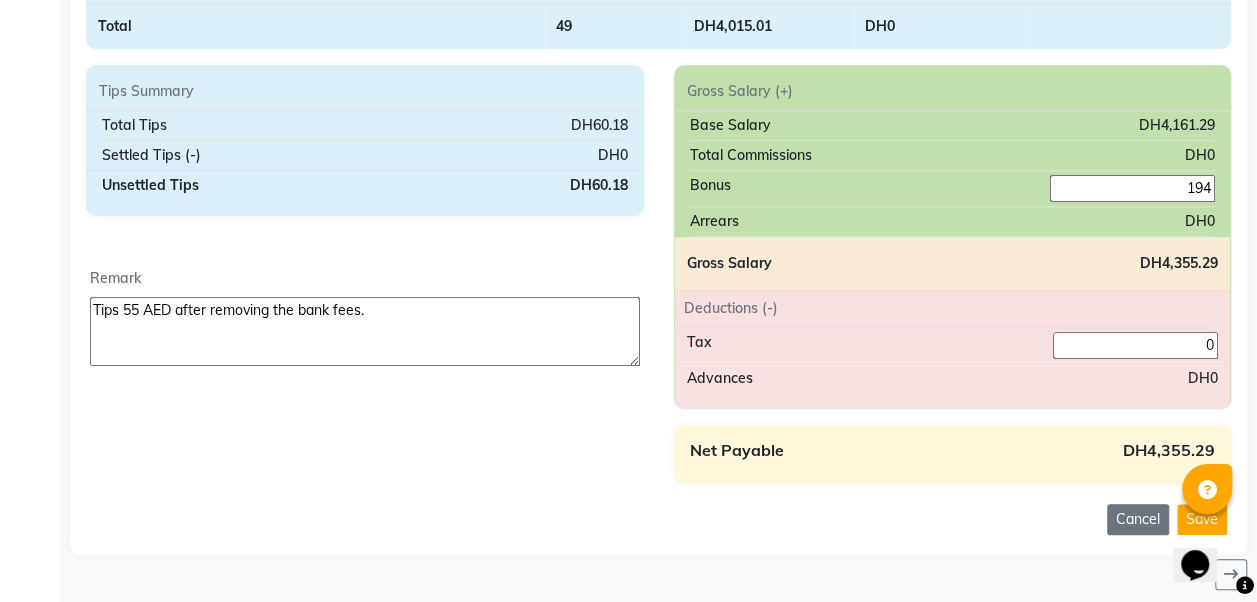 scroll, scrollTop: 710, scrollLeft: 0, axis: vertical 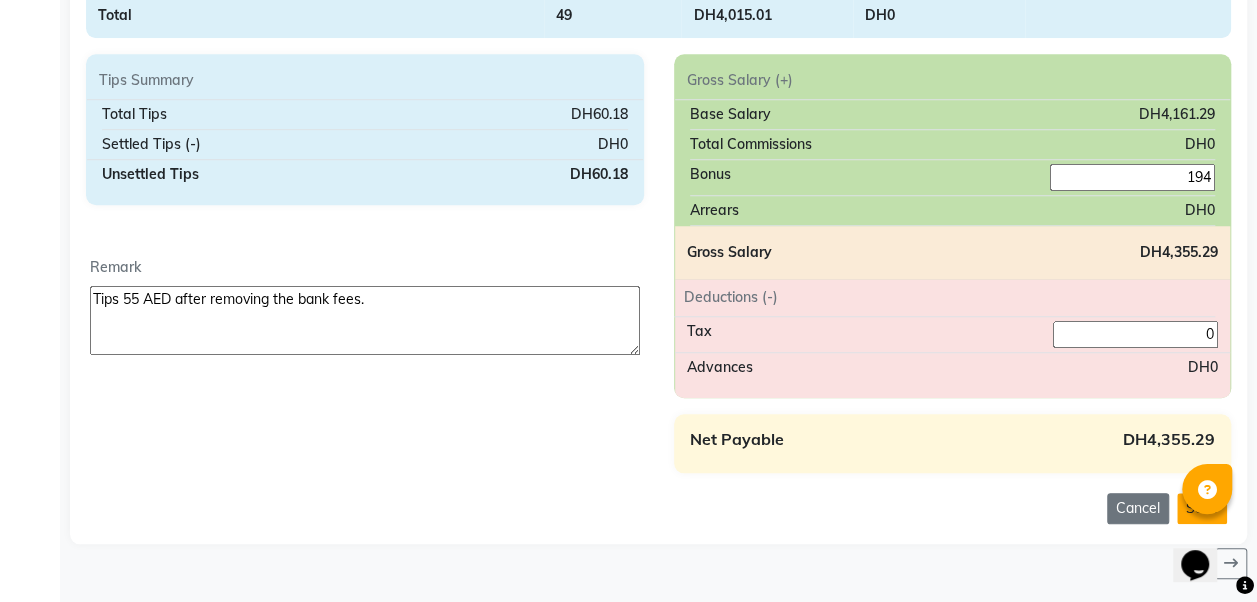 type on "Tips 55 AED after removing the bank fees." 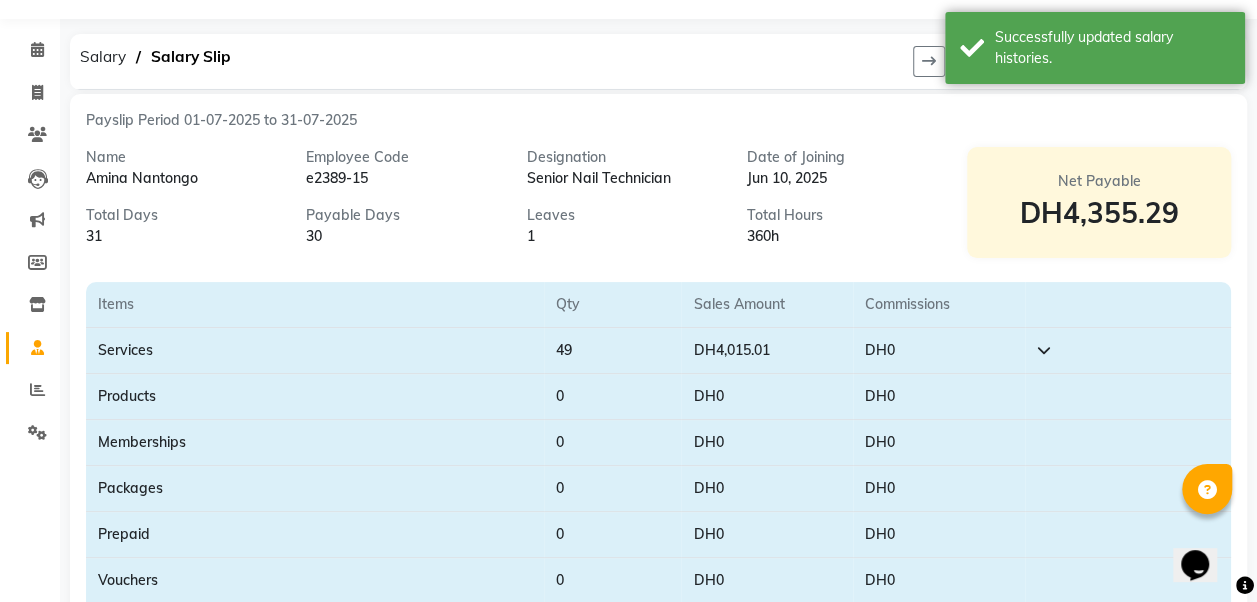 scroll, scrollTop: 0, scrollLeft: 0, axis: both 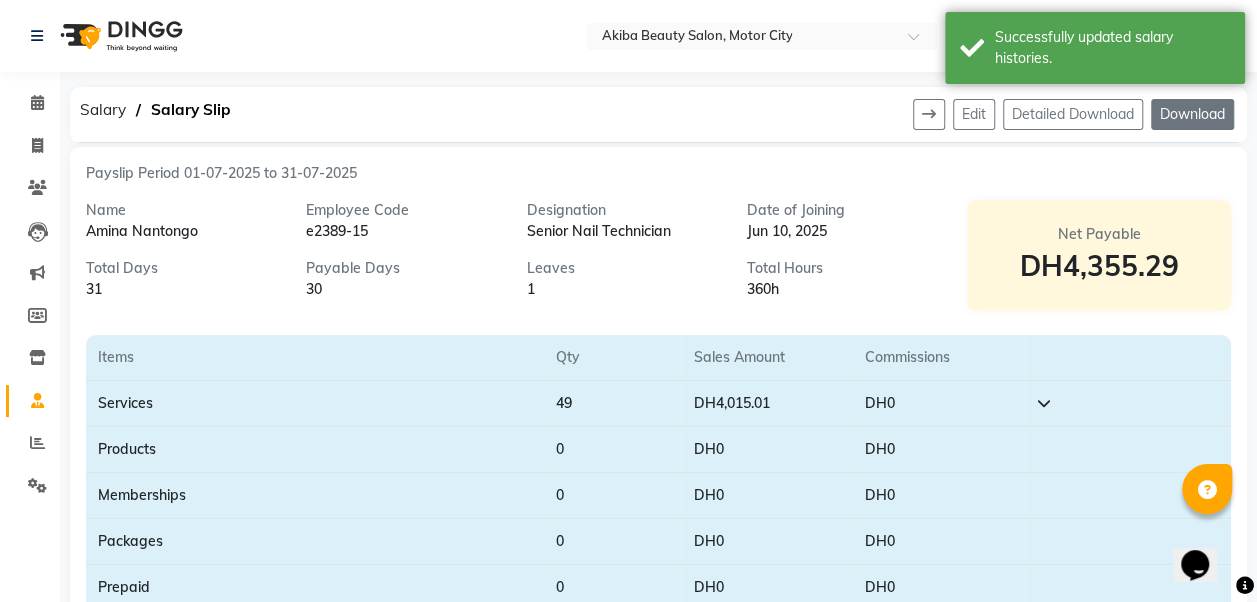 click on "Download" 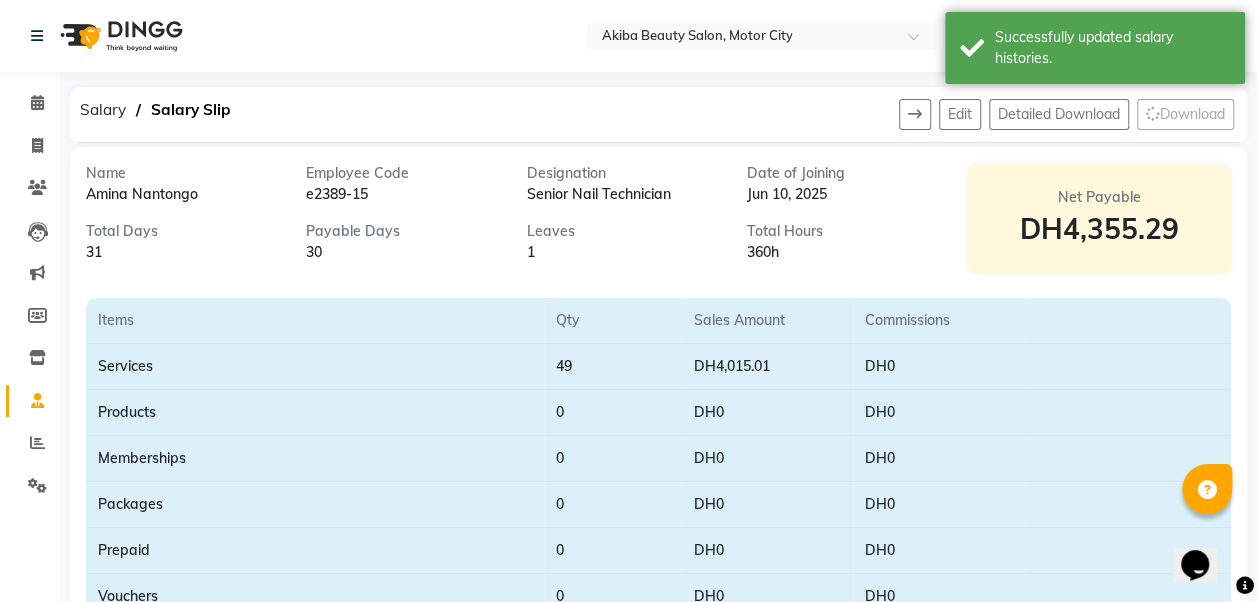 scroll, scrollTop: 0, scrollLeft: 0, axis: both 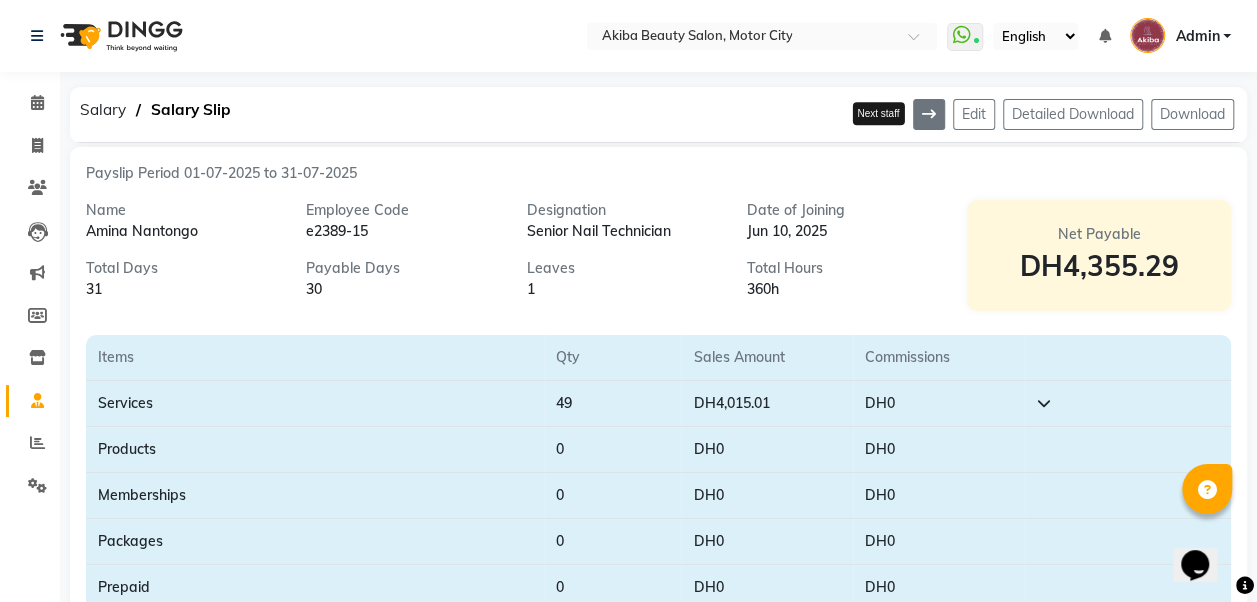 click 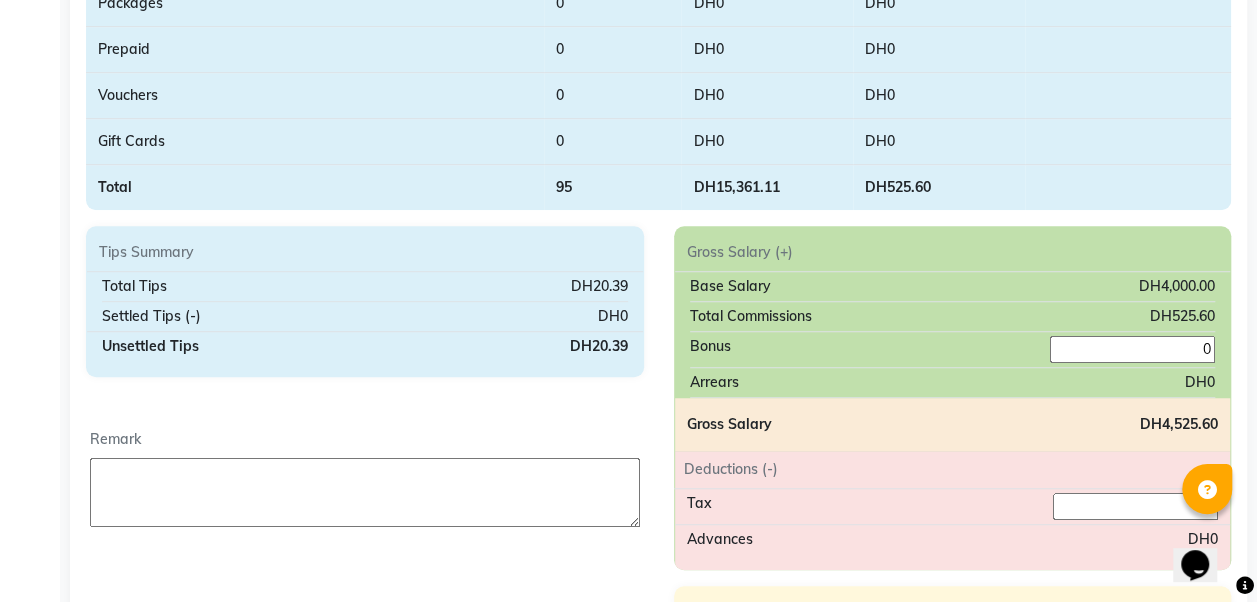 scroll, scrollTop: 539, scrollLeft: 0, axis: vertical 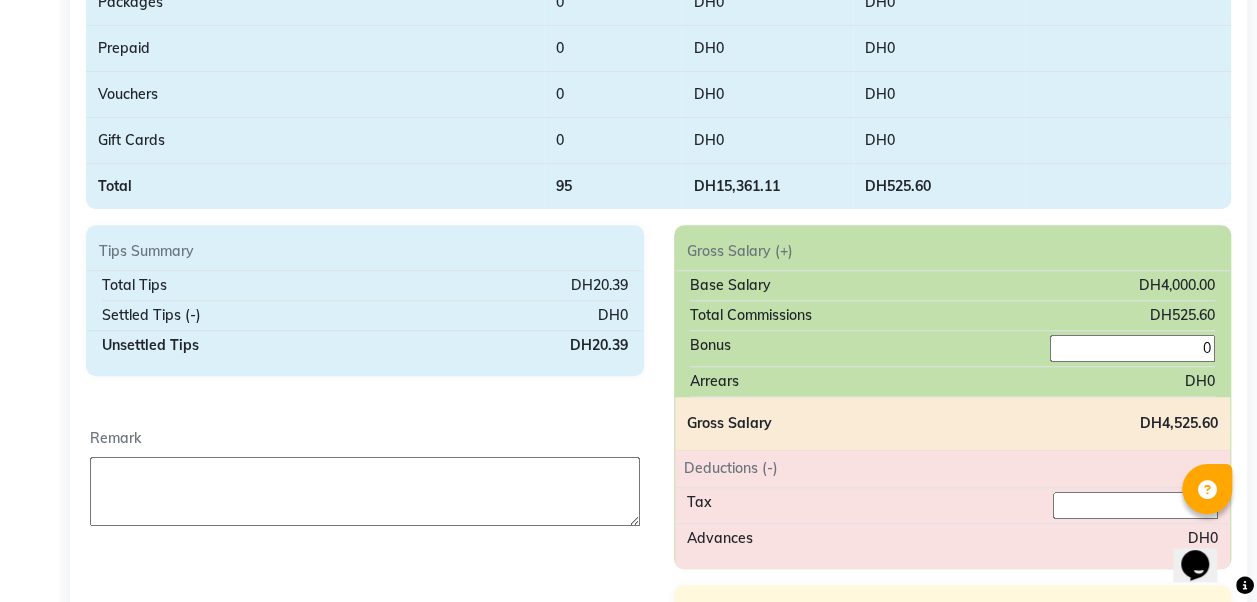 click at bounding box center (365, 491) 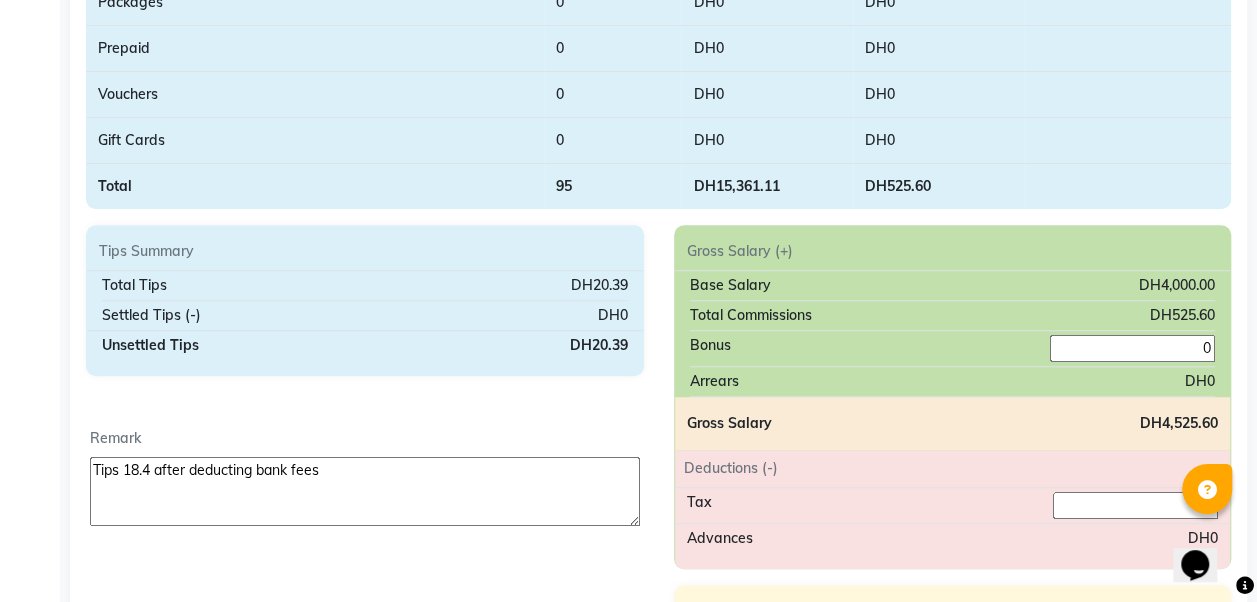 type on "Tips 18.4 after deducting bank fees" 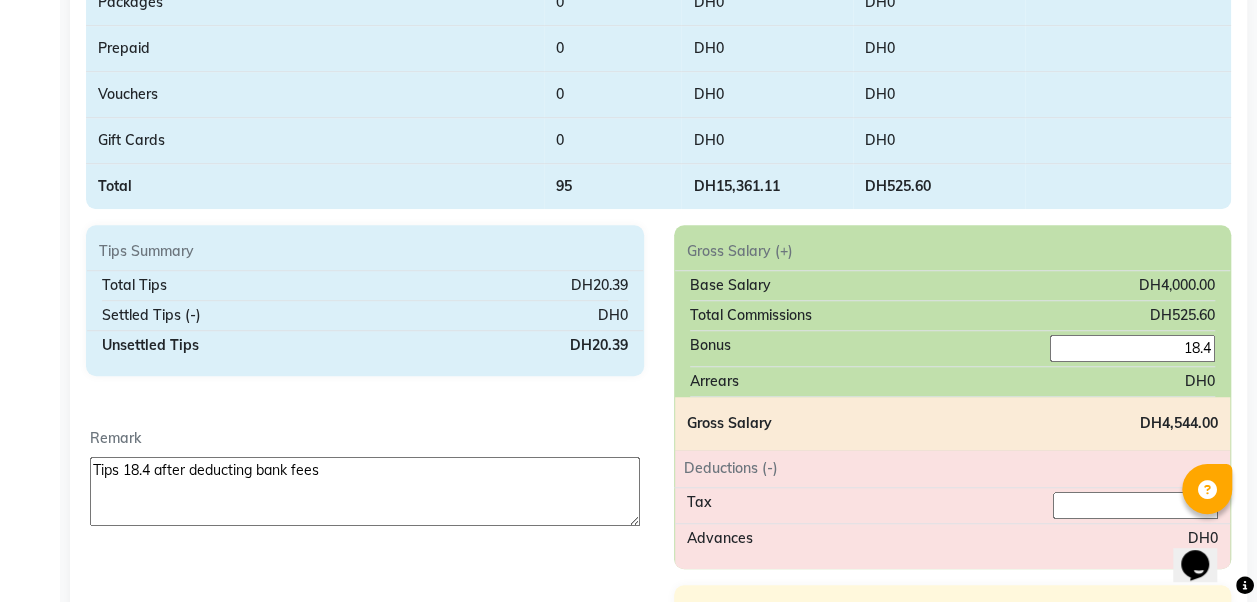 type on "18.4" 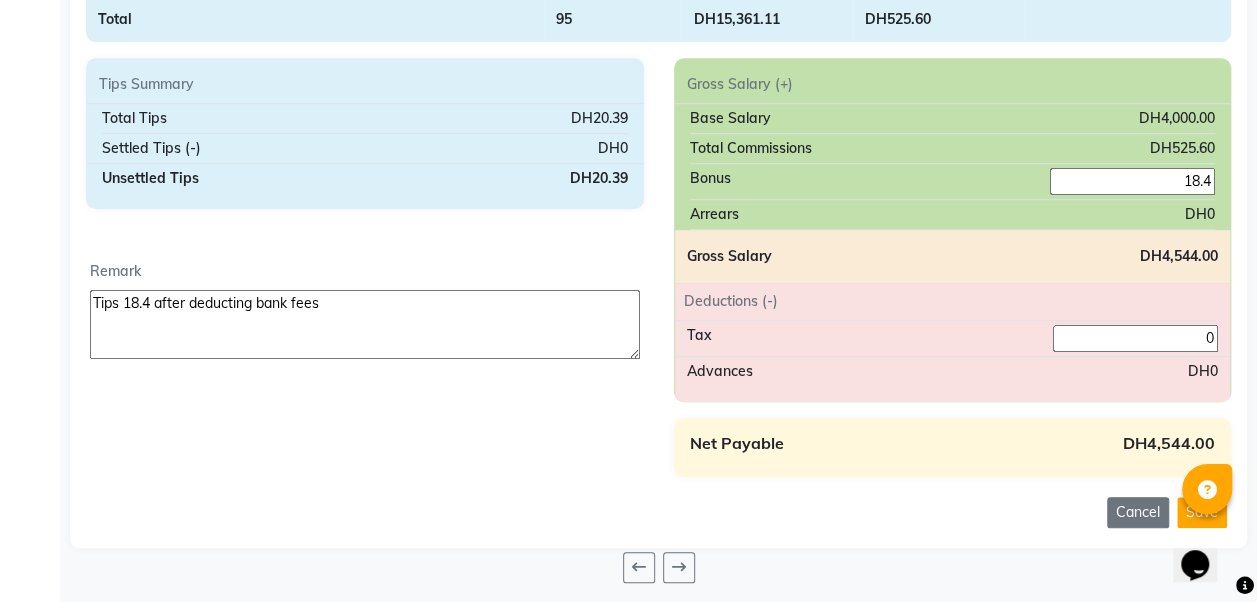 scroll, scrollTop: 710, scrollLeft: 0, axis: vertical 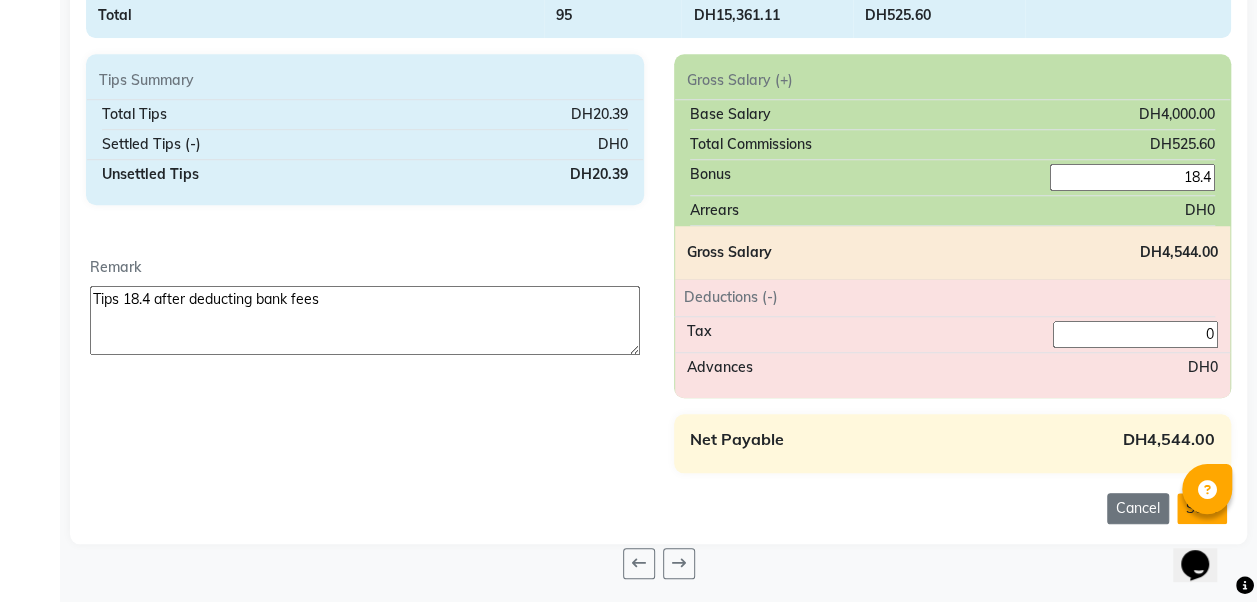 click on "Save" 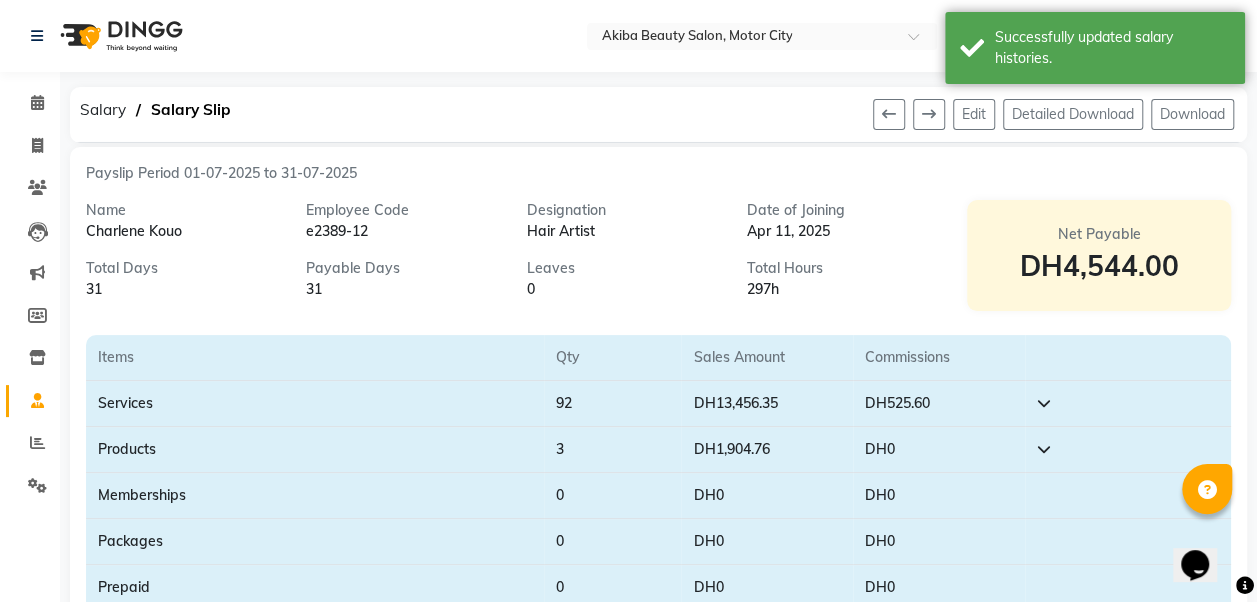 scroll, scrollTop: 0, scrollLeft: 0, axis: both 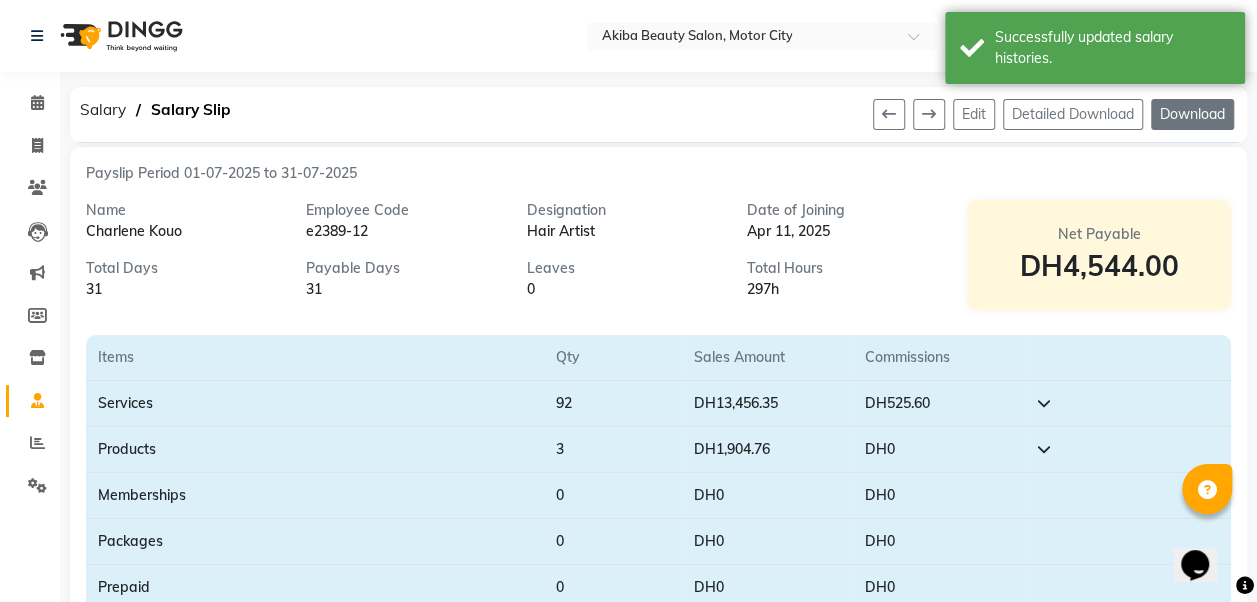 click on "Download" 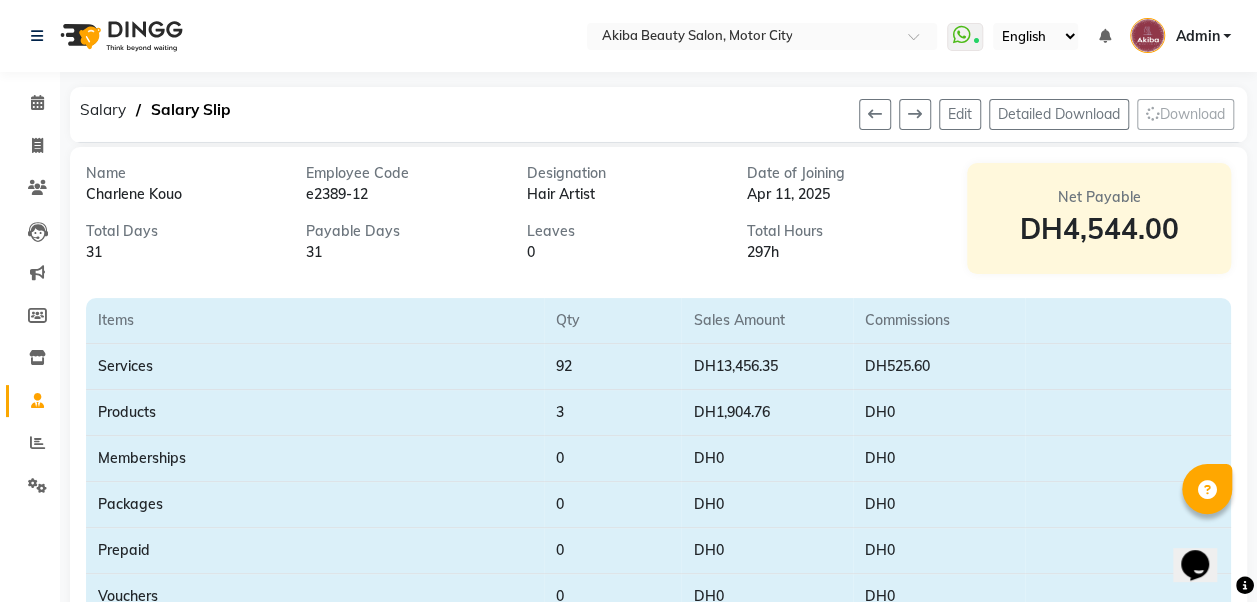 scroll, scrollTop: 0, scrollLeft: 0, axis: both 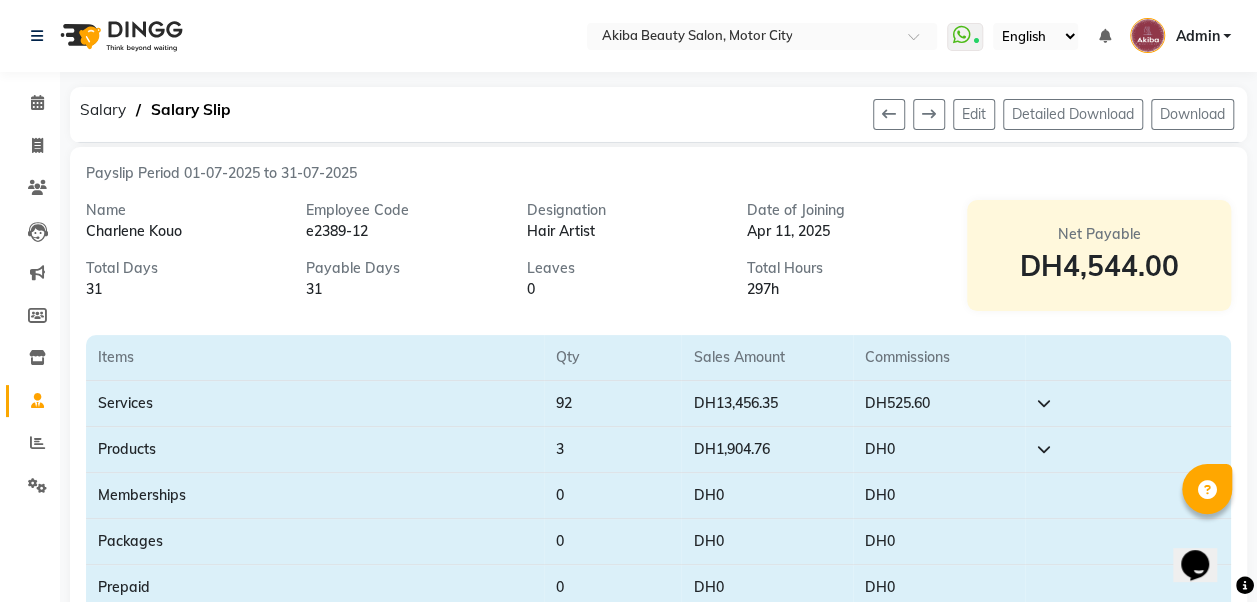 click on "Net Payable  DH4,544.00" at bounding box center (1099, 255) 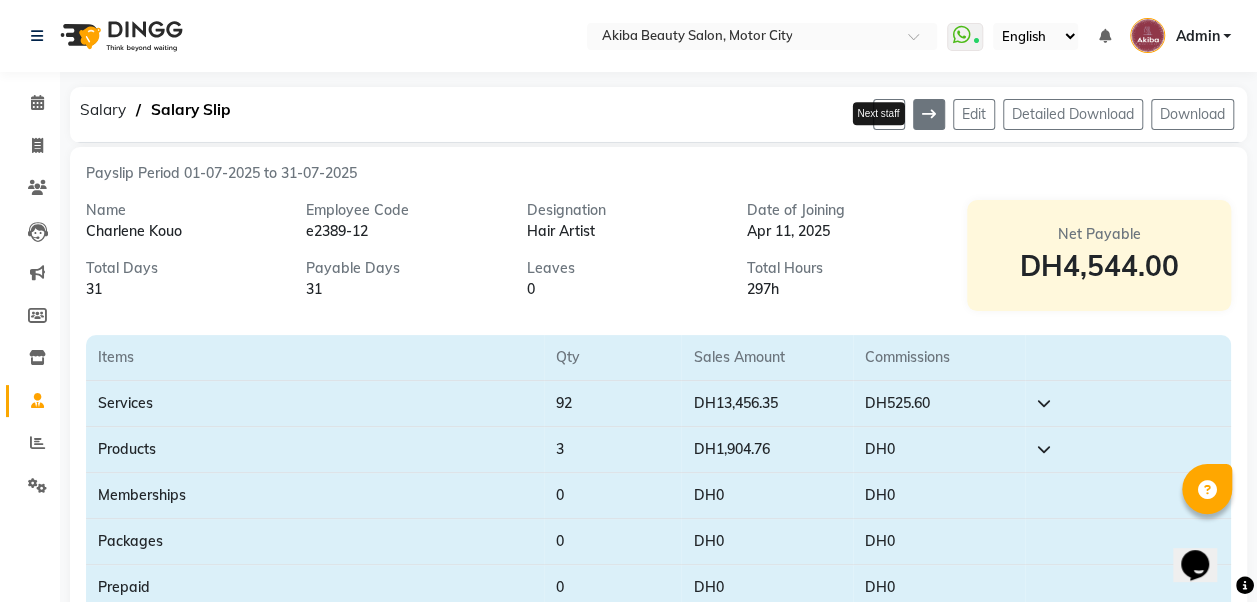 click 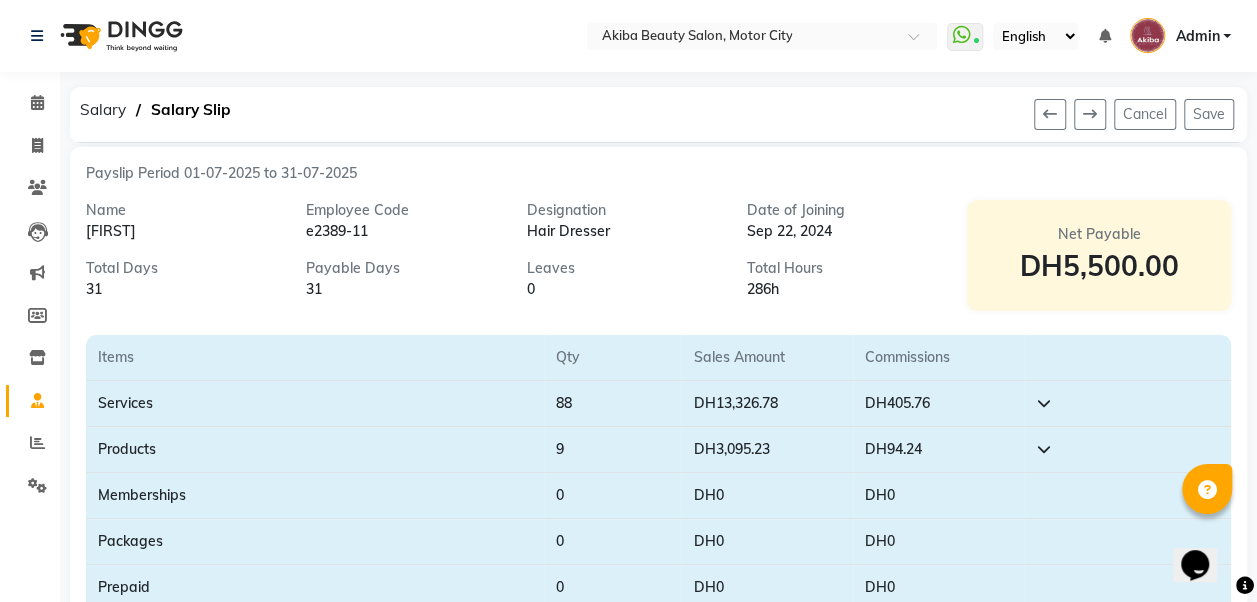click 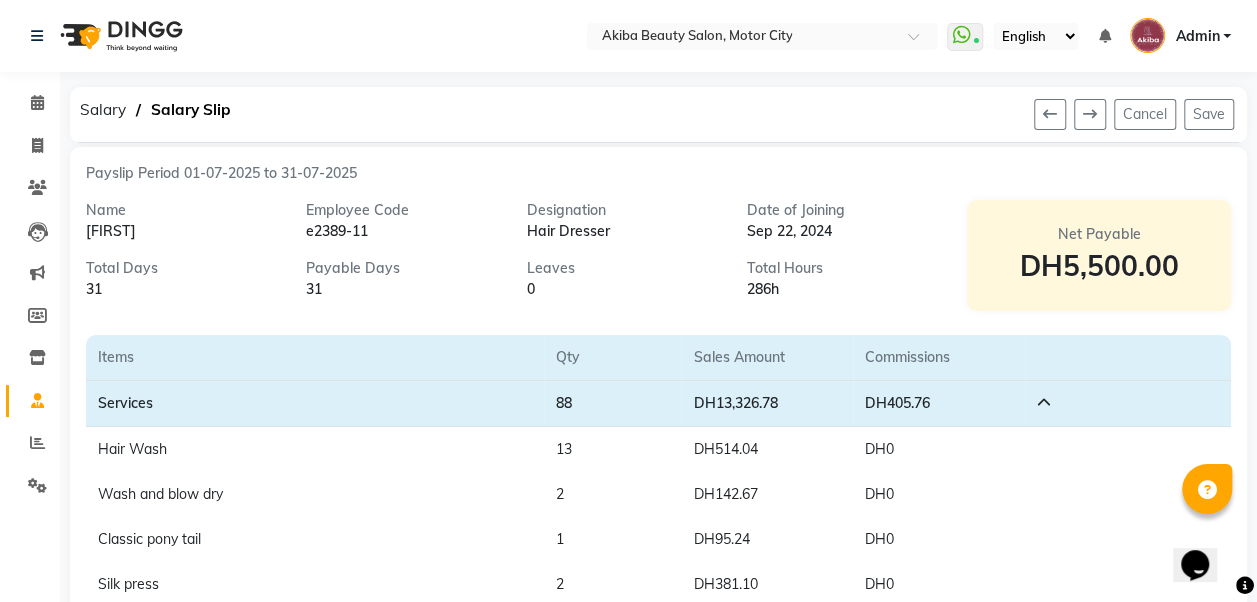 click 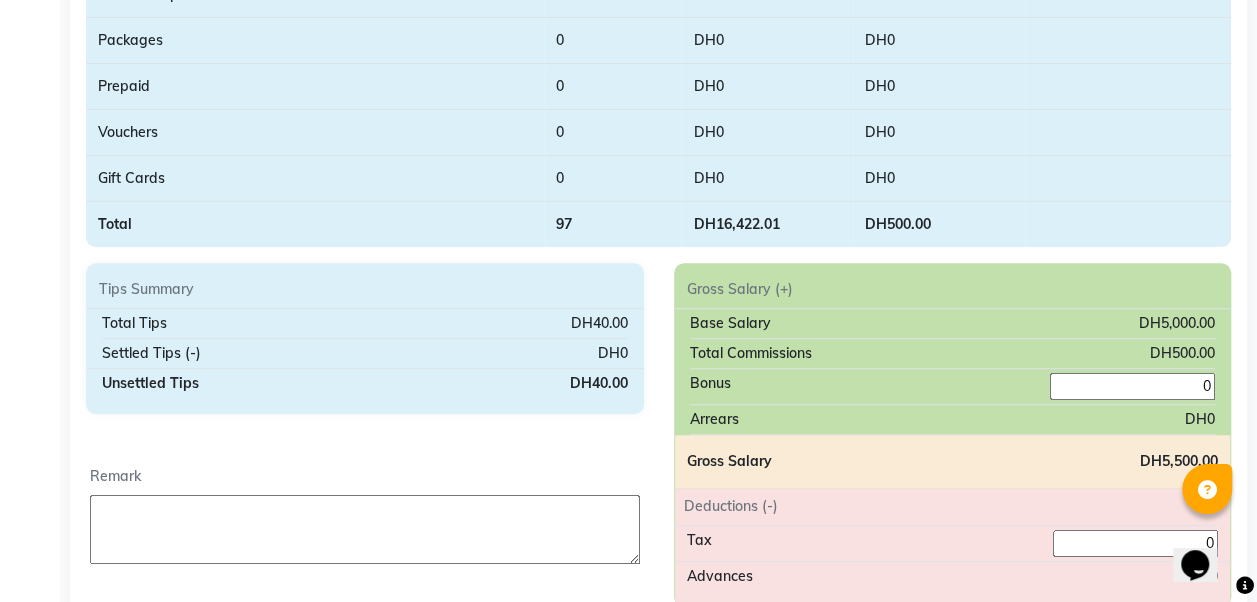 scroll, scrollTop: 503, scrollLeft: 0, axis: vertical 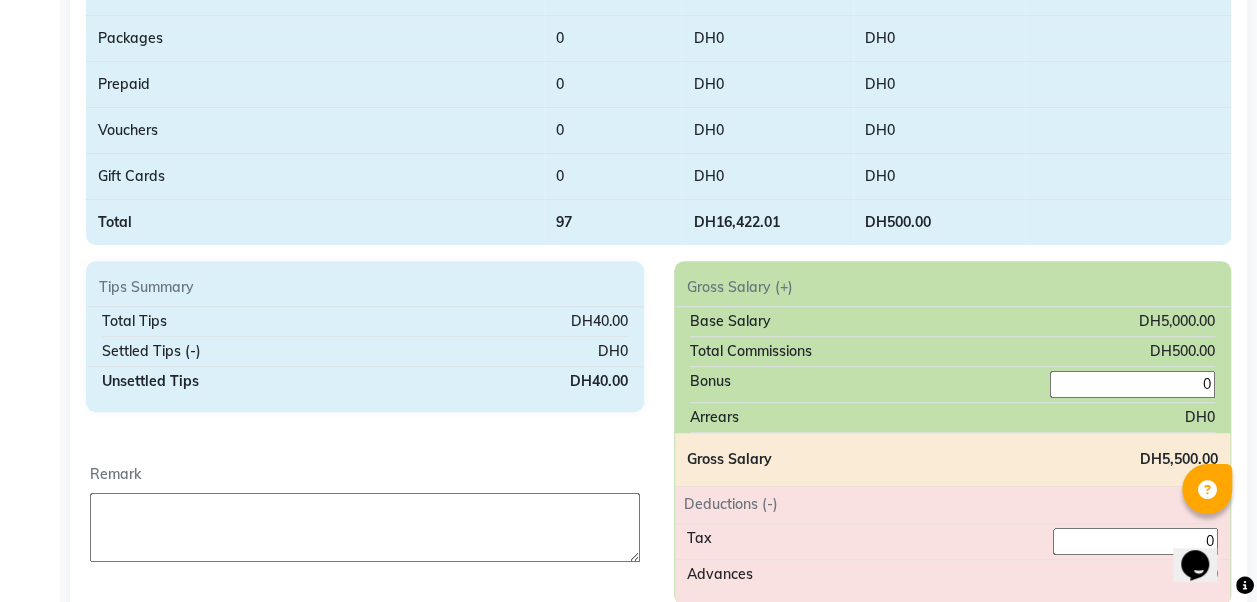click at bounding box center (365, 527) 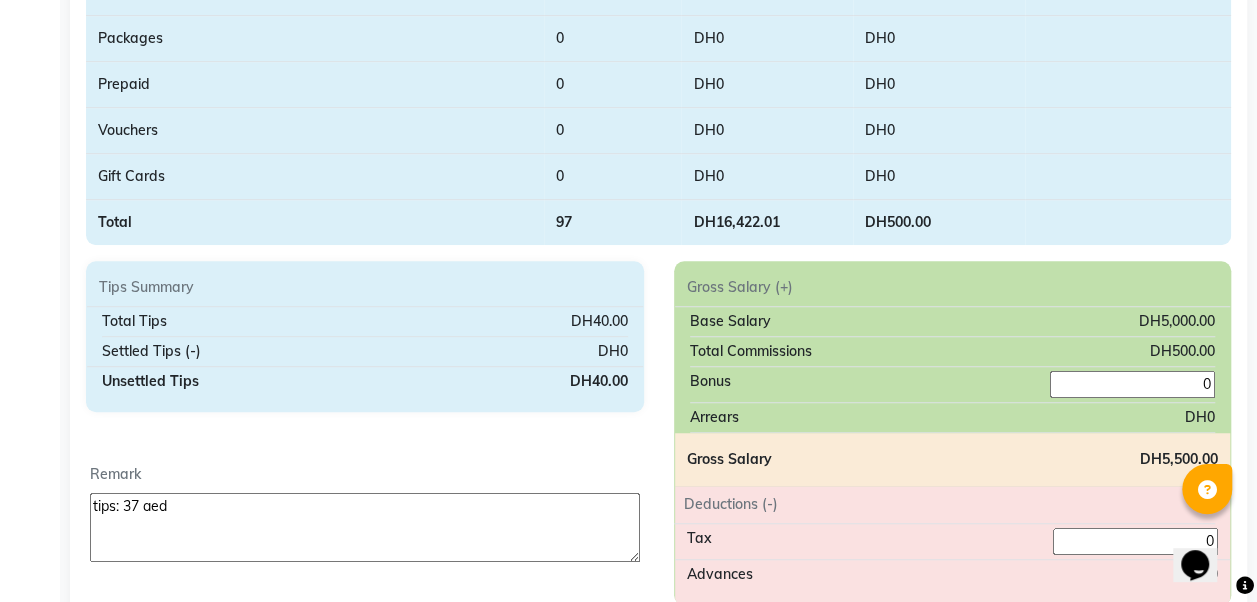 type on "tips: 37 aed" 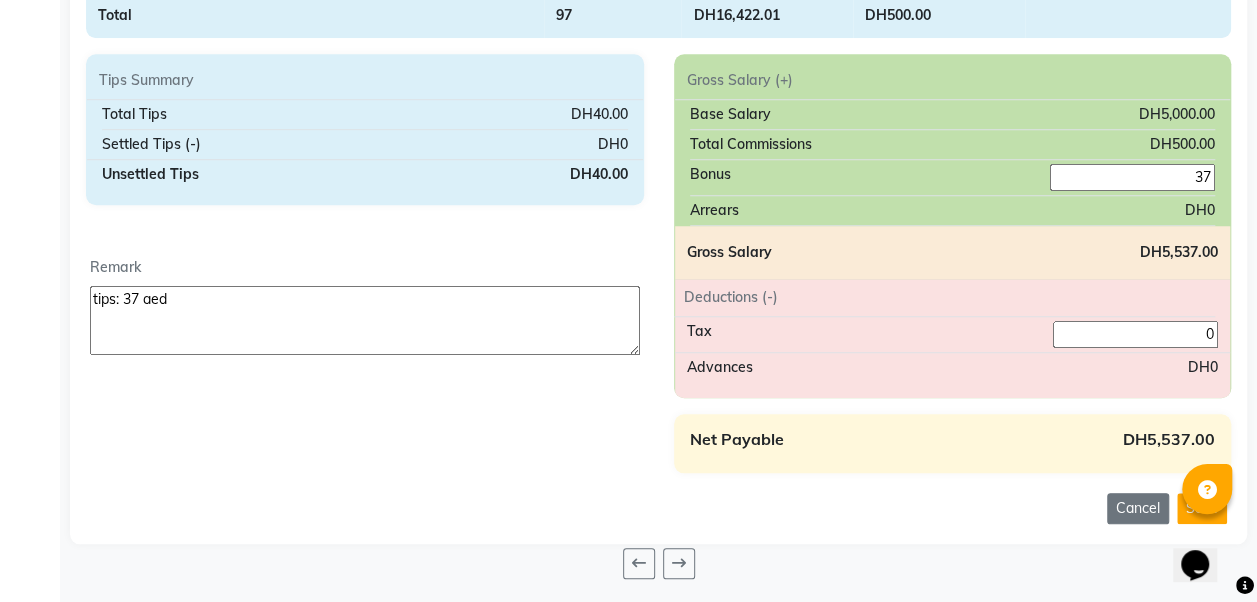scroll, scrollTop: 687, scrollLeft: 0, axis: vertical 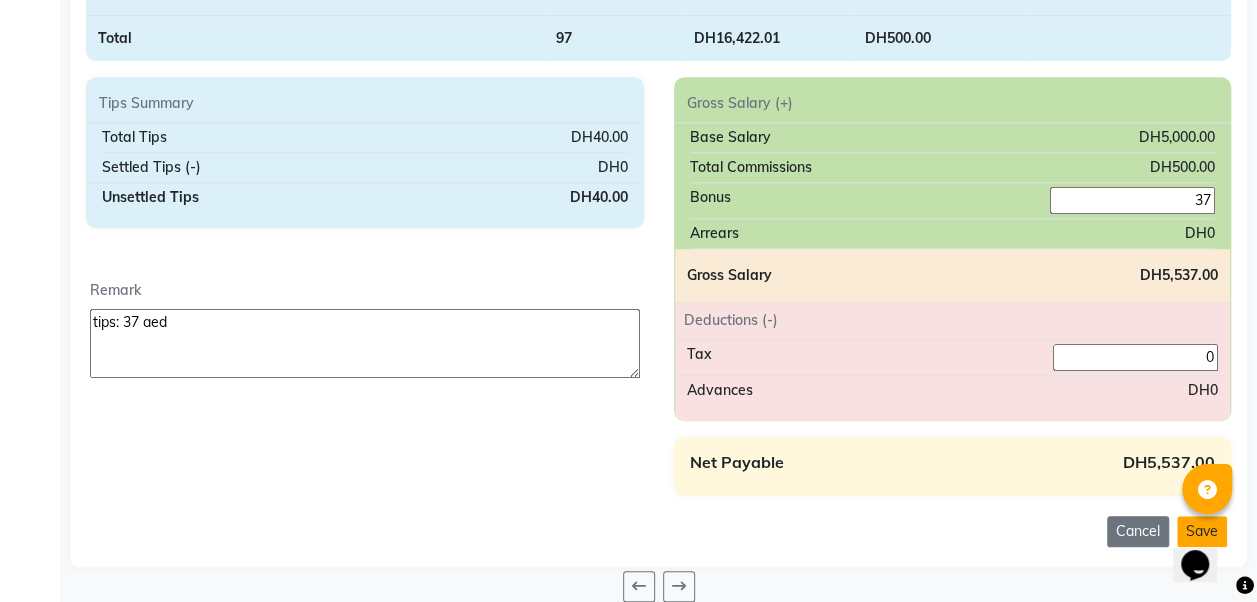 type on "37" 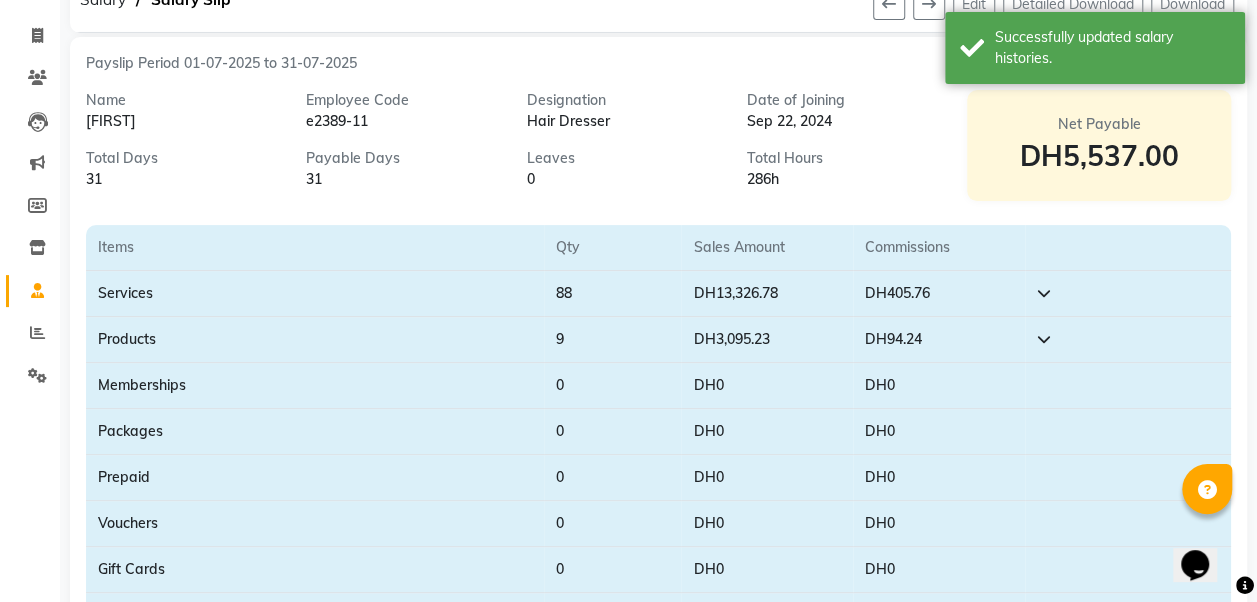 scroll, scrollTop: 0, scrollLeft: 0, axis: both 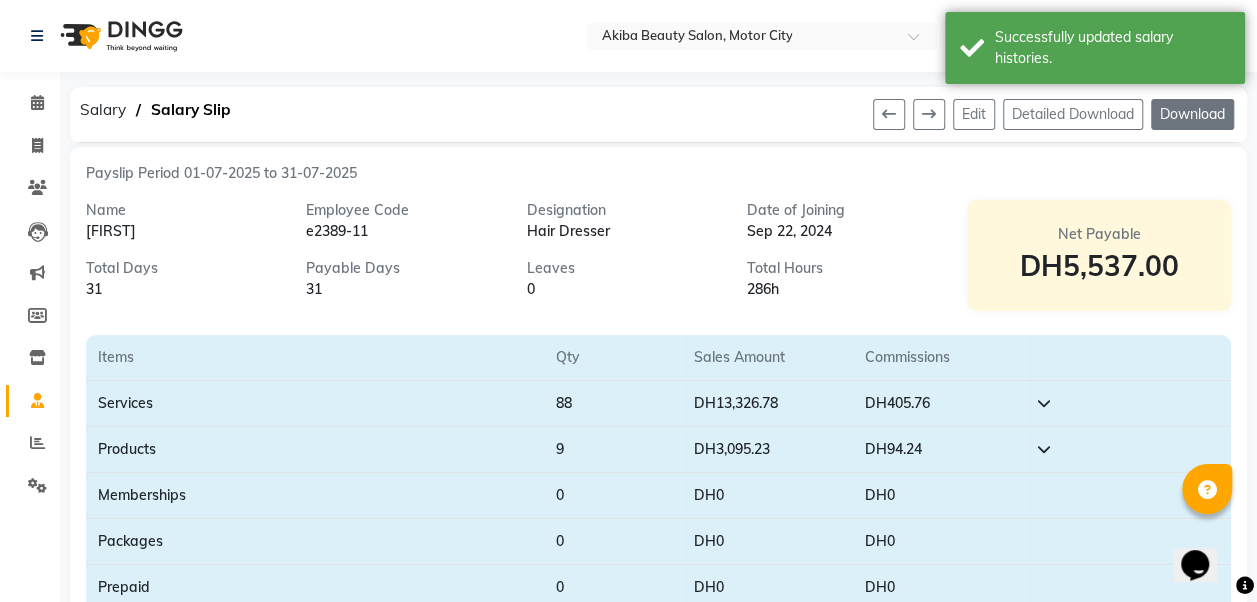 click on "Download" 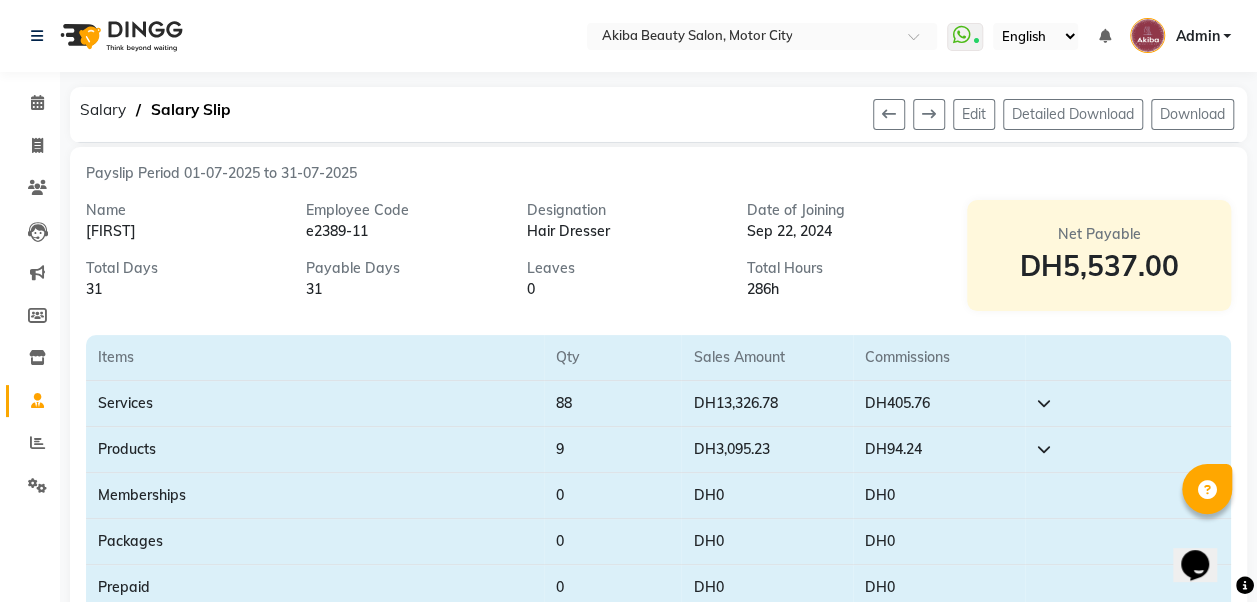 click on "Payslip Period 01-07-2025 to 31-07-2025" at bounding box center (658, 173) 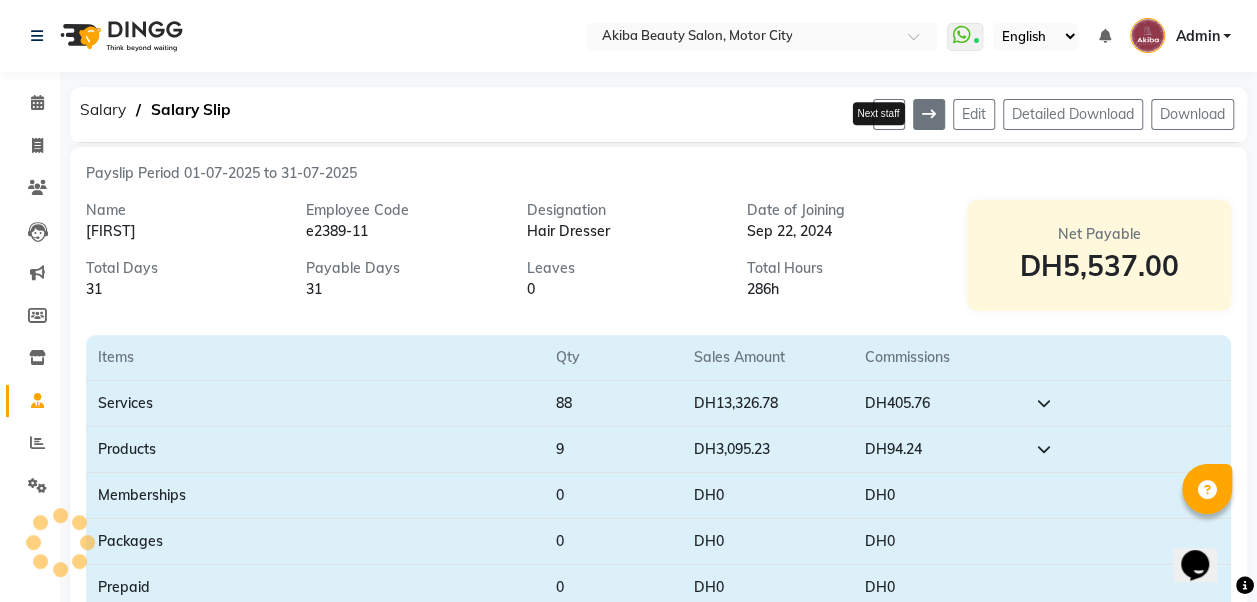 click 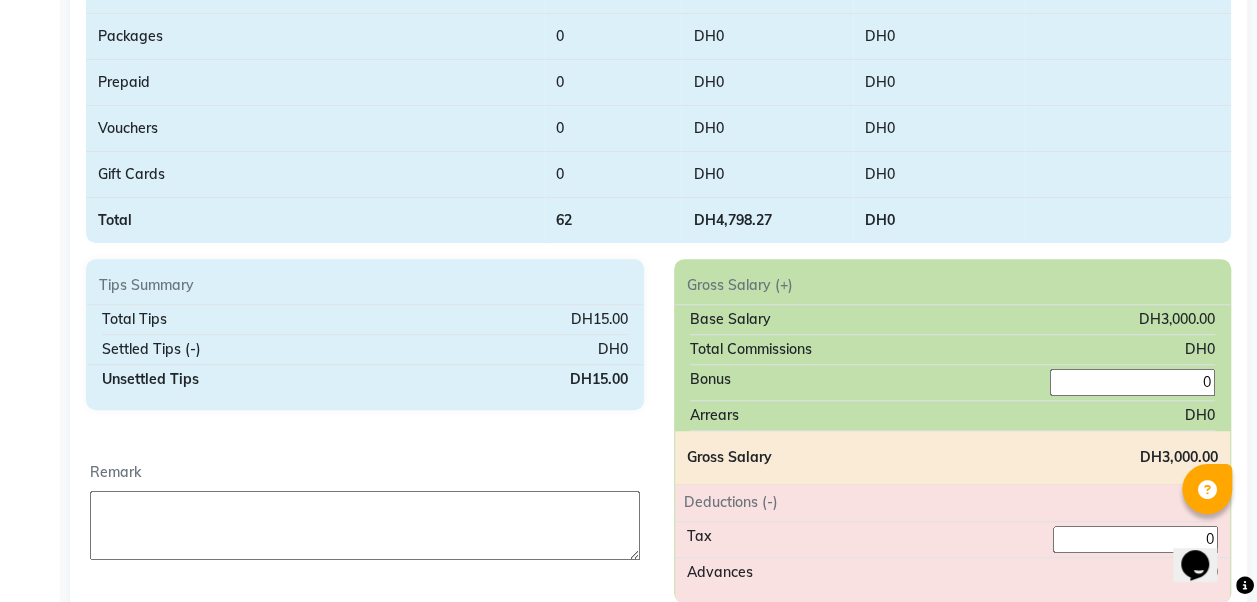 scroll, scrollTop: 507, scrollLeft: 0, axis: vertical 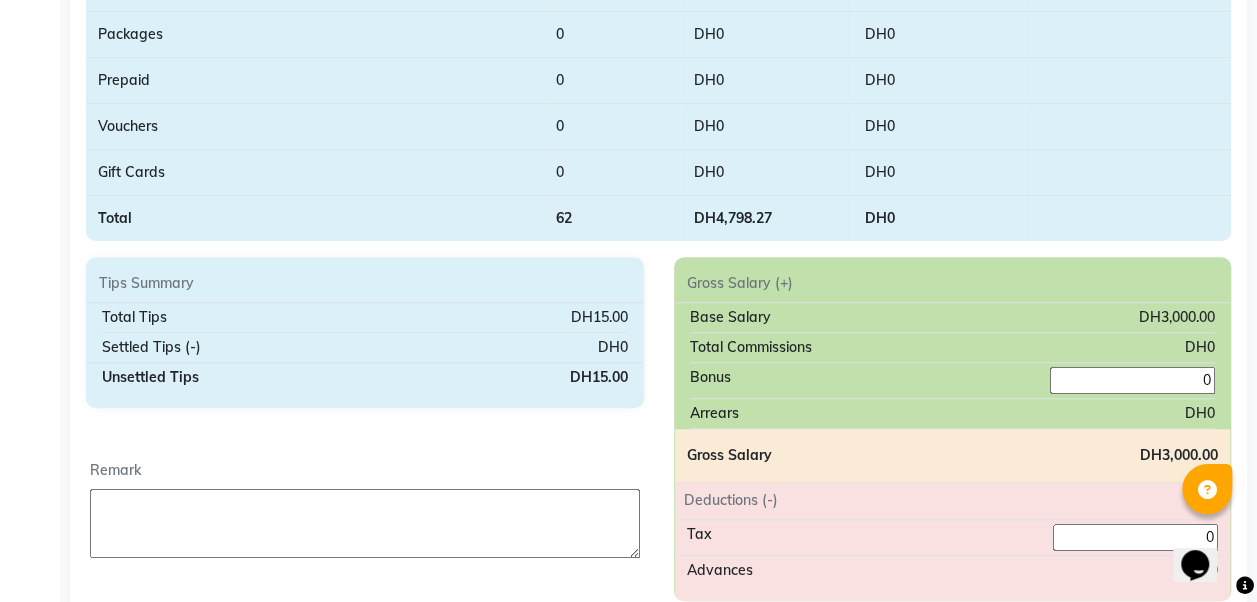click at bounding box center [365, 523] 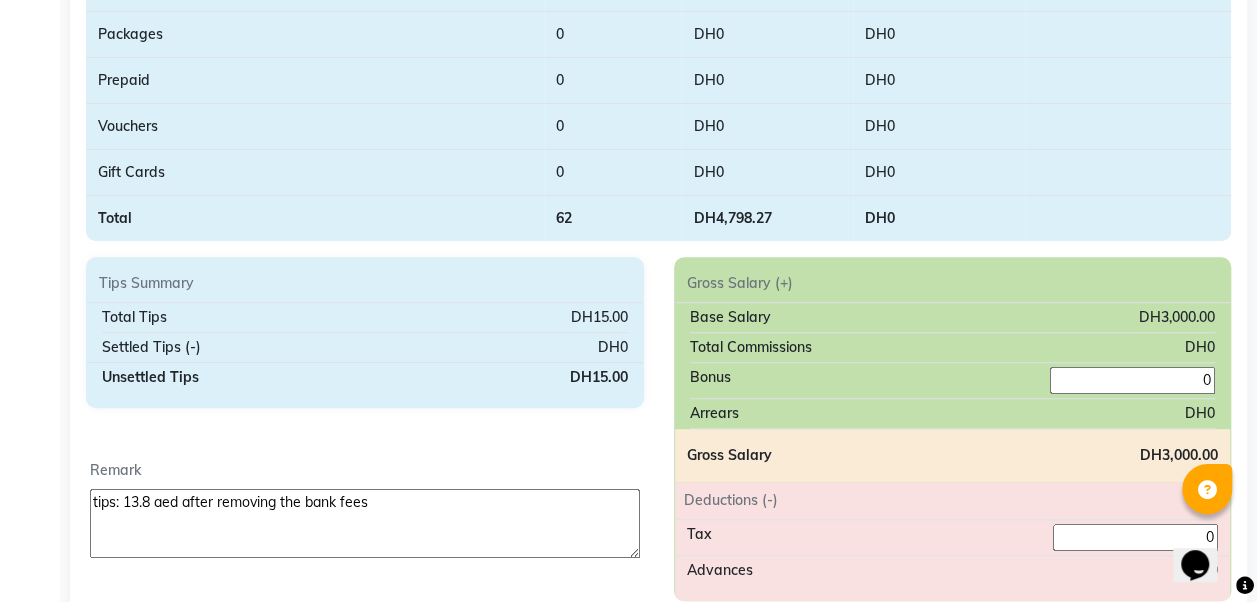 type on "tips: 13.8 aed after removing the bank fees" 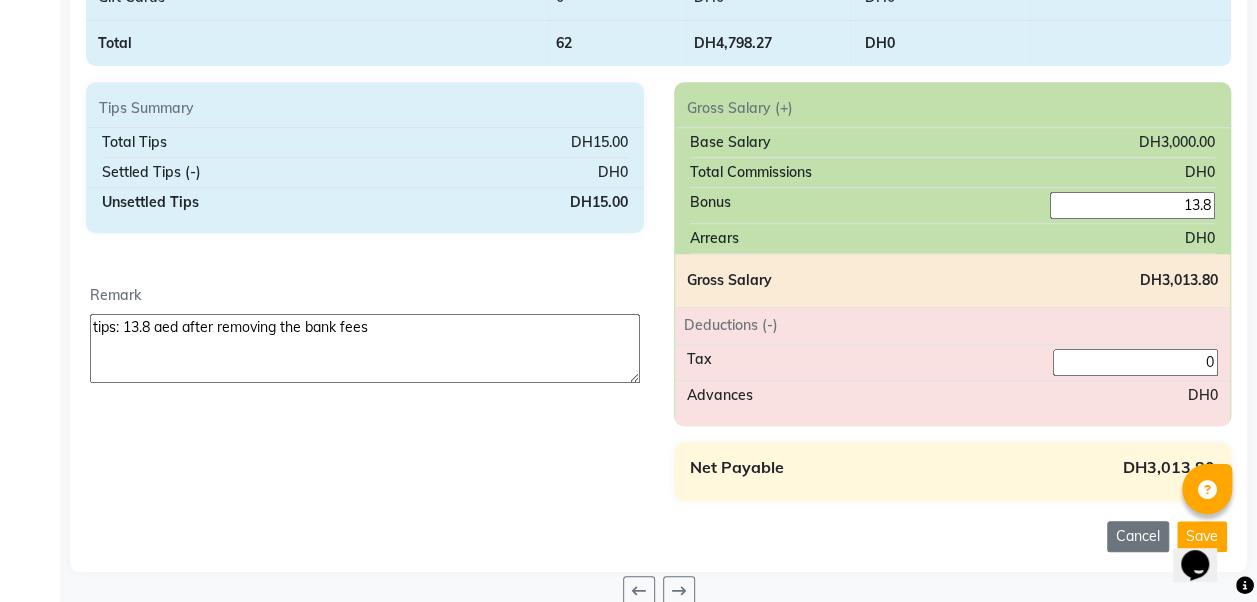 scroll, scrollTop: 710, scrollLeft: 0, axis: vertical 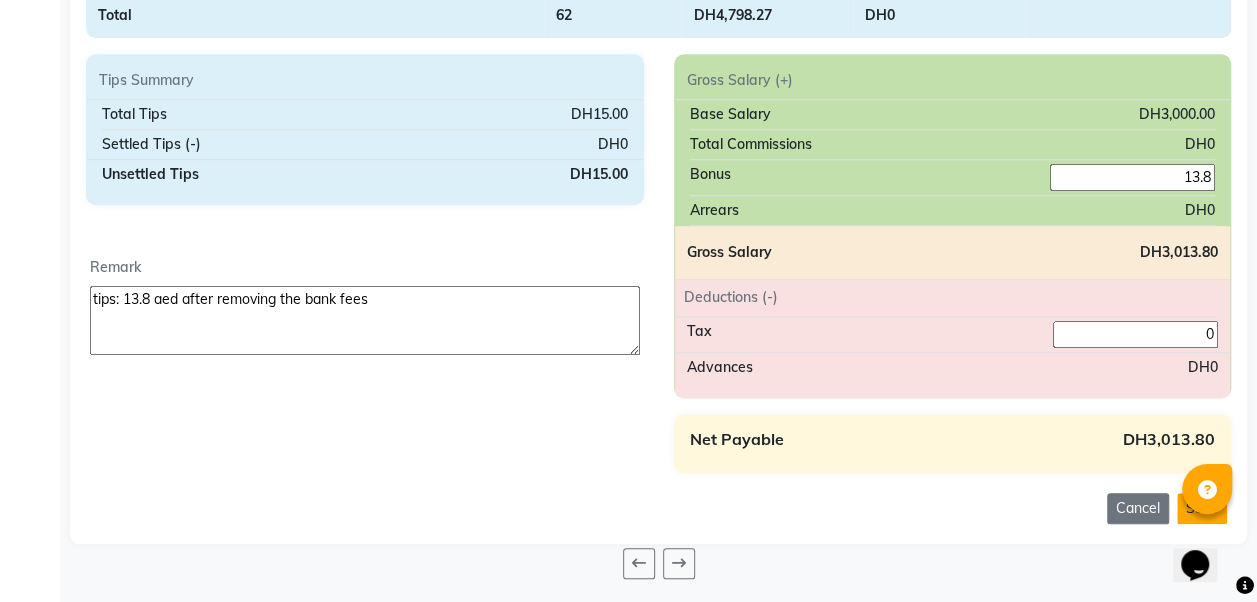 type on "13.8" 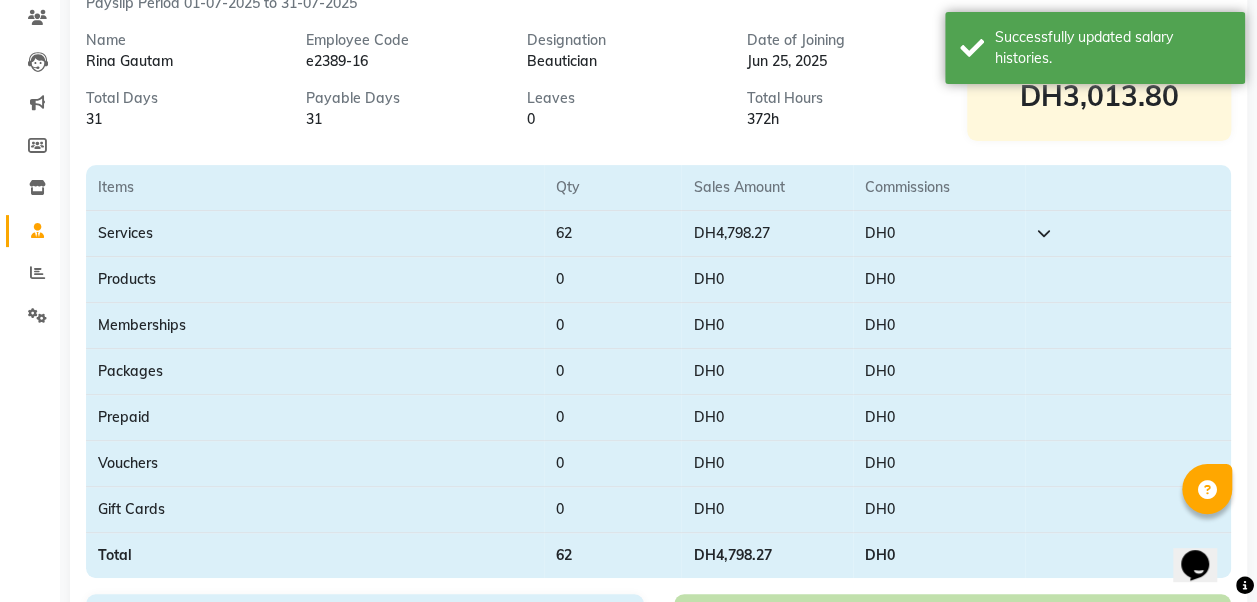 scroll, scrollTop: 0, scrollLeft: 0, axis: both 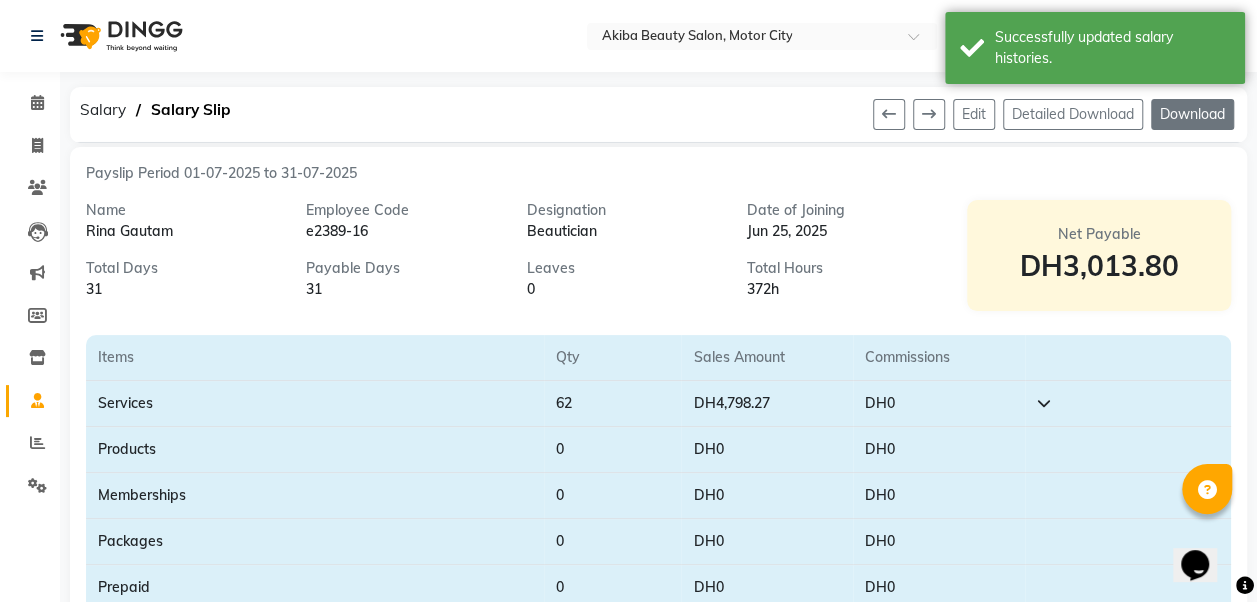 click on "Download" 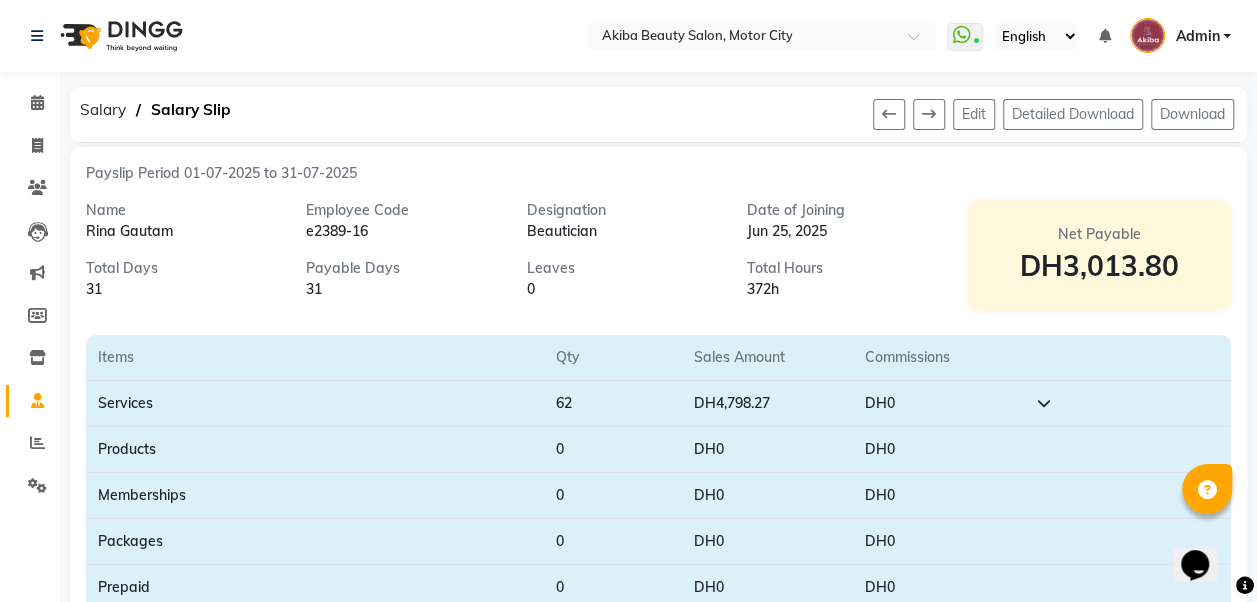 click on "Edit   Detailed Download   Download" 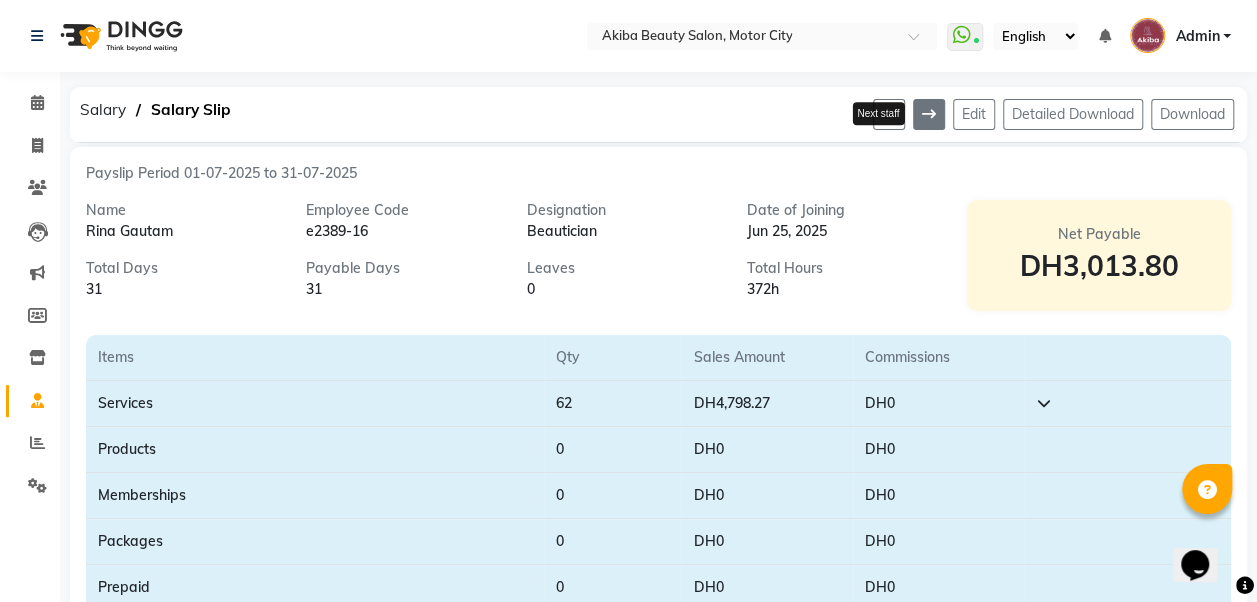 click 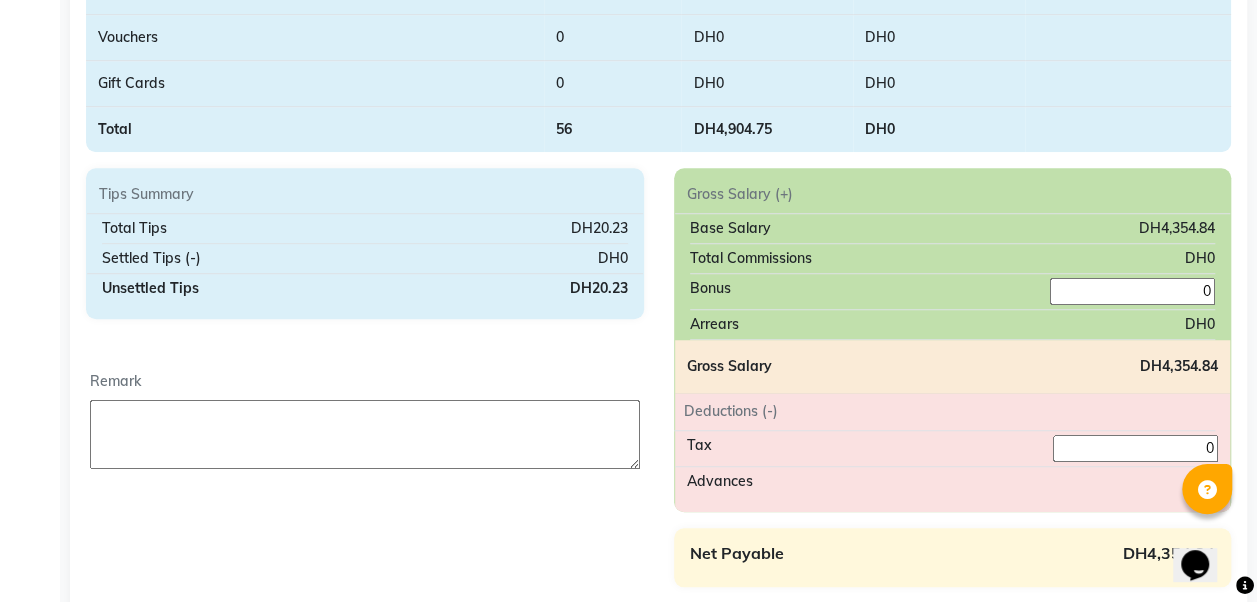scroll, scrollTop: 597, scrollLeft: 0, axis: vertical 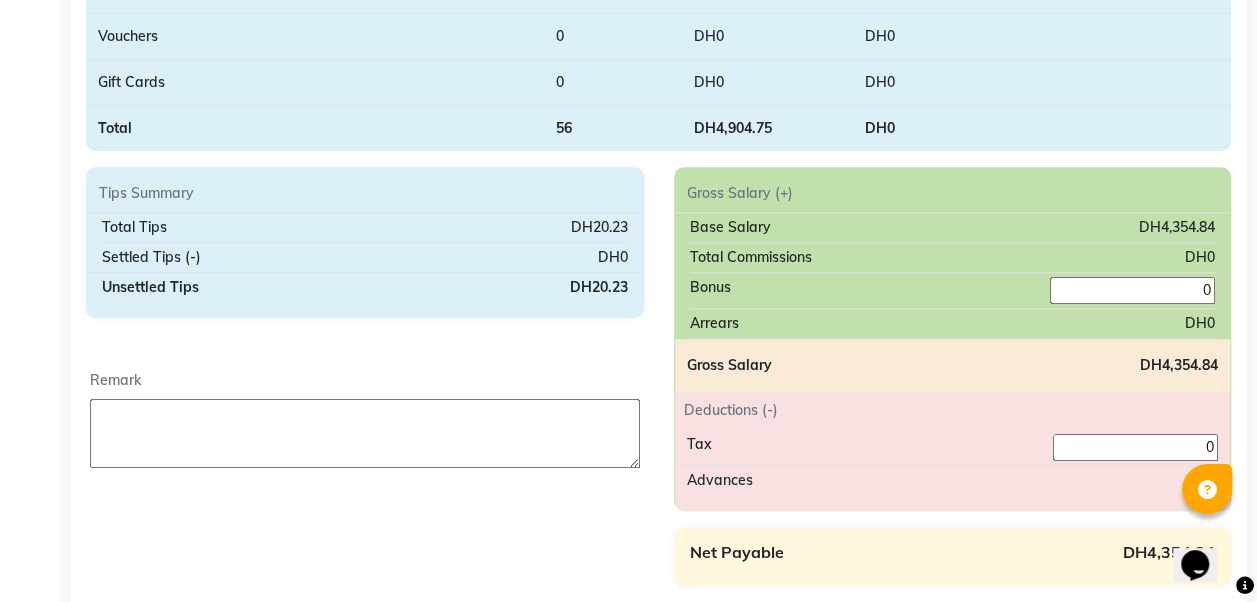 click at bounding box center [365, 433] 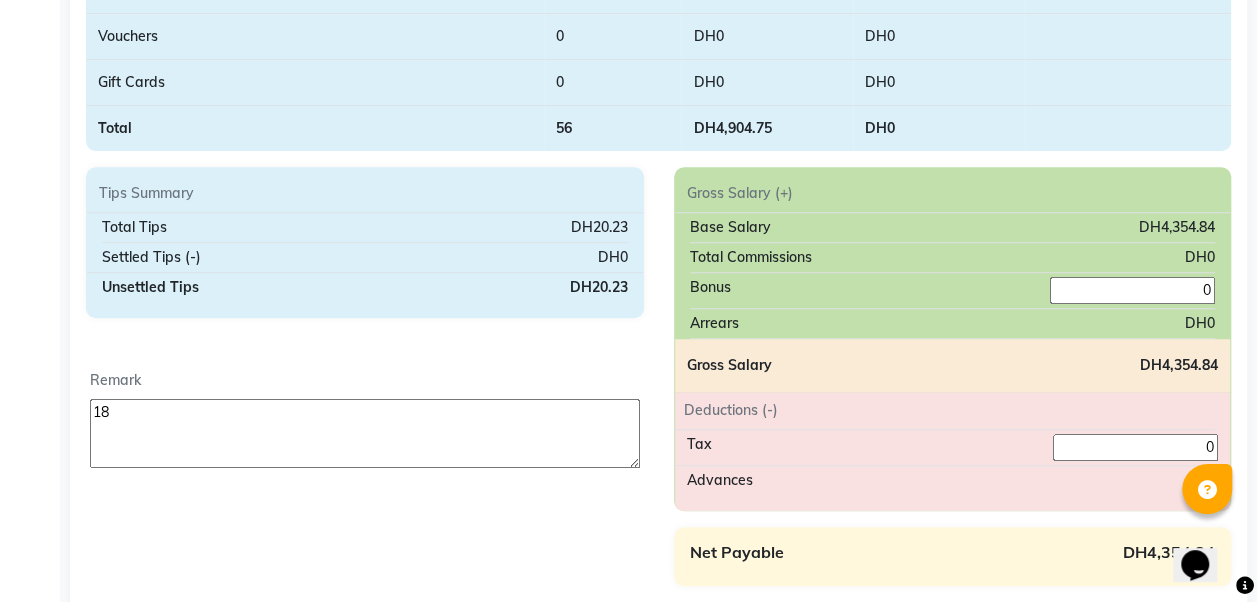 type on "1" 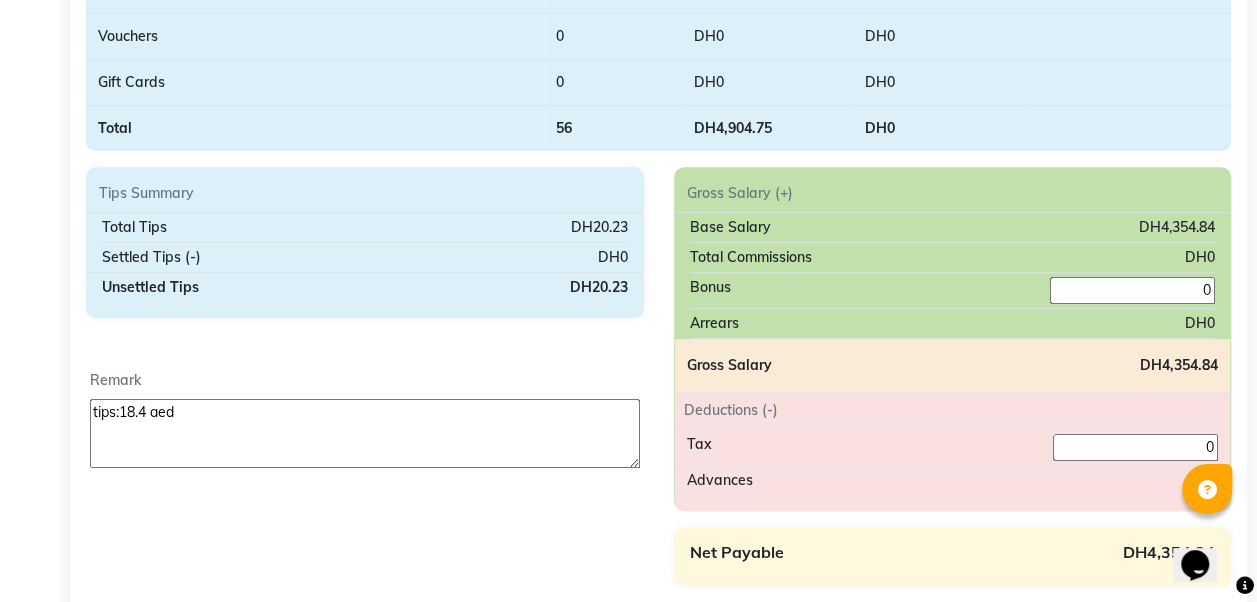 type on "tips:18.4 aed" 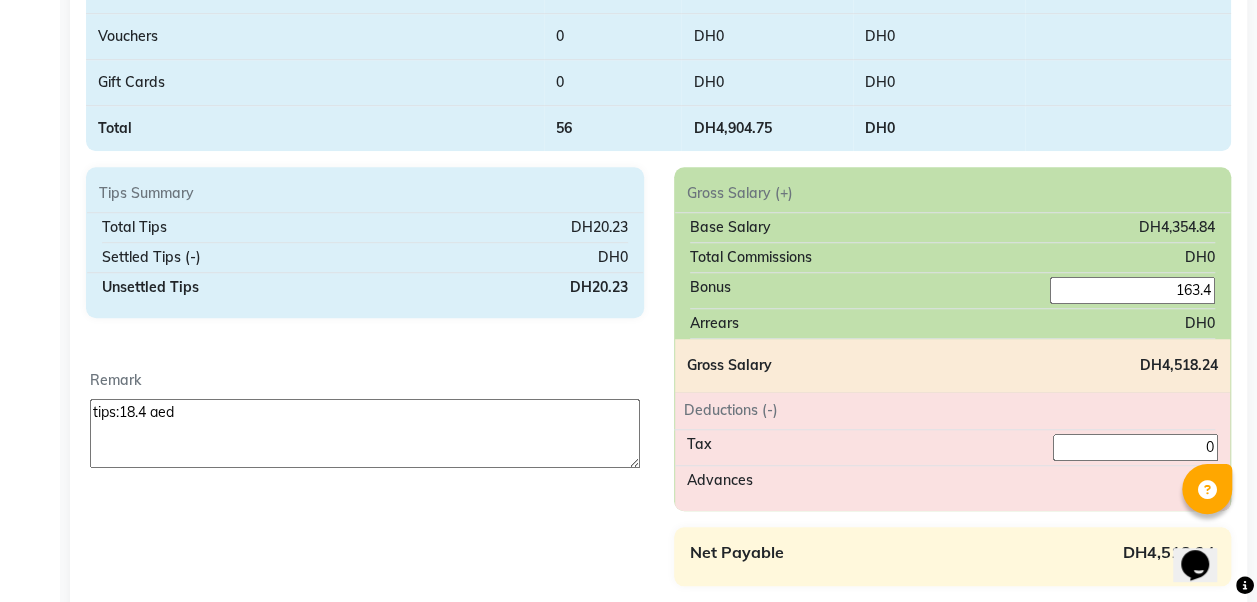 type on "163.4" 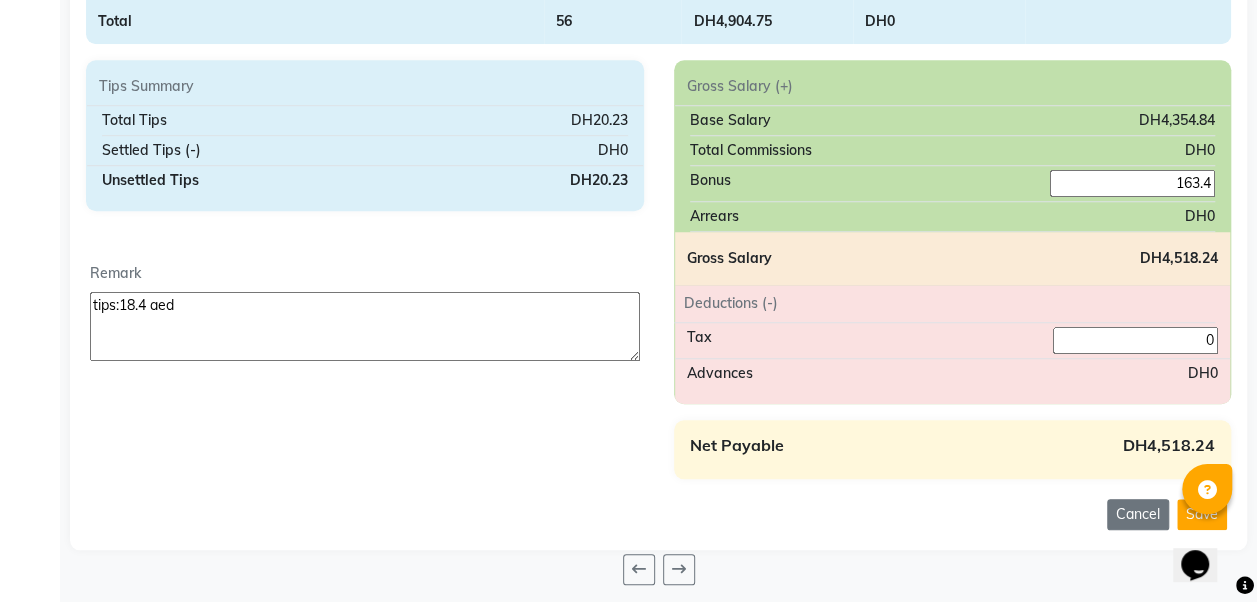 scroll, scrollTop: 705, scrollLeft: 0, axis: vertical 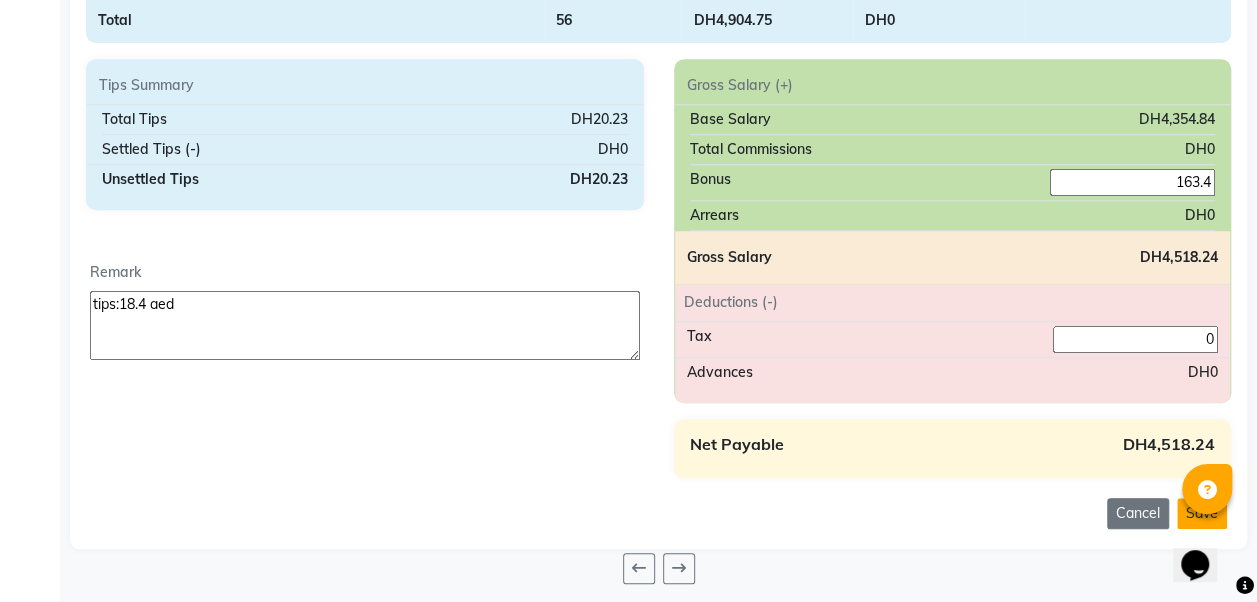 click on "Save" 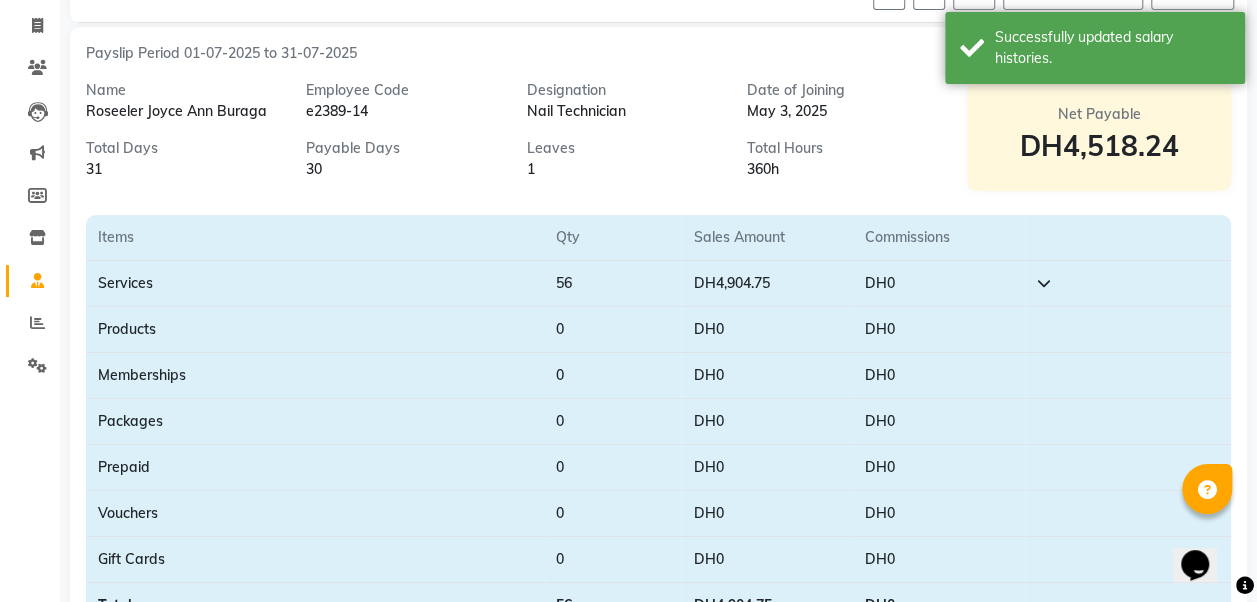 scroll, scrollTop: 0, scrollLeft: 0, axis: both 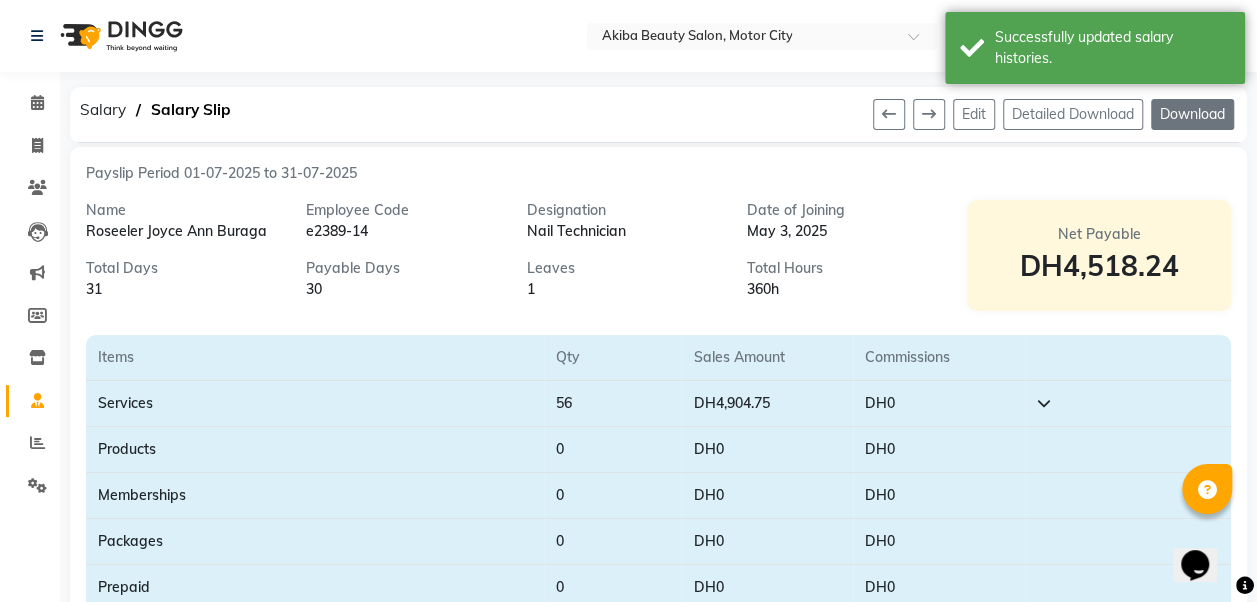 click on "Download" 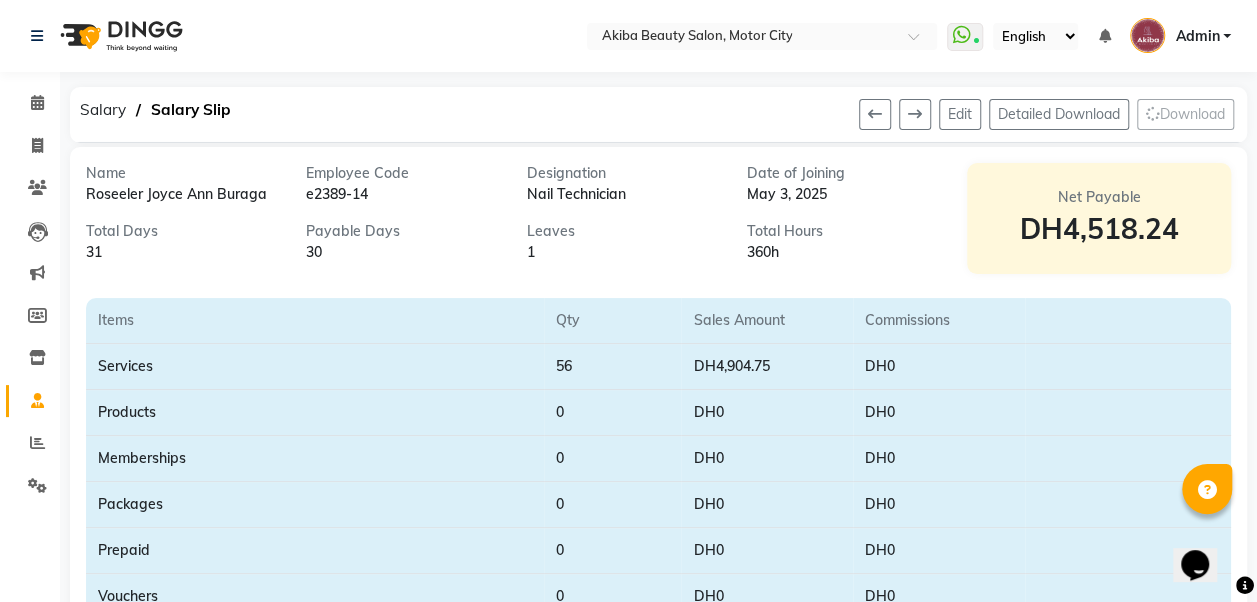 scroll, scrollTop: 0, scrollLeft: 0, axis: both 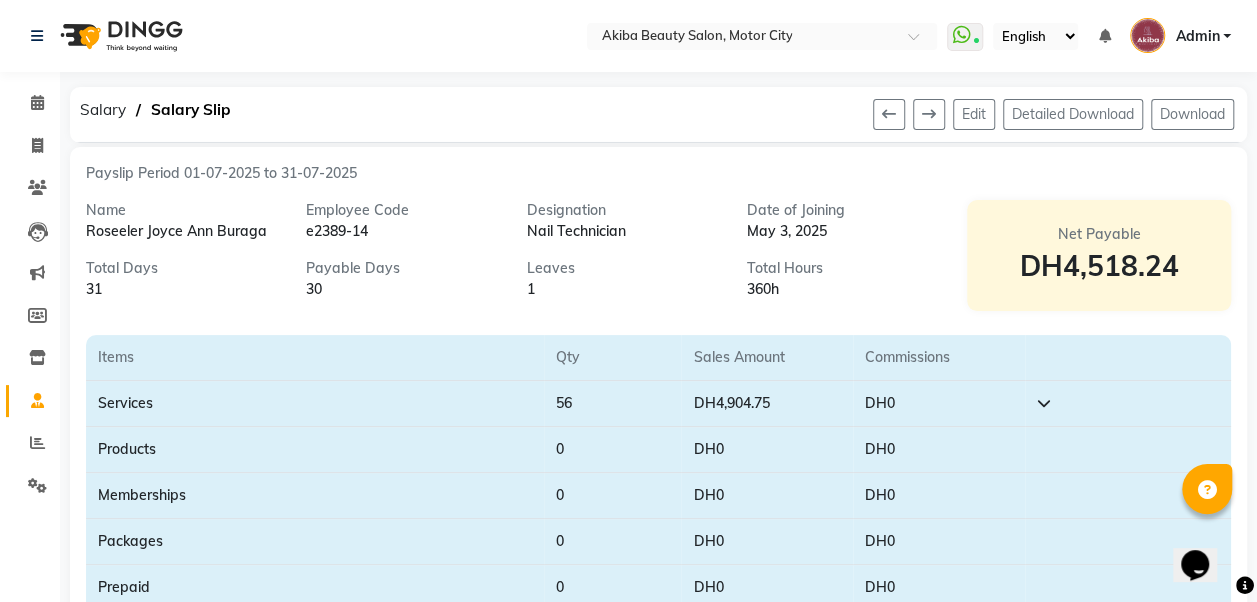 click on "Edit   Detailed Download   Download" 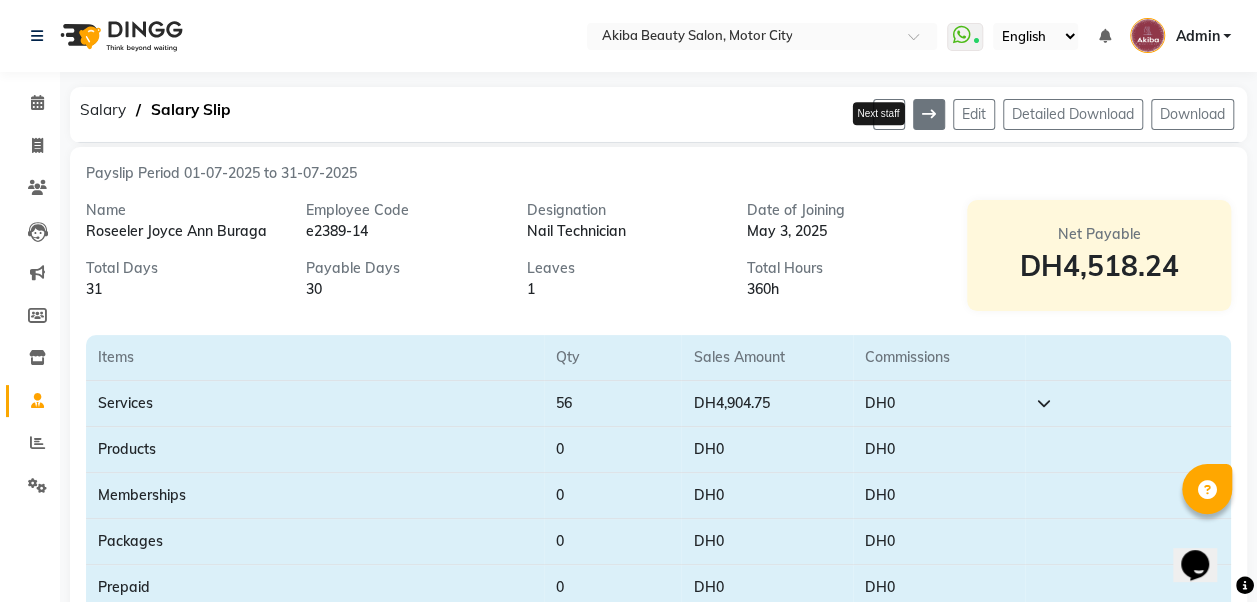 click 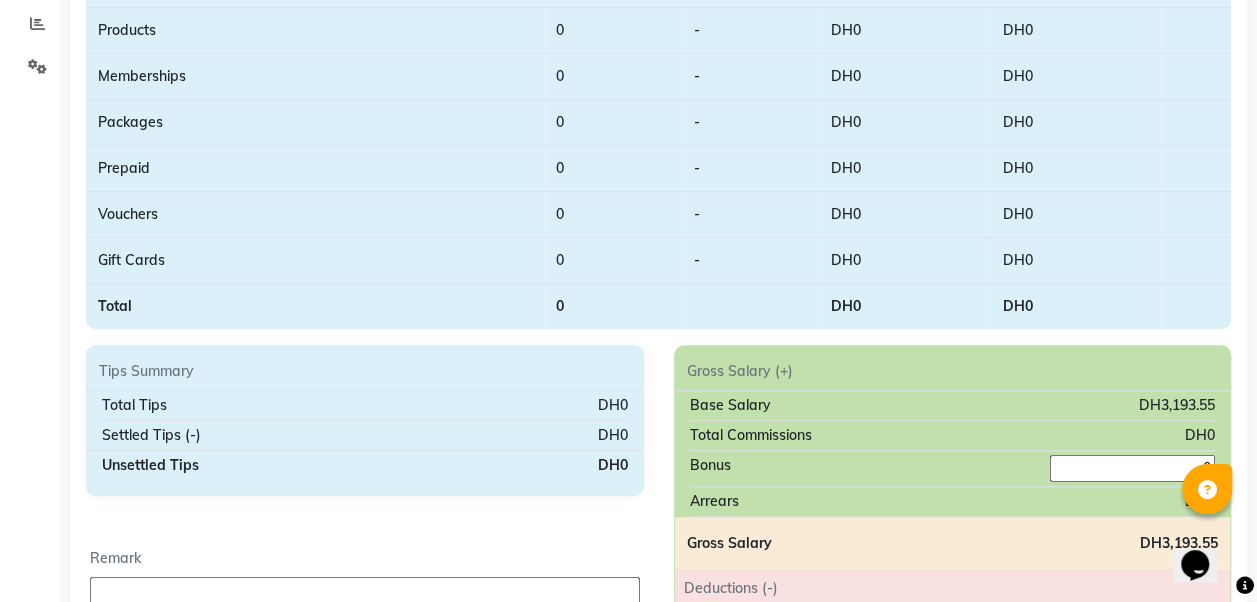 scroll, scrollTop: 421, scrollLeft: 0, axis: vertical 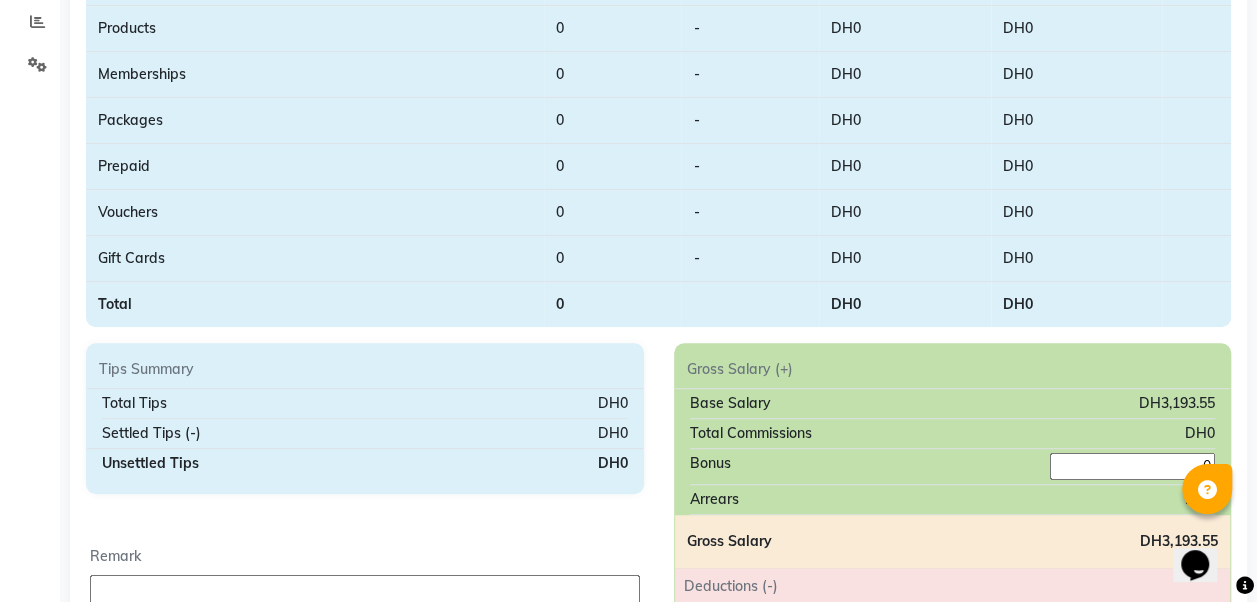 click on "0" at bounding box center (1132, 466) 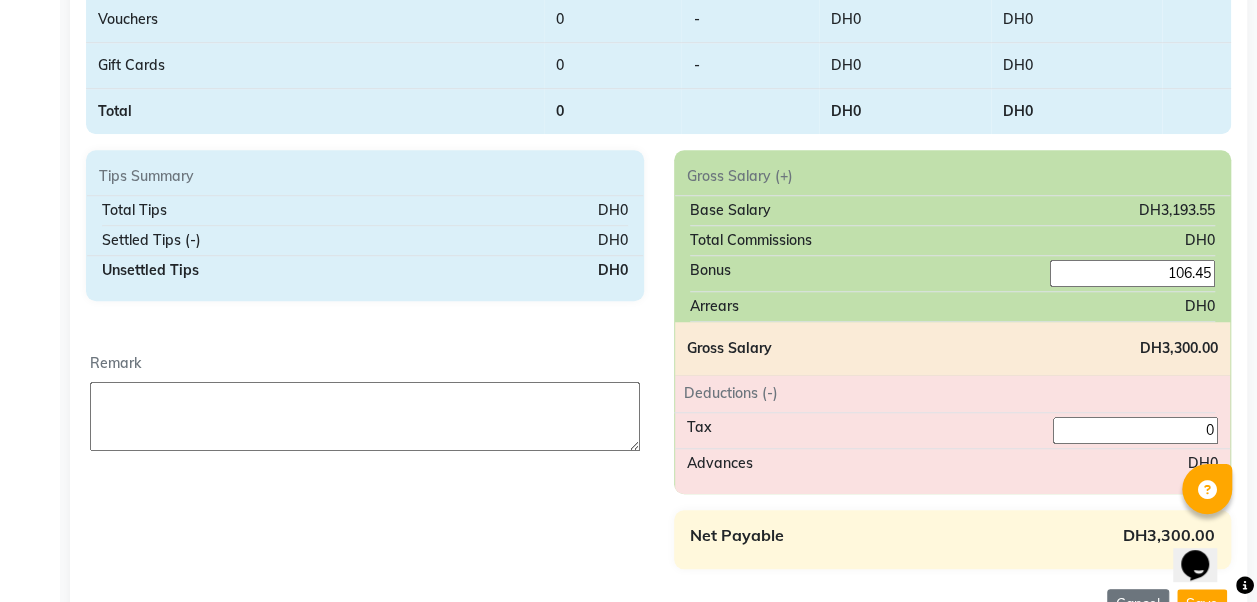 scroll, scrollTop: 710, scrollLeft: 0, axis: vertical 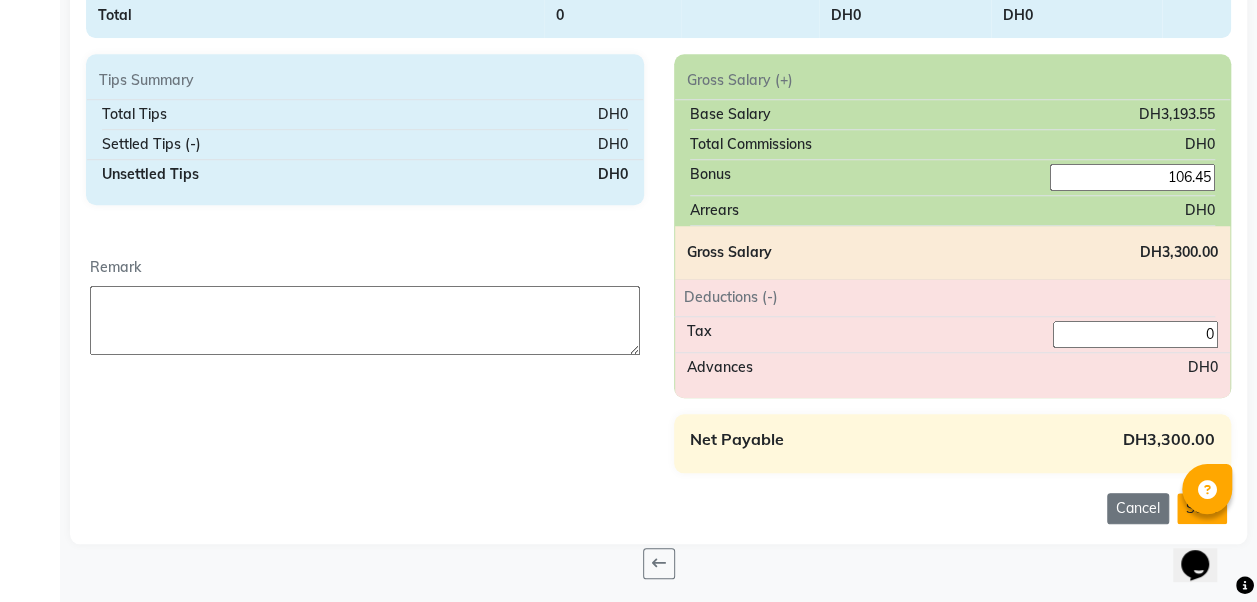 type on "106.45" 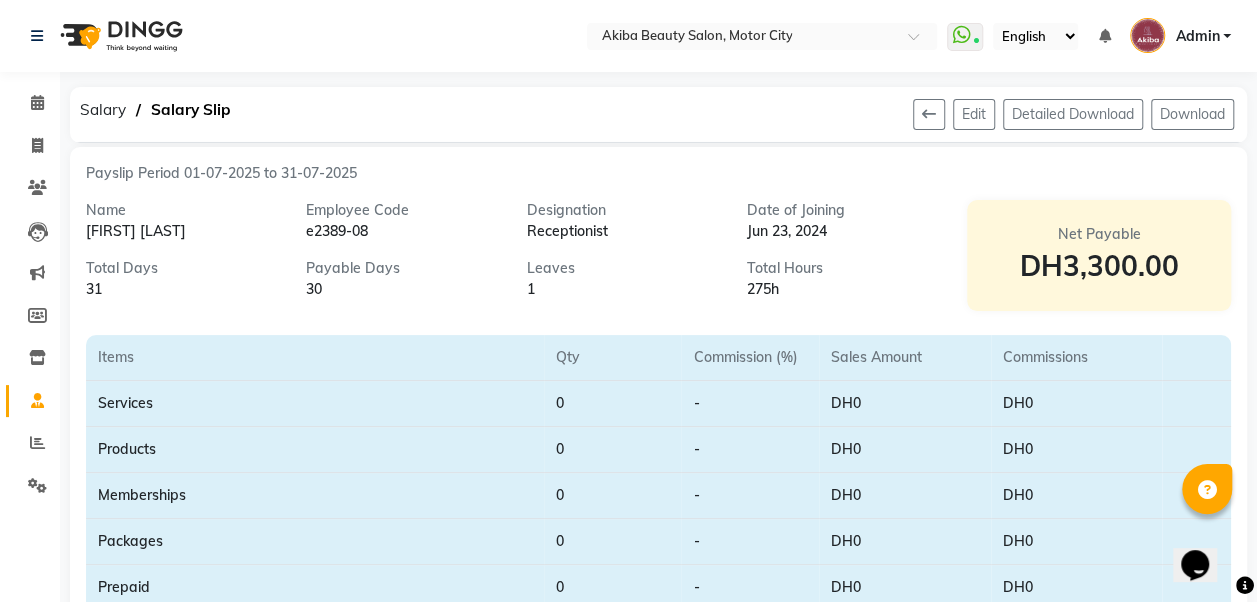 scroll, scrollTop: 0, scrollLeft: 0, axis: both 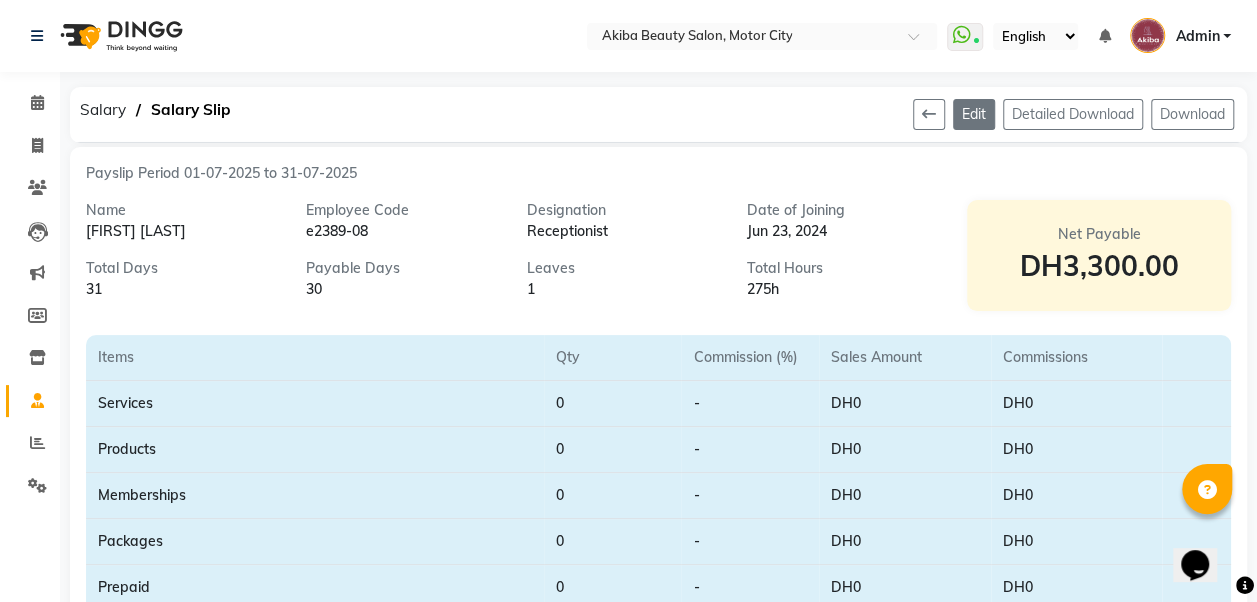 click on "Edit" 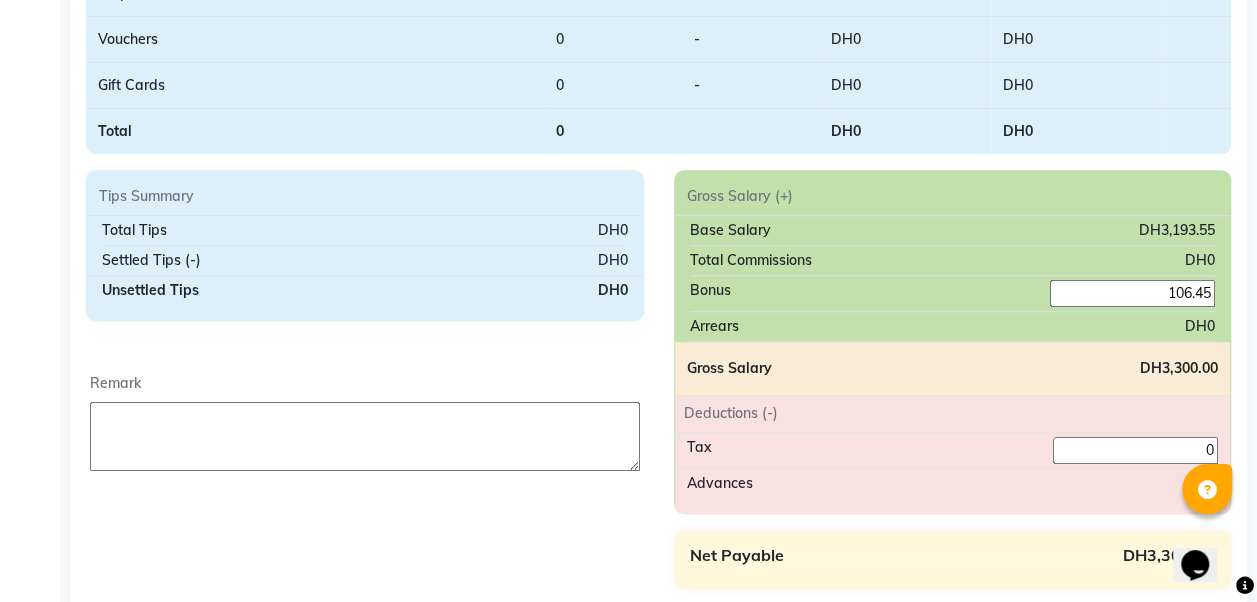 scroll, scrollTop: 596, scrollLeft: 0, axis: vertical 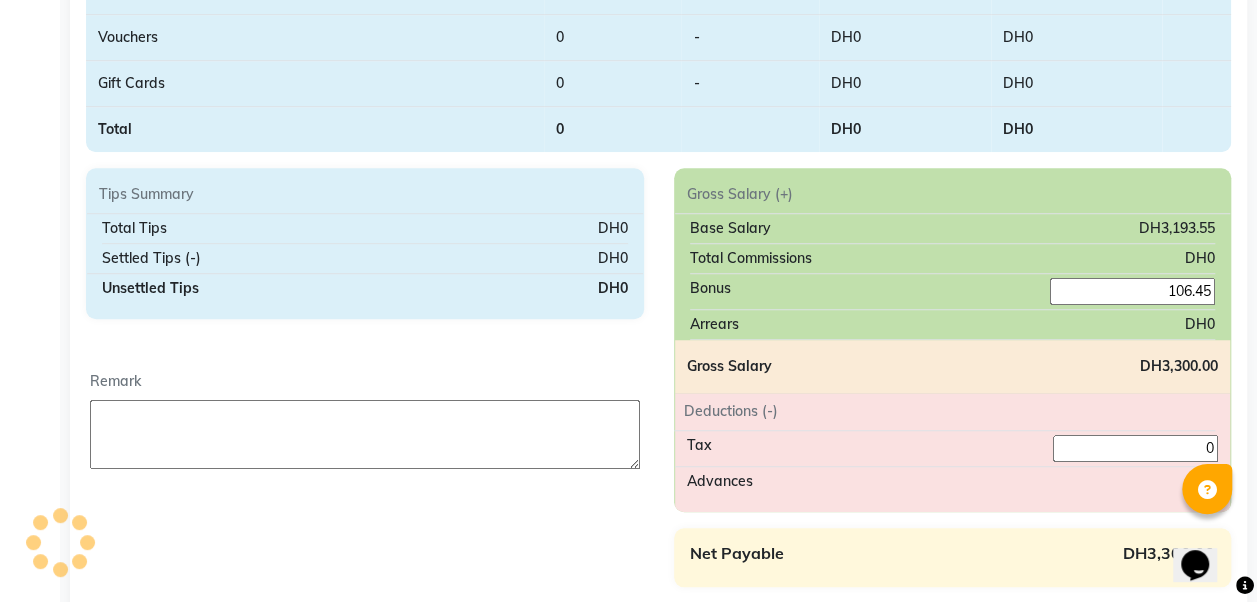 click at bounding box center [365, 434] 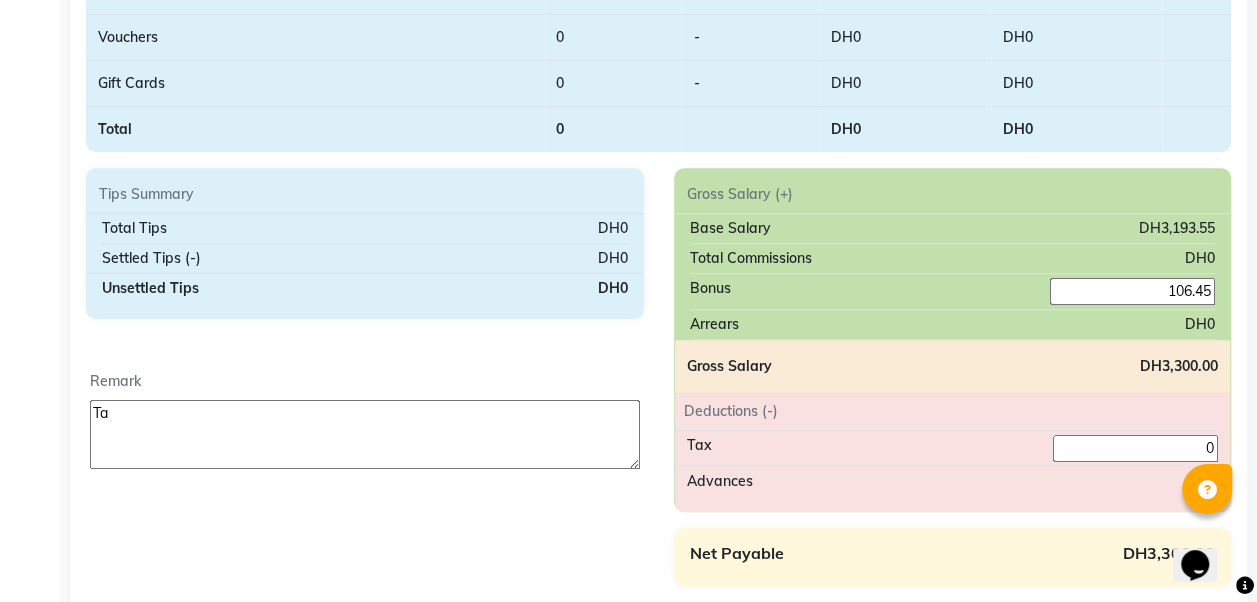type on "T" 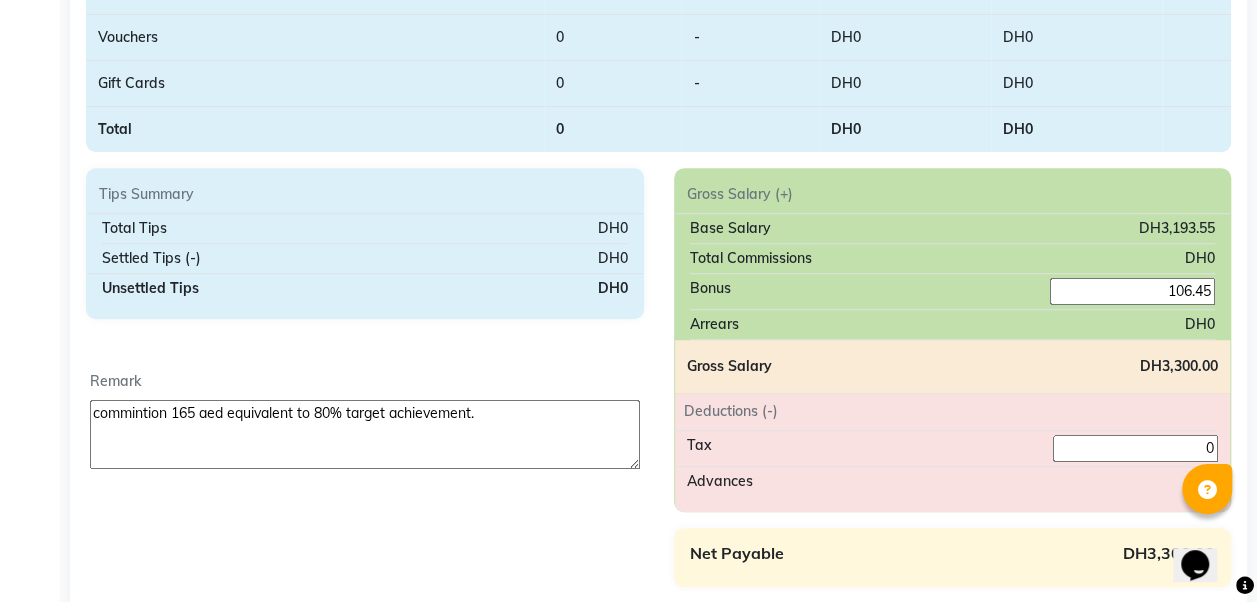 drag, startPoint x: 156, startPoint y: 412, endPoint x: 178, endPoint y: 430, distance: 28.42534 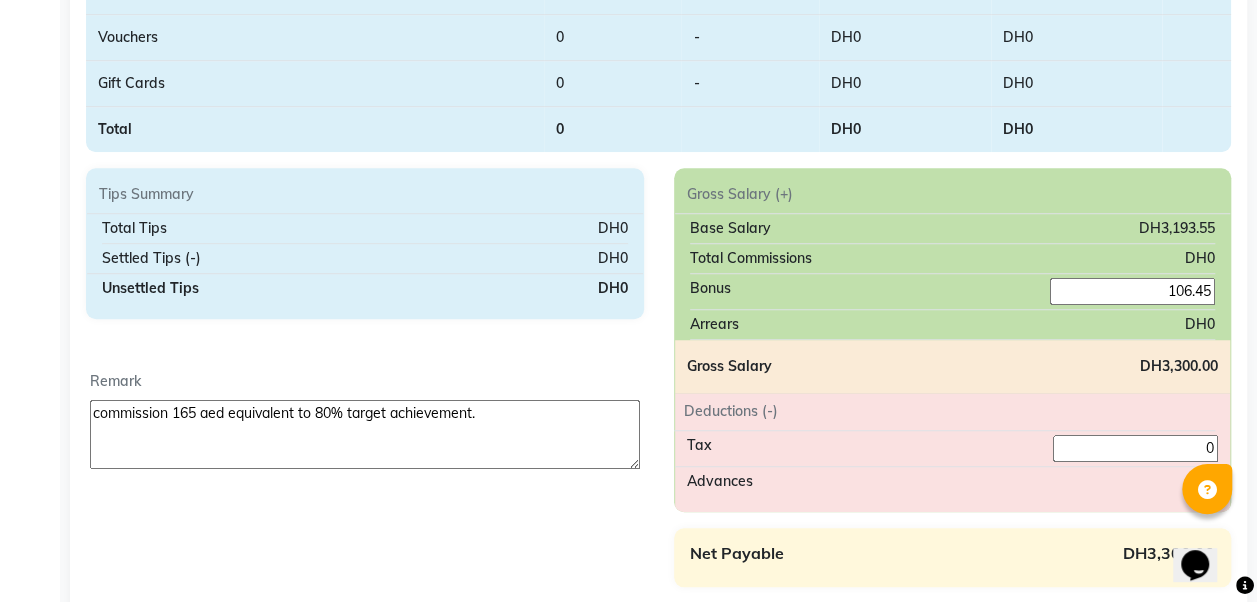 click on "commission 165 aed equivalent to 80% target achievement." at bounding box center [365, 434] 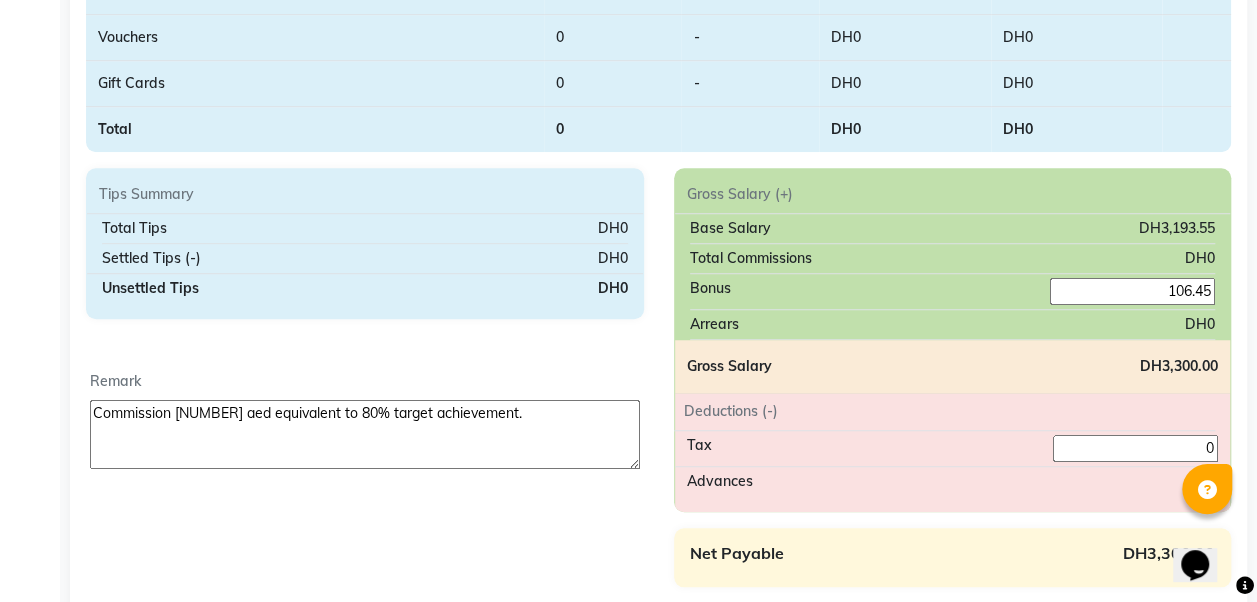 click on "Commission 165 aed equivalent to 80% target achievement." at bounding box center [365, 434] 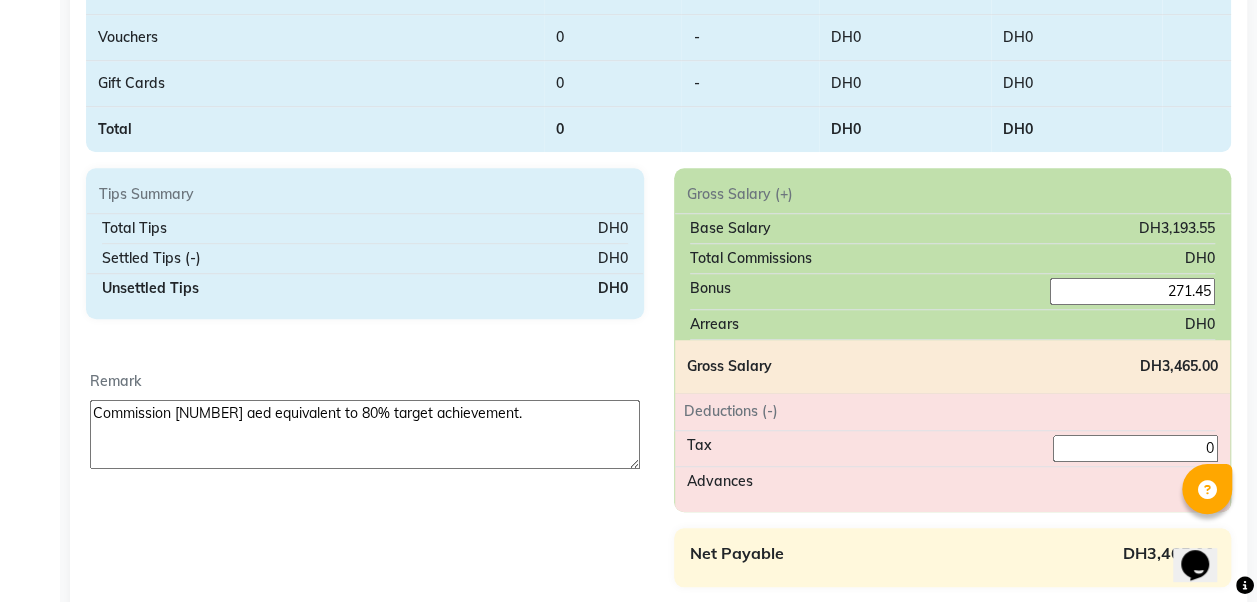 type on "271.45" 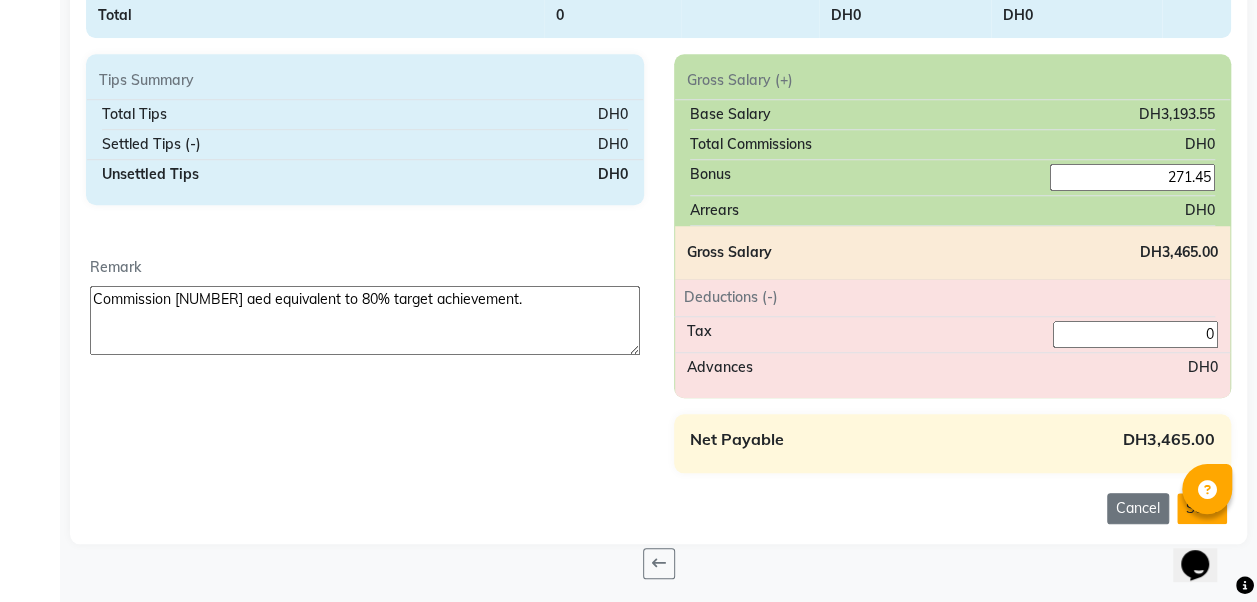 click on "Save" 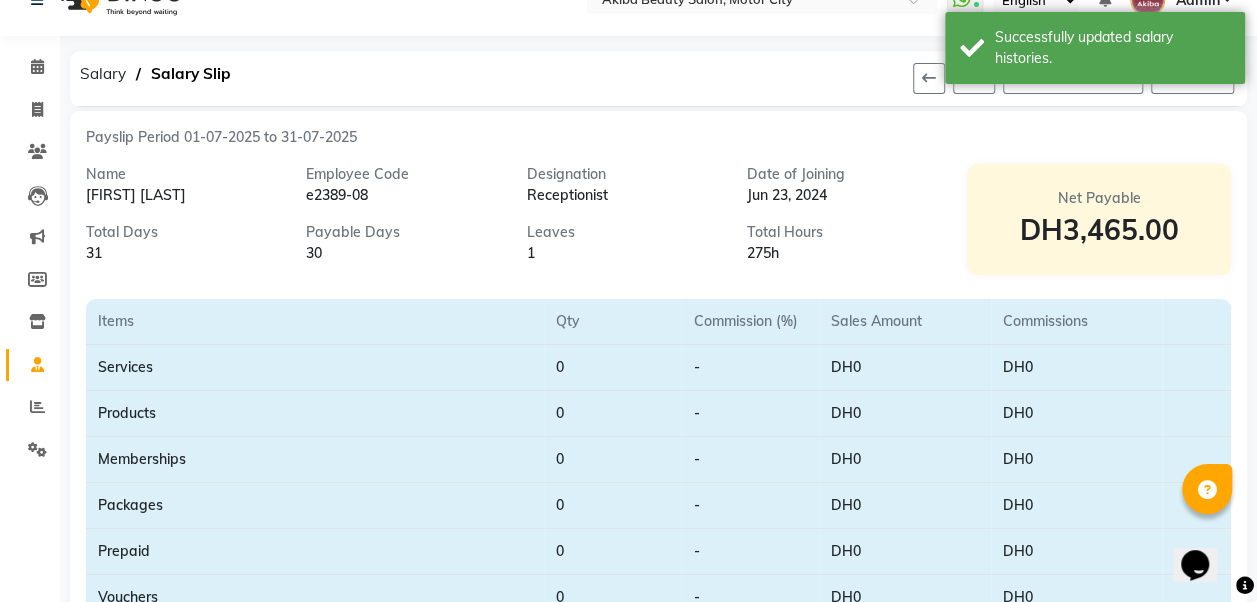 scroll, scrollTop: 0, scrollLeft: 0, axis: both 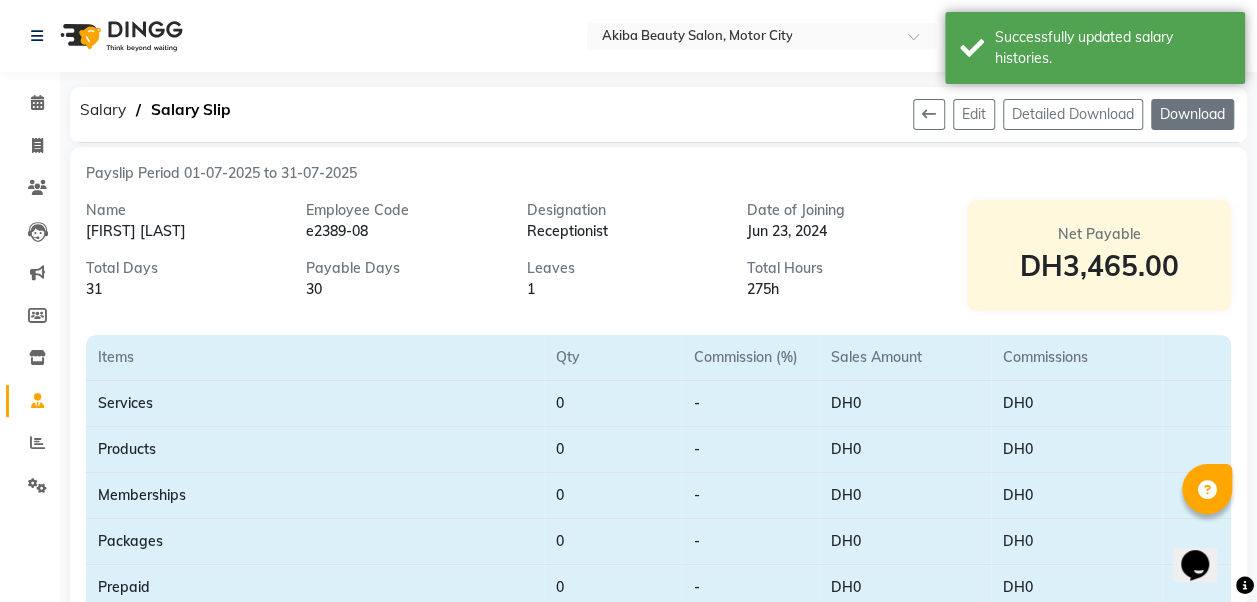 click on "Download" 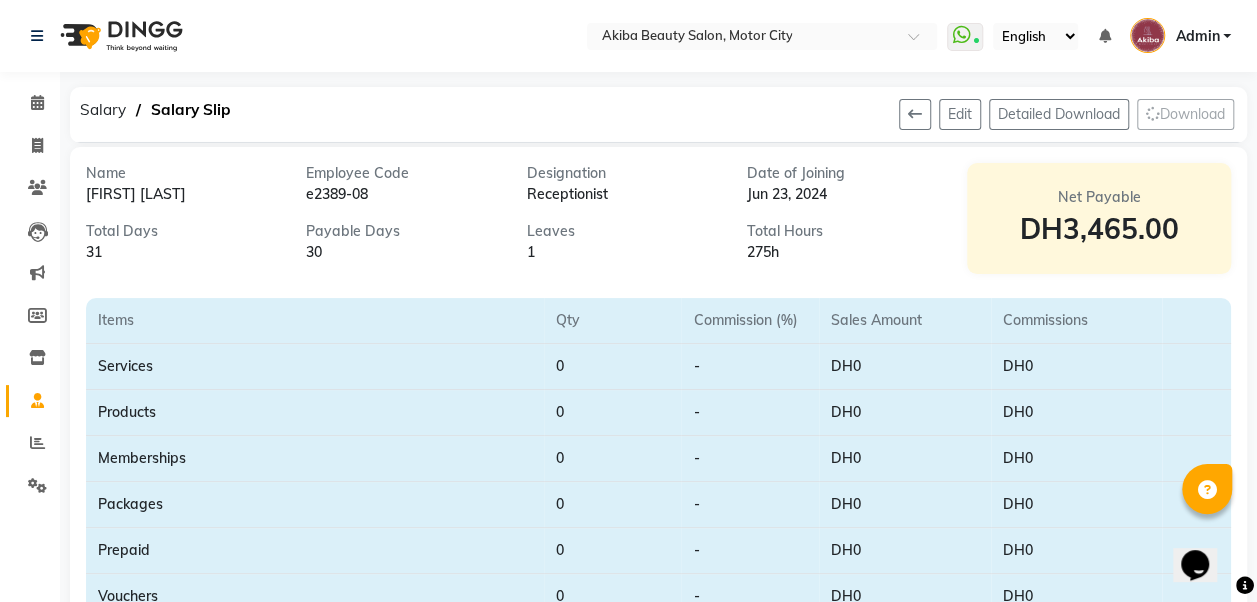 scroll, scrollTop: 0, scrollLeft: 0, axis: both 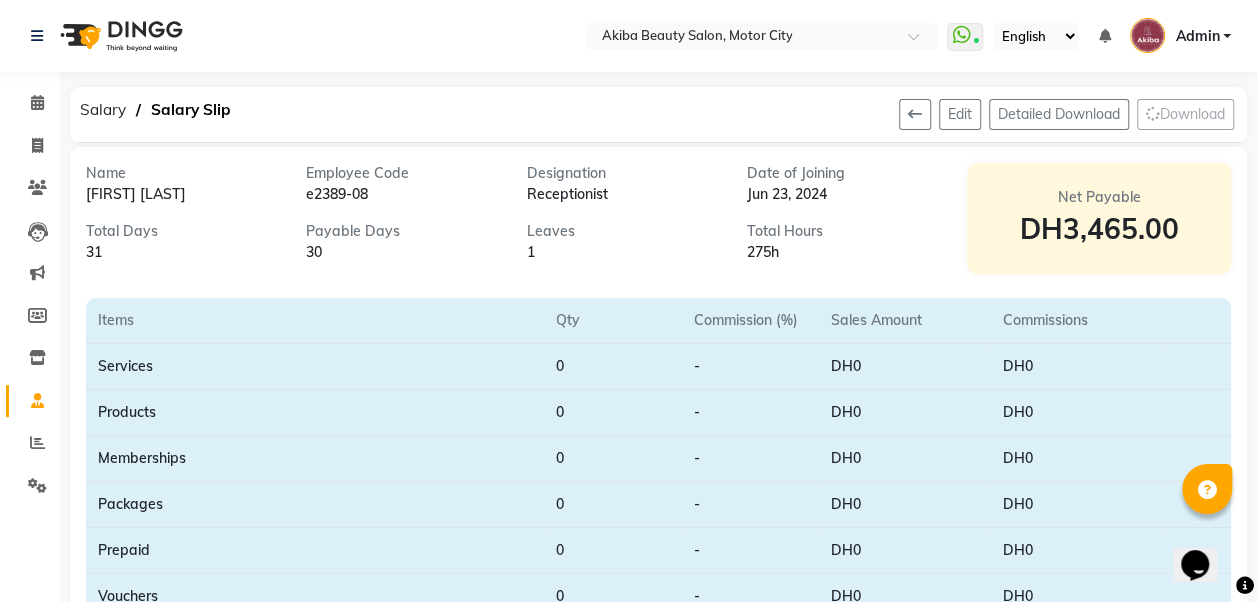 click on "Receptionist" at bounding box center (622, 194) 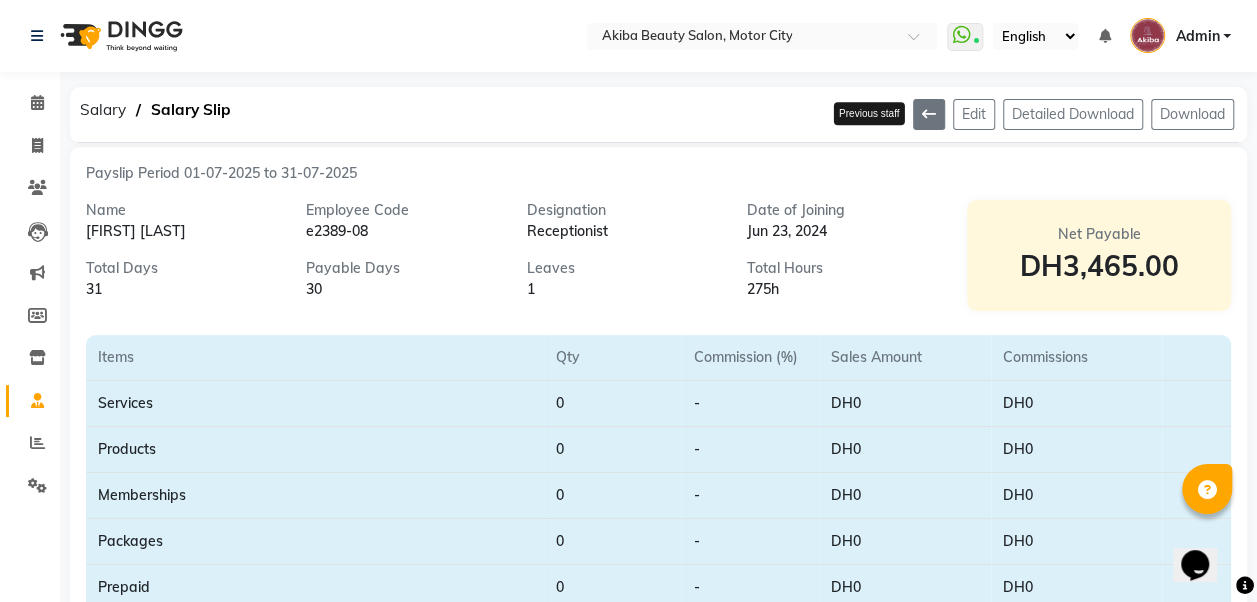 click 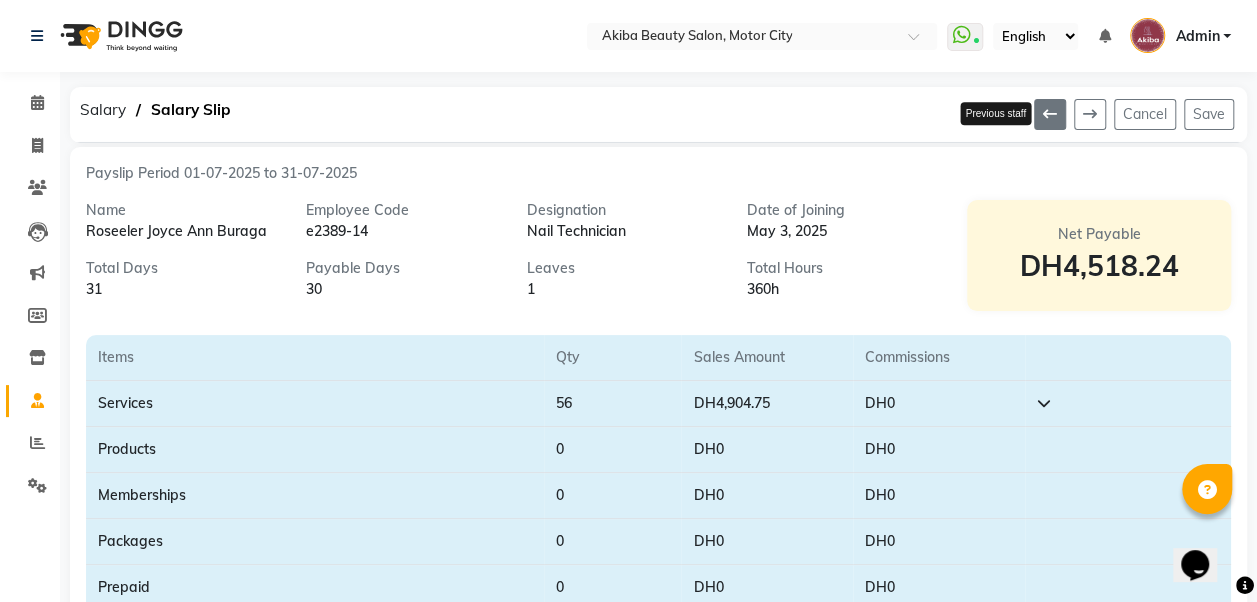 click 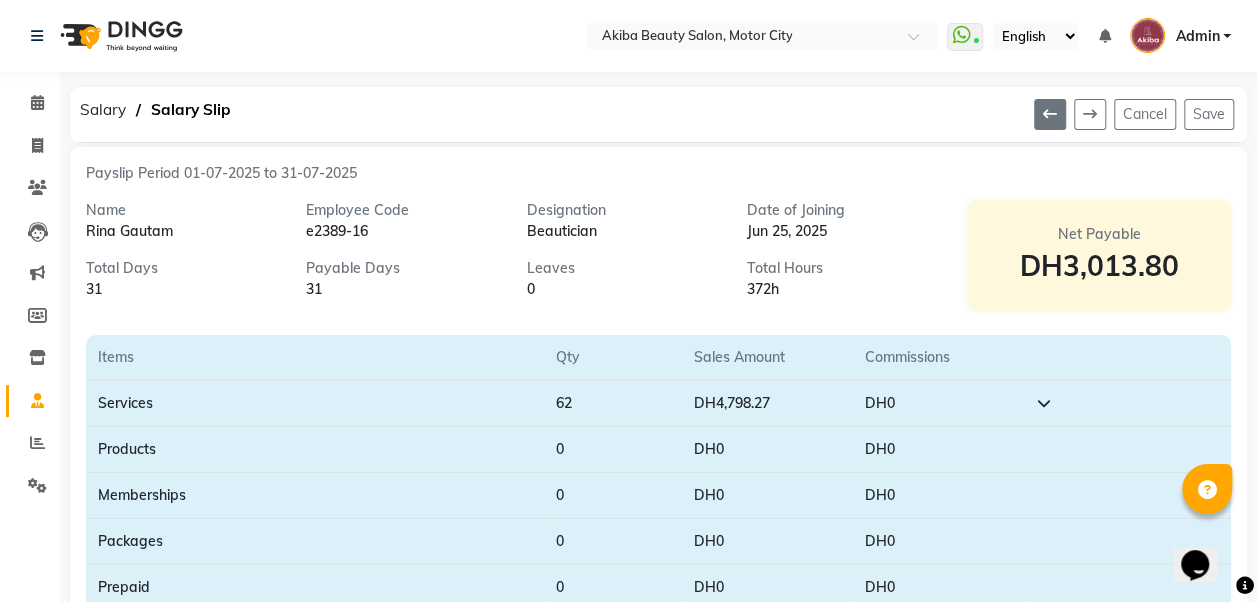 click 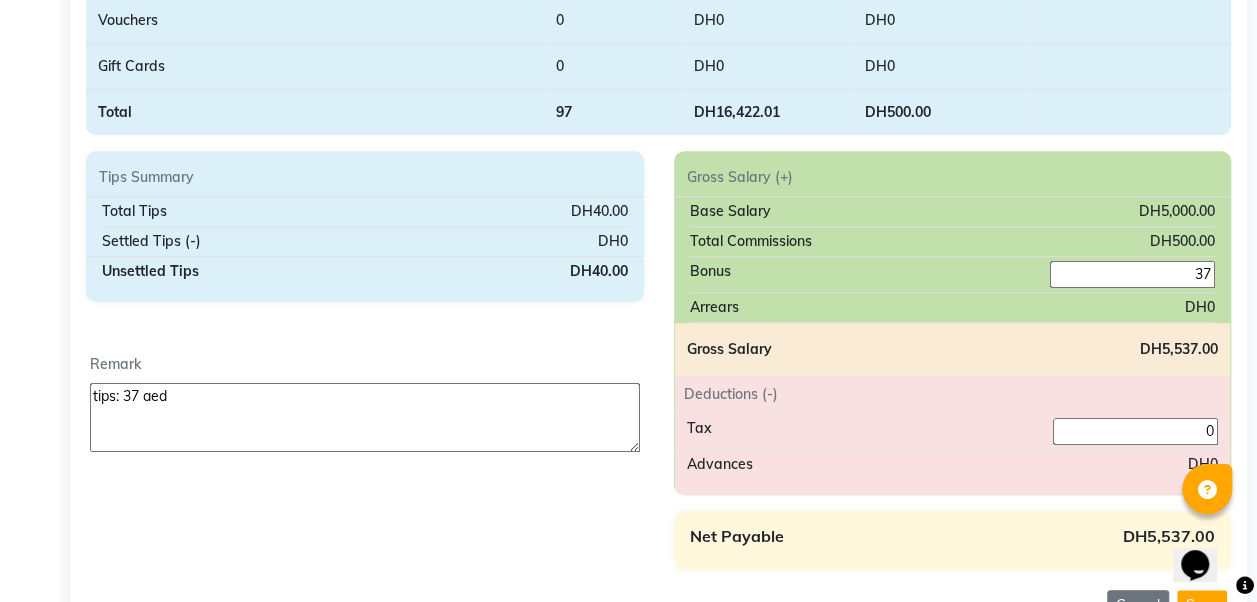 scroll, scrollTop: 614, scrollLeft: 0, axis: vertical 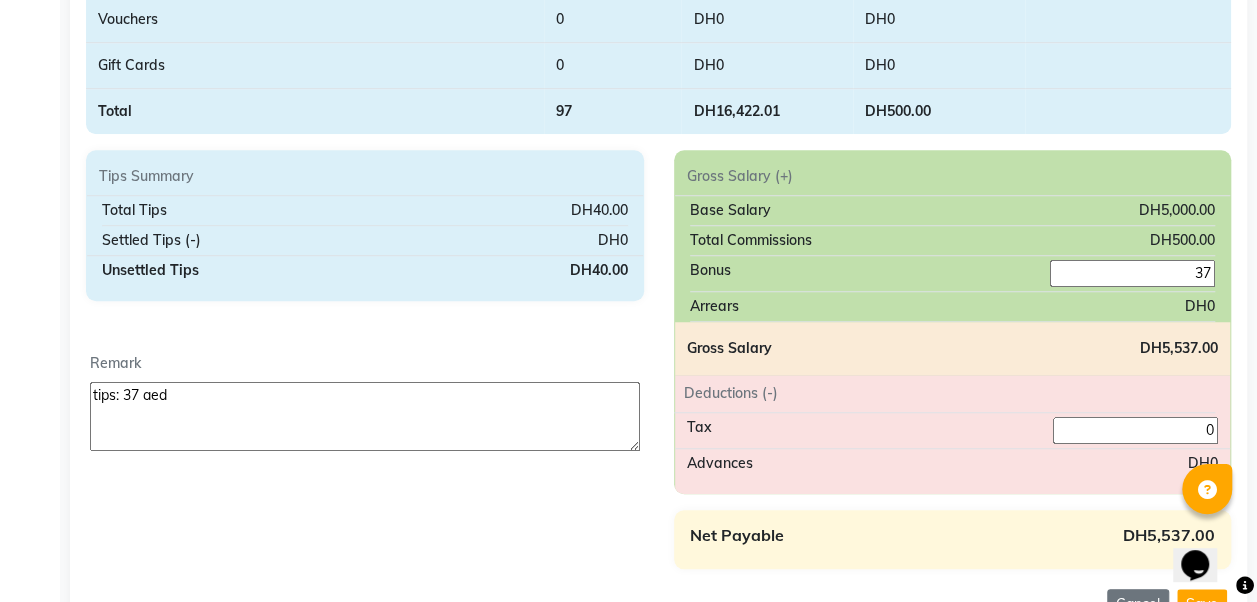 click on "37" at bounding box center (1132, 273) 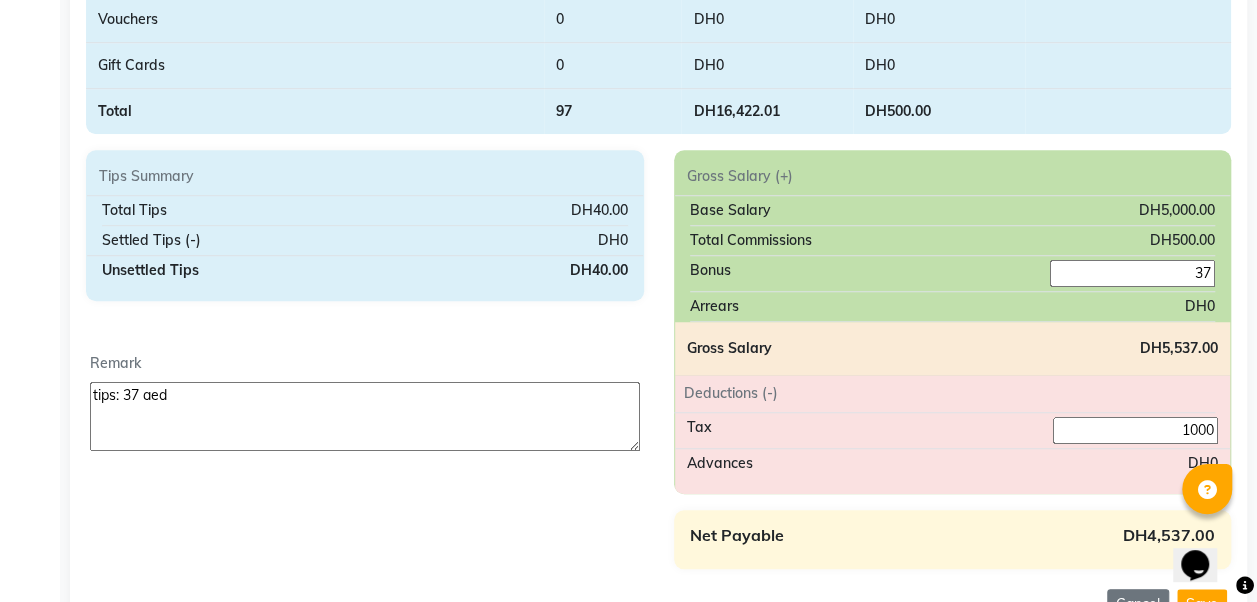 type on "1000" 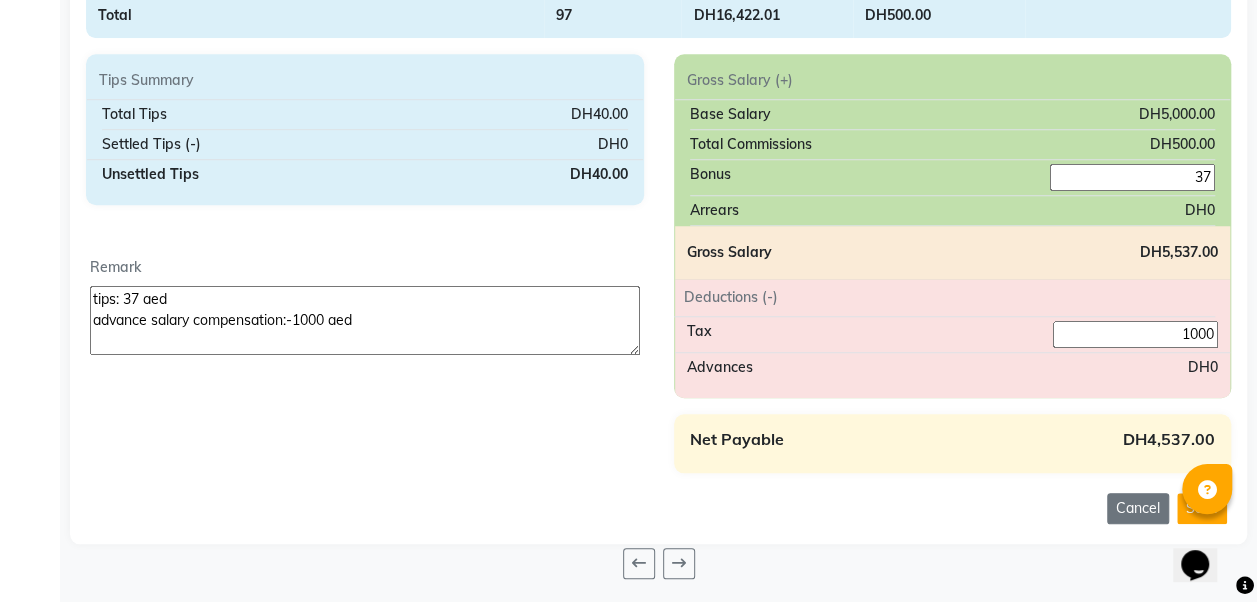click on "tips: 37 aed
advance salary compensation:-1000 aed" at bounding box center [365, 320] 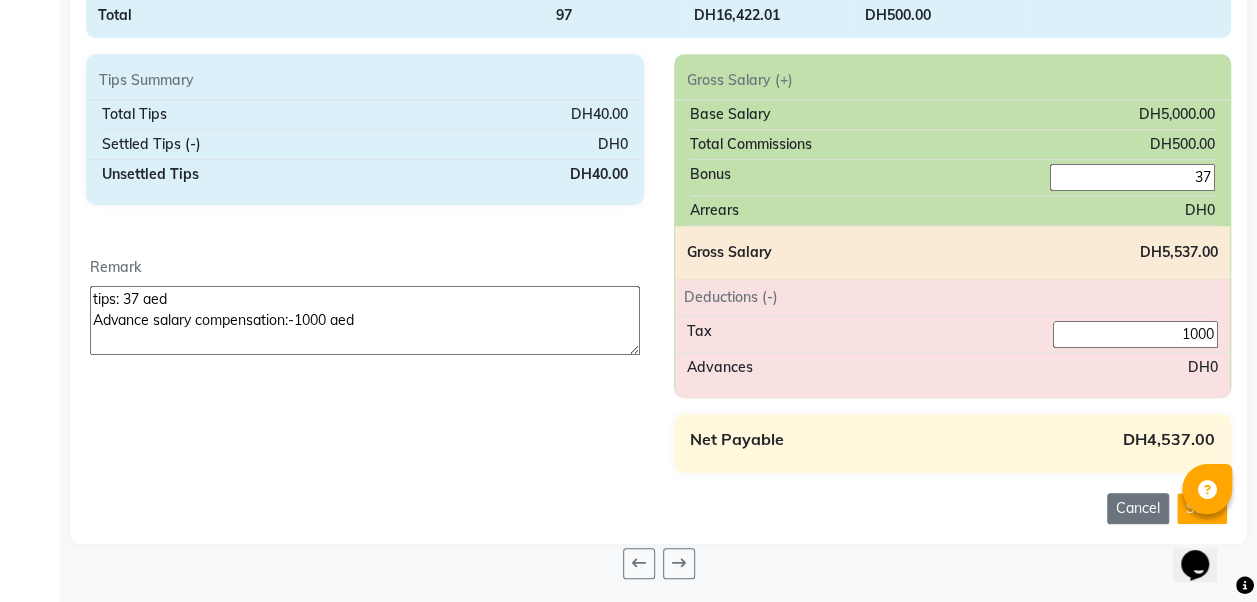 click on "tips: 37 aed
Advance salary compensation:-1000 aed" at bounding box center [365, 320] 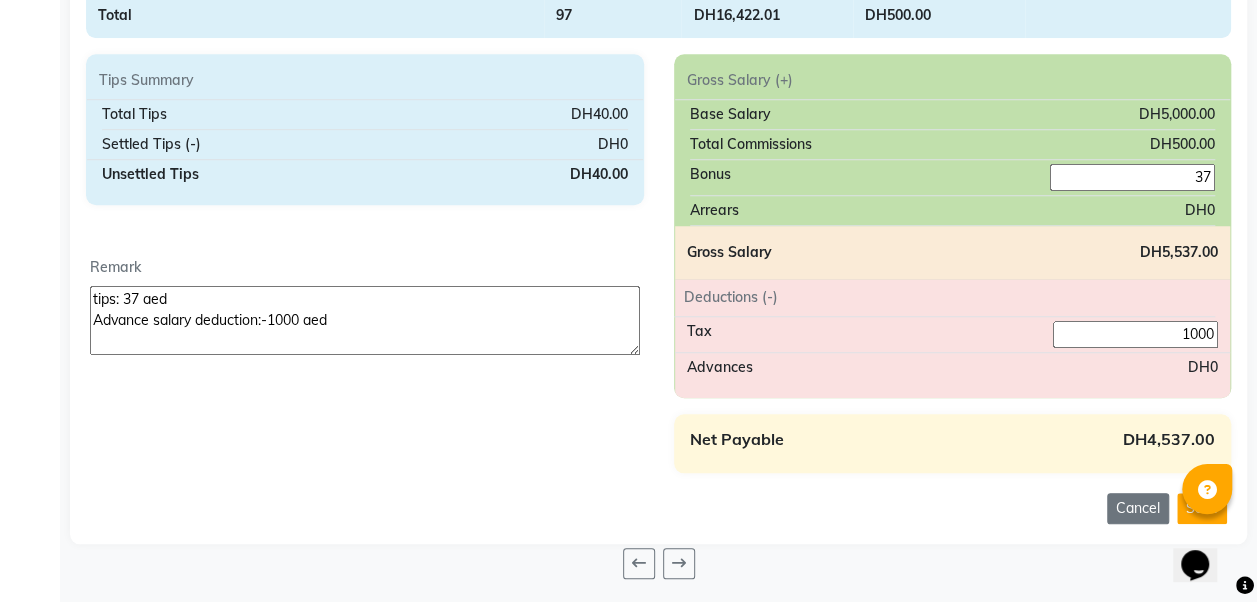 click on "tips: 37 aed
Advance salary deduction:-1000 aed" at bounding box center (365, 320) 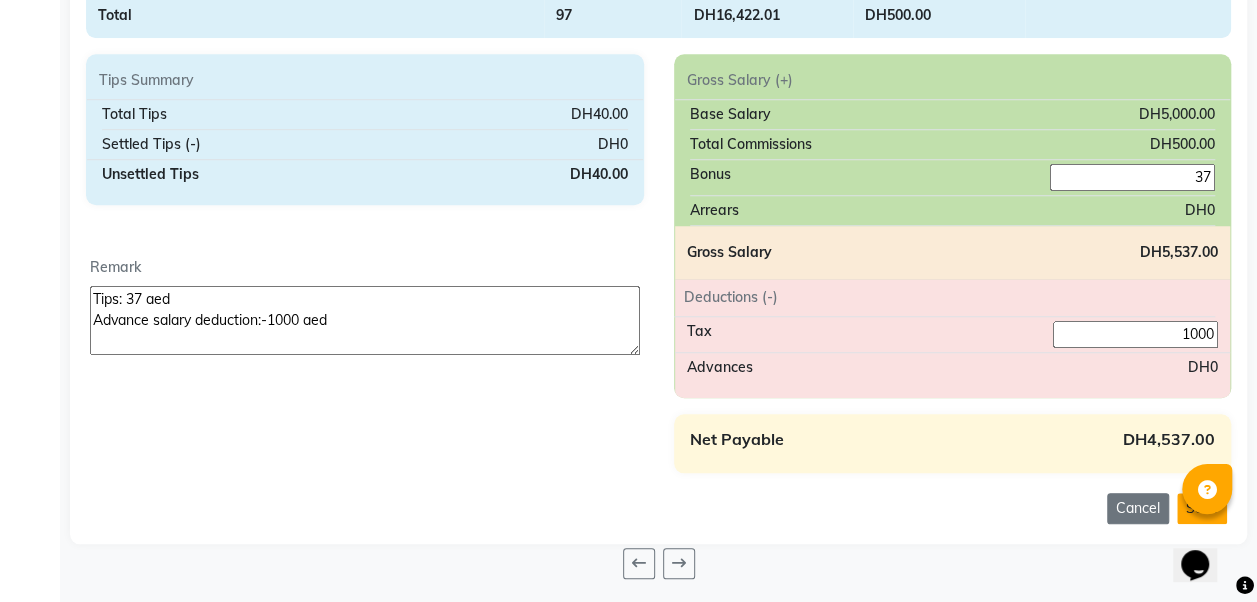 type on "Tips: 37 aed
Advance salary deduction:-1000 aed" 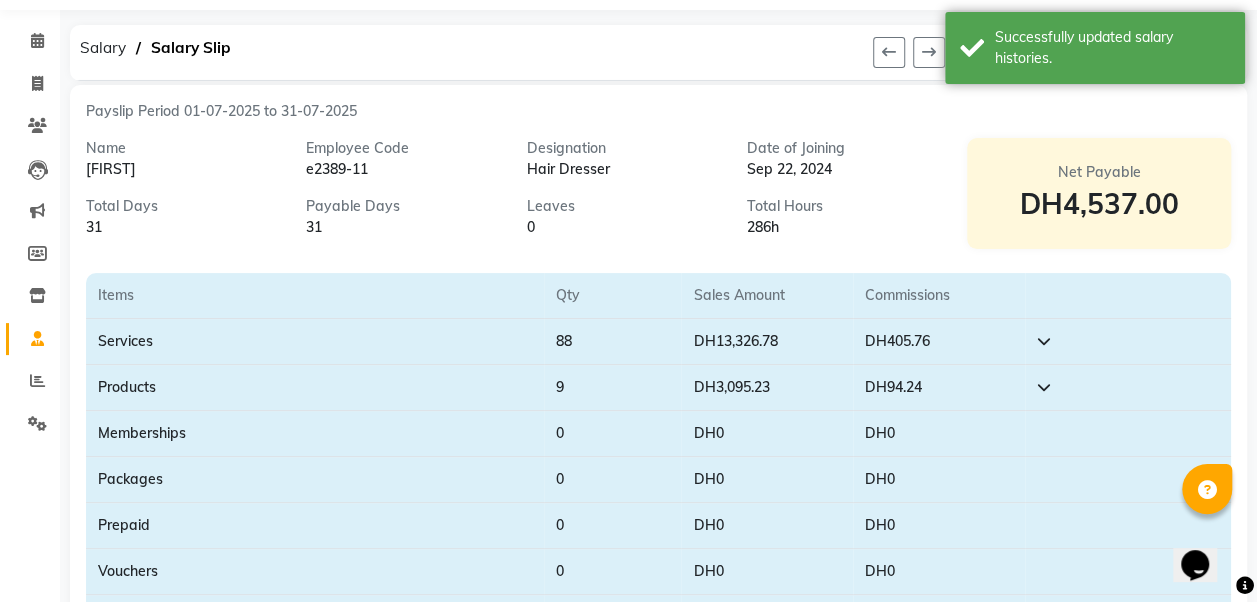 scroll, scrollTop: 0, scrollLeft: 0, axis: both 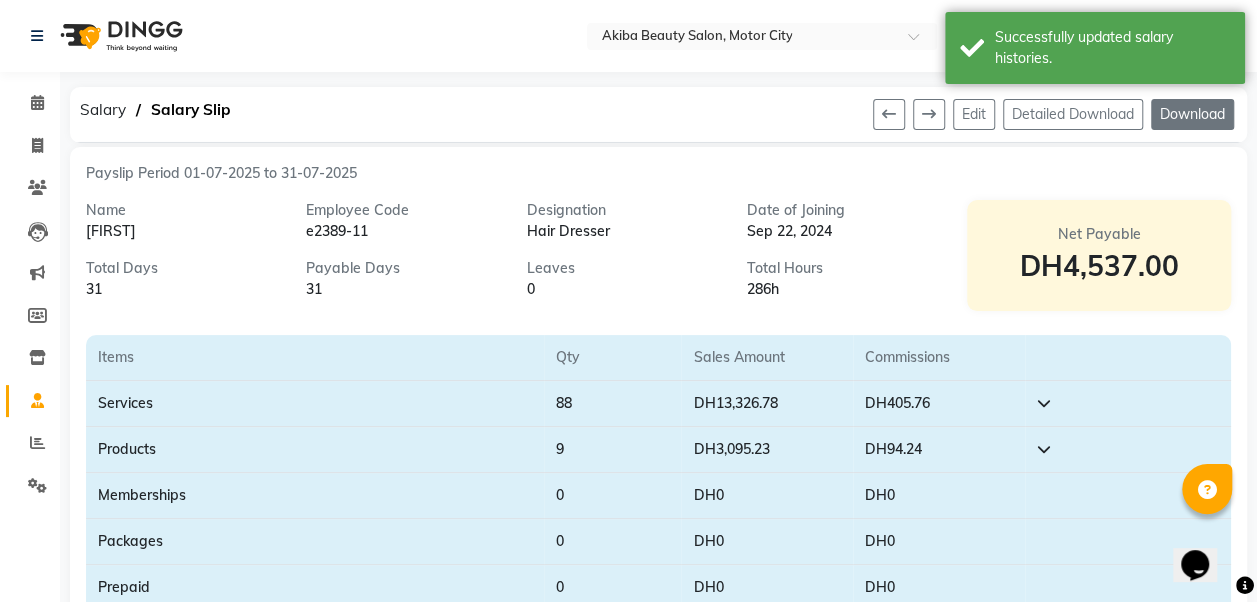 click on "Download" 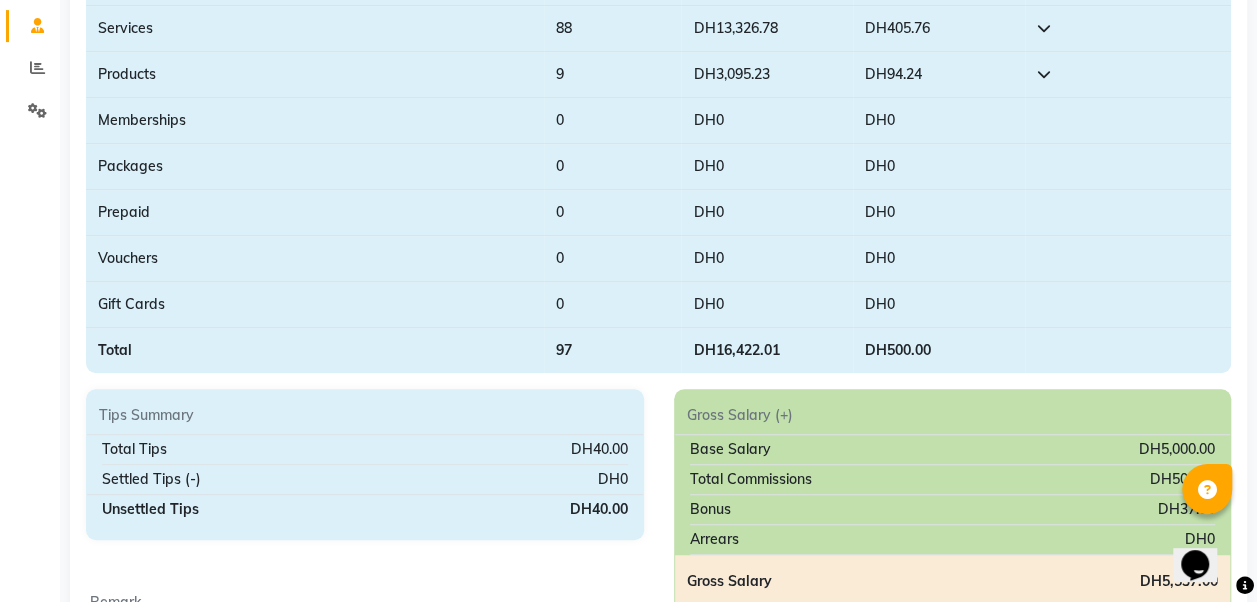 scroll, scrollTop: 376, scrollLeft: 0, axis: vertical 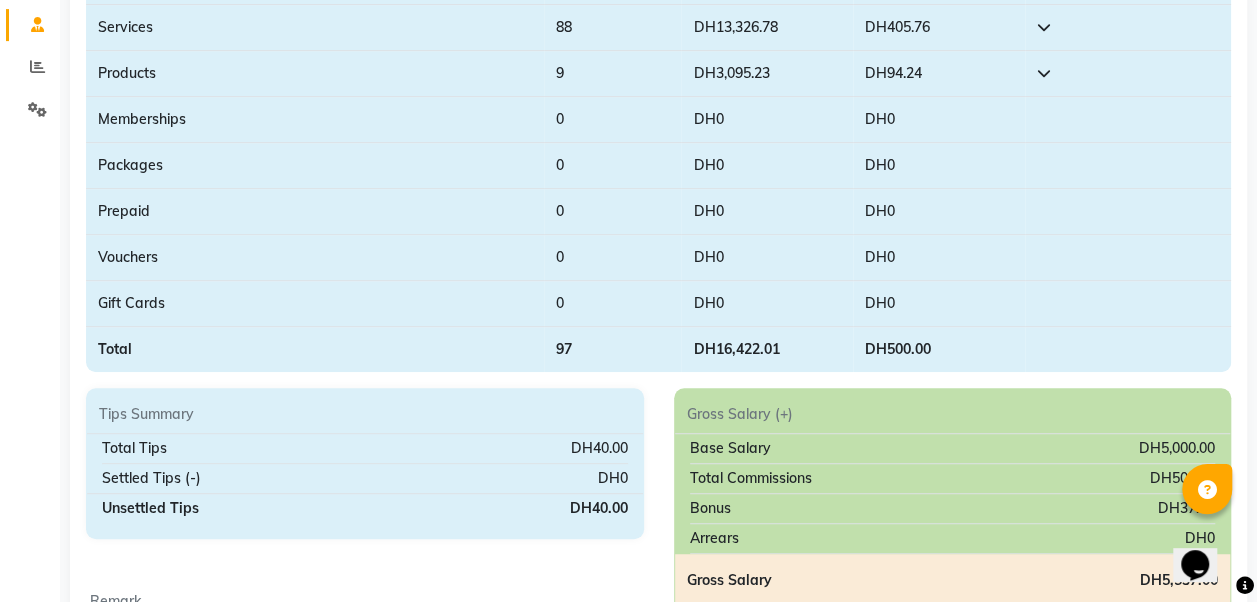 click on "Tips Summary Total Tips DH40.00 Settled Tips (-) DH0 Unsettled Tips DH40.00 Remark Tips: 37 aed
Advance salary deduction:-1000 aed" at bounding box center [365, 591] 